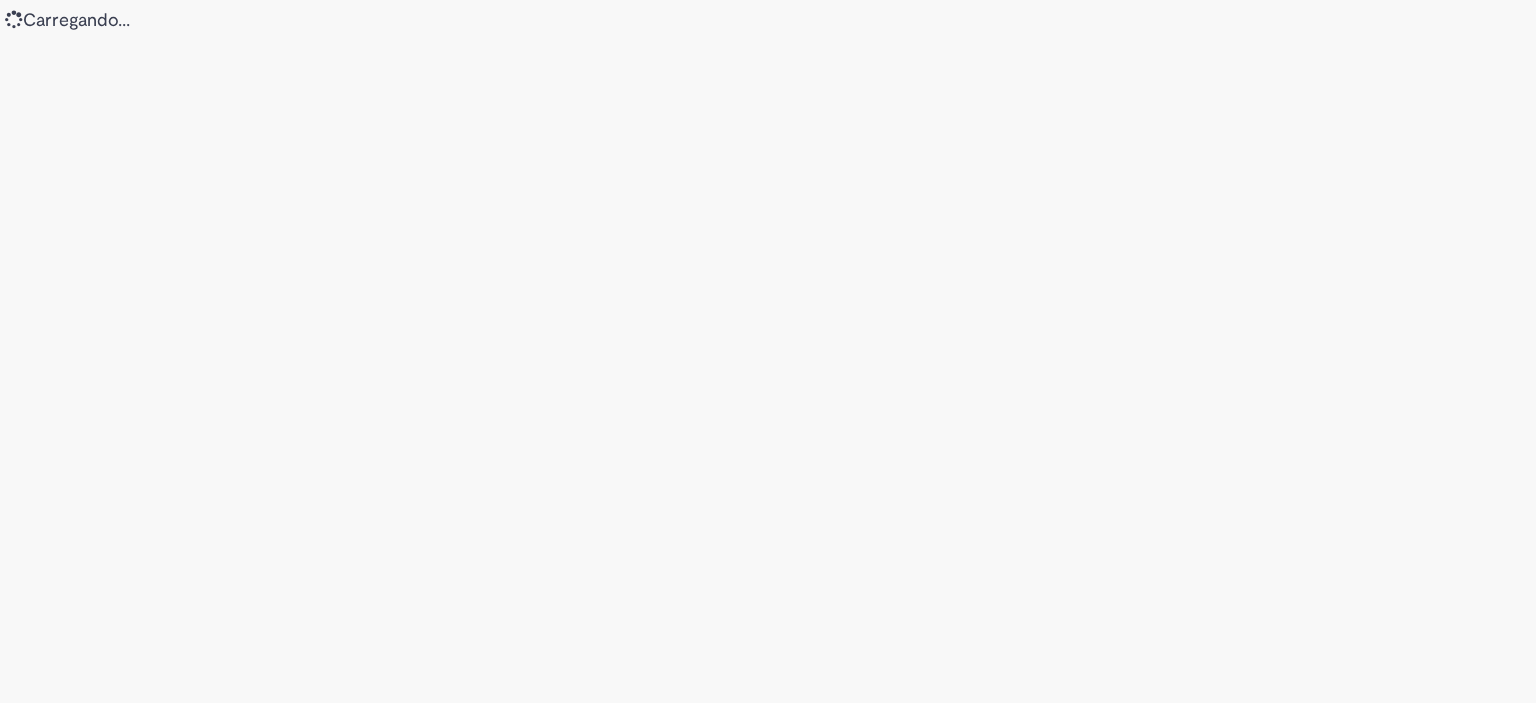 scroll, scrollTop: 0, scrollLeft: 0, axis: both 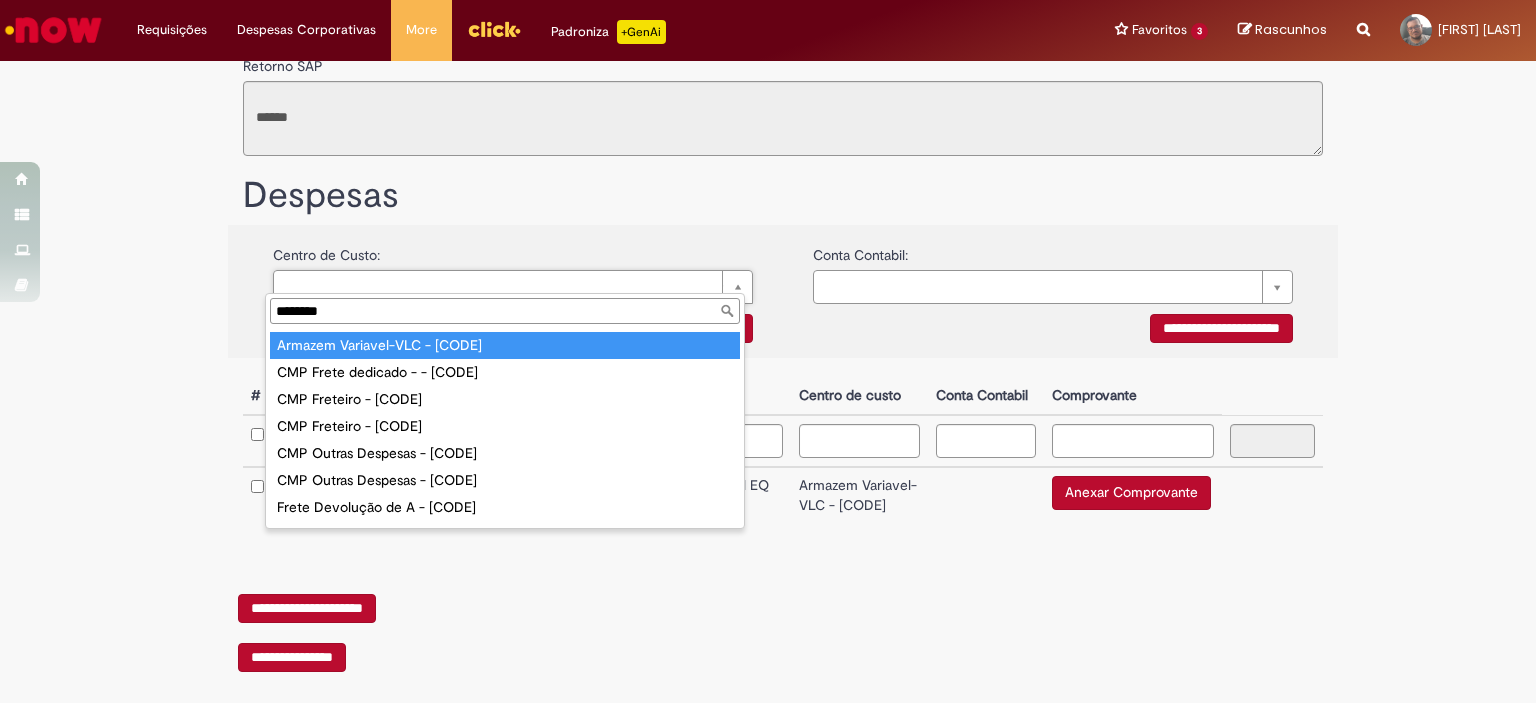 type on "********" 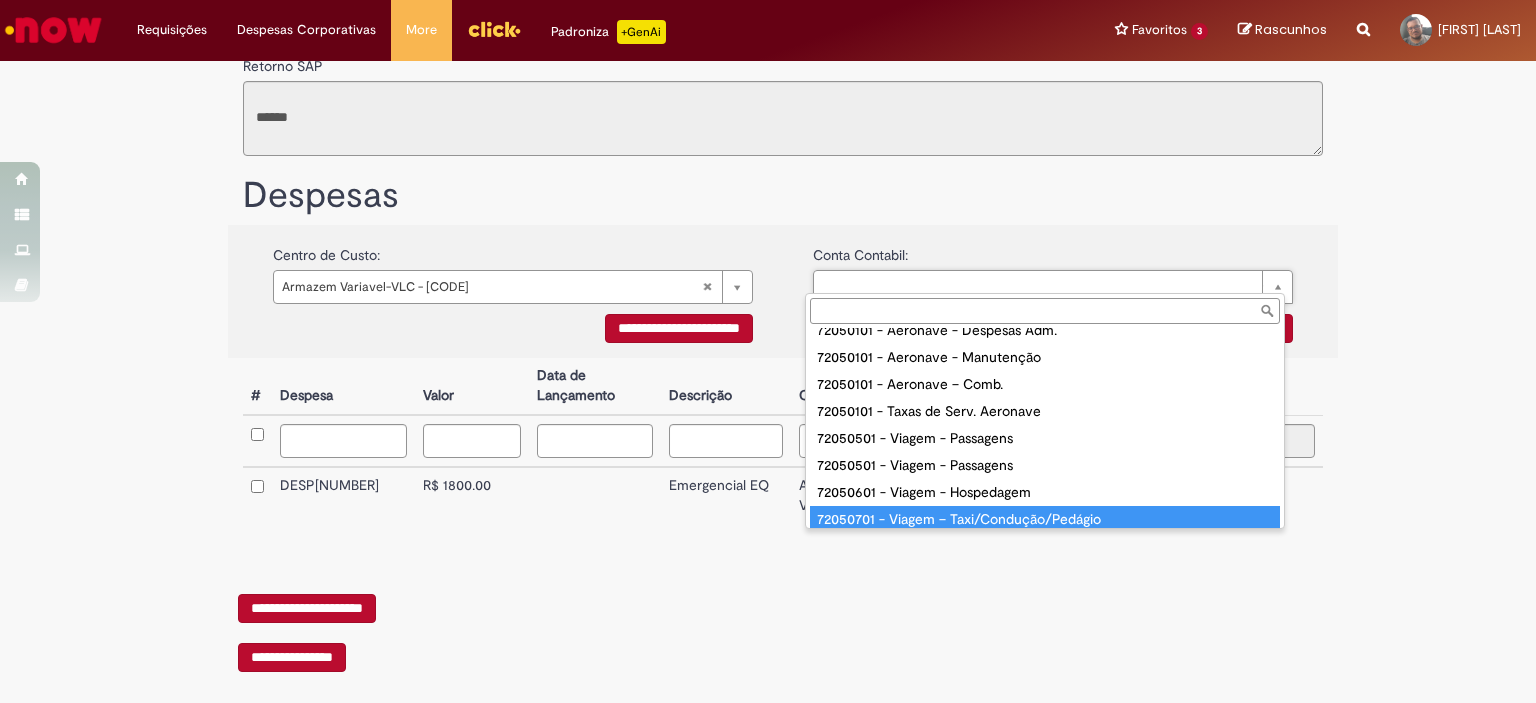 scroll, scrollTop: 664, scrollLeft: 0, axis: vertical 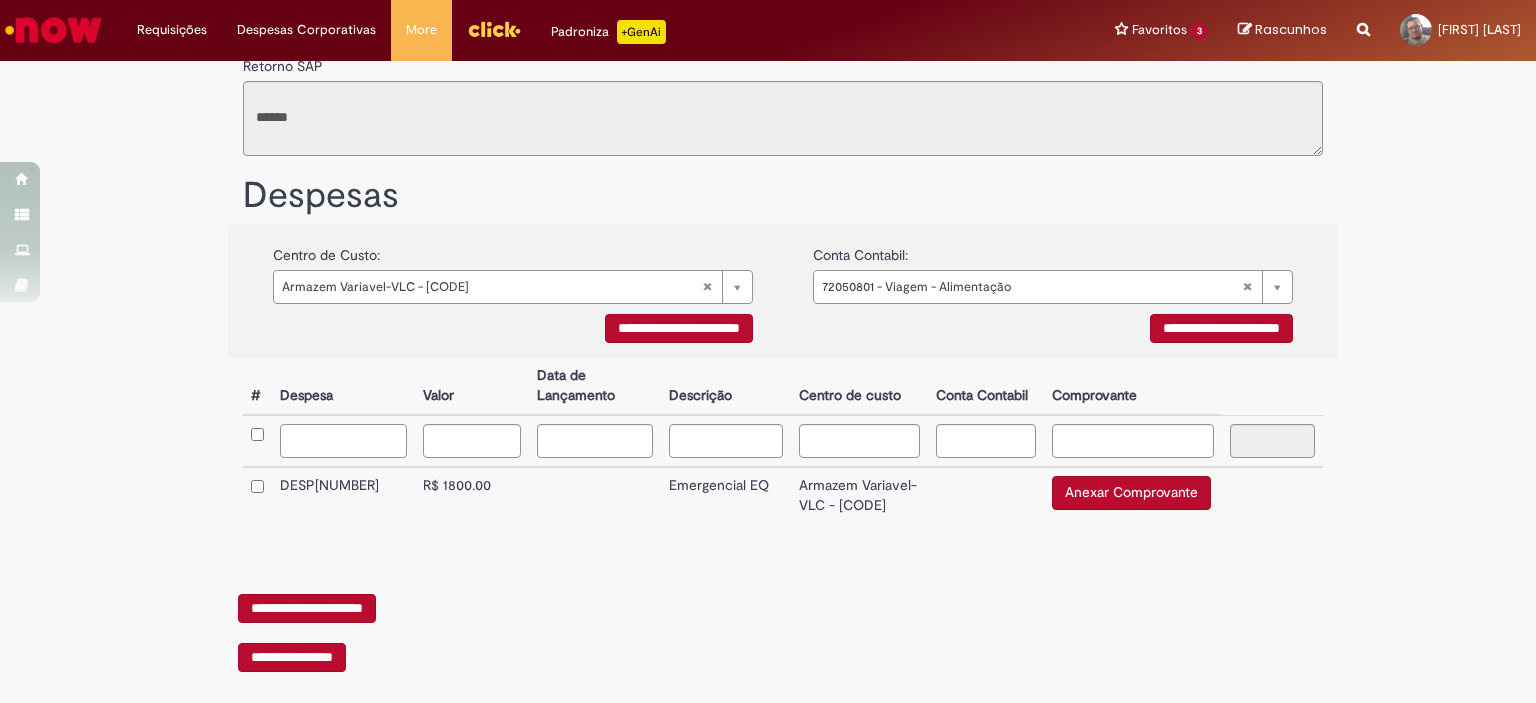 click at bounding box center (343, 441) 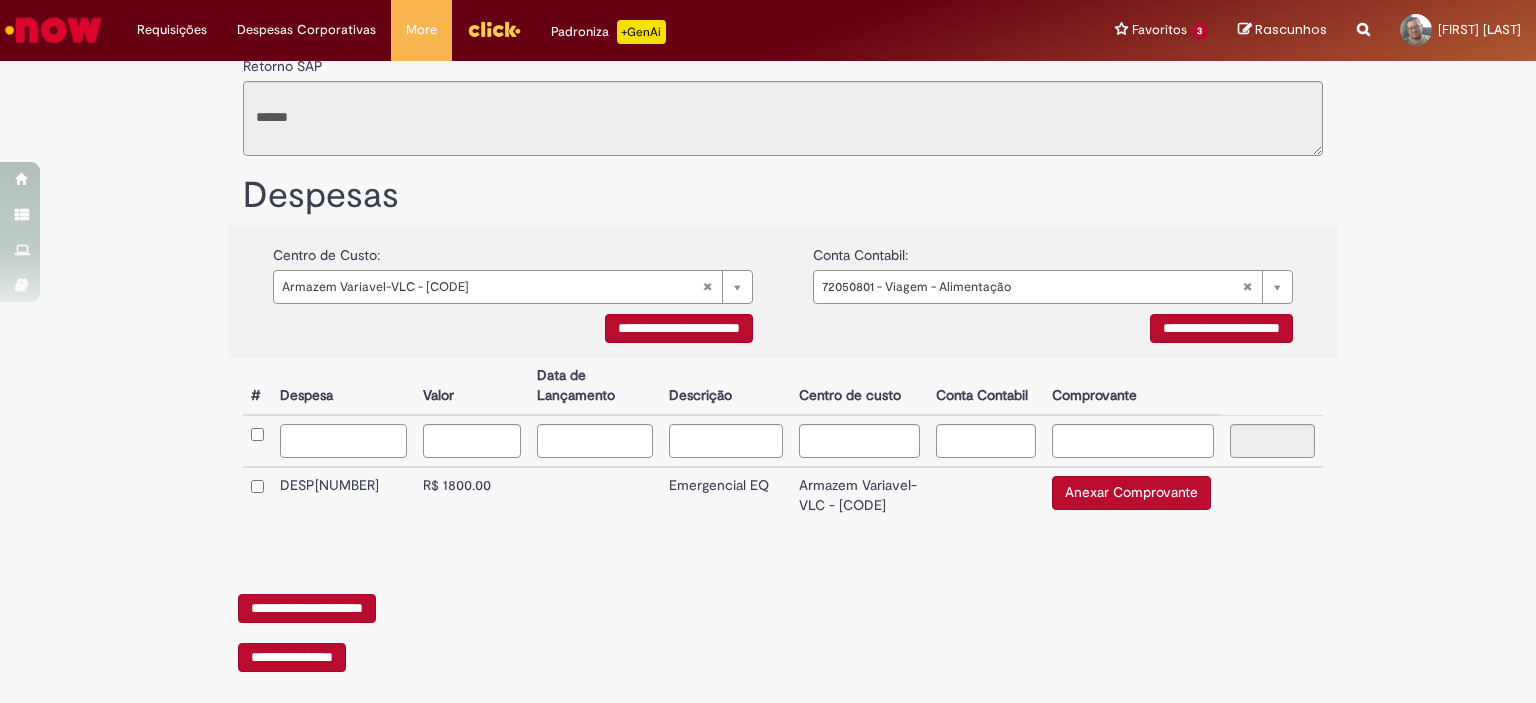 click at bounding box center (343, 441) 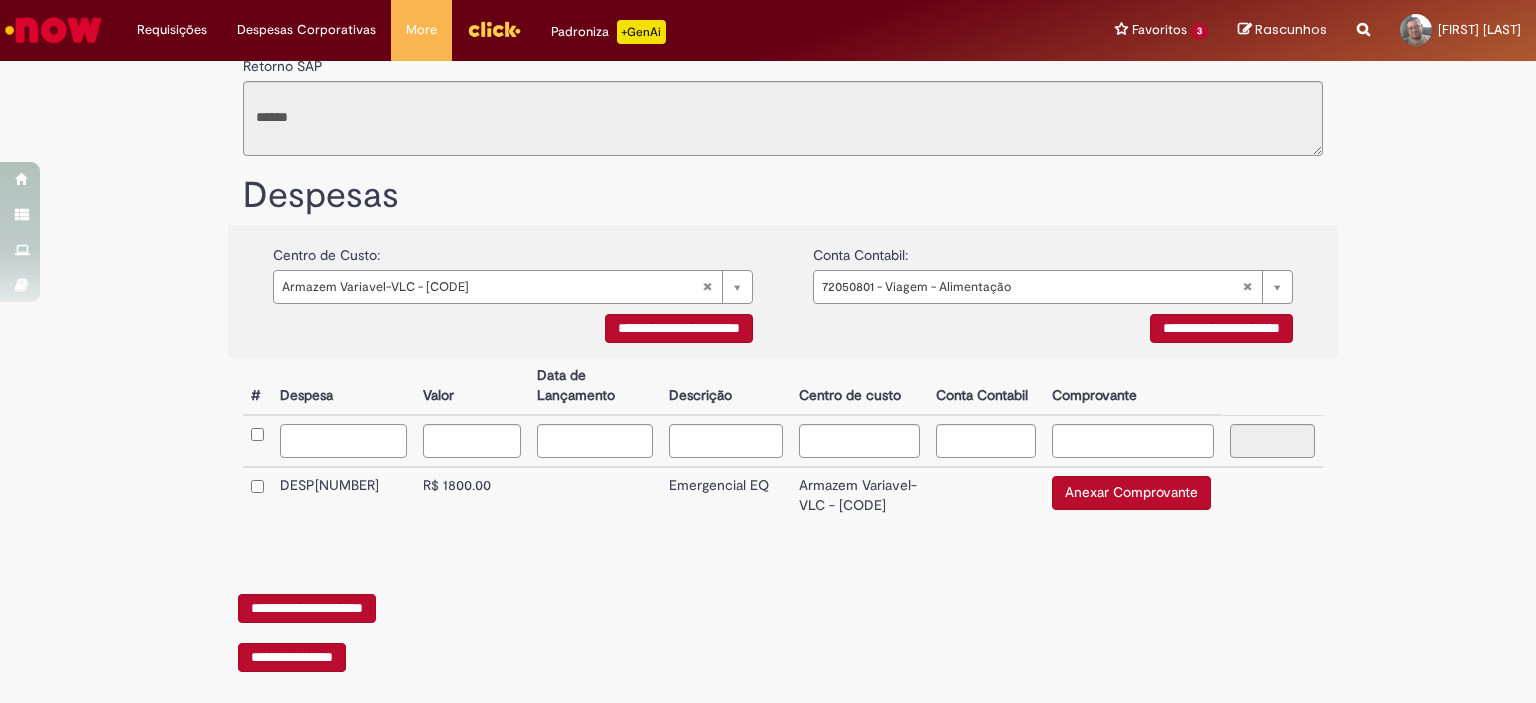 click at bounding box center (343, 441) 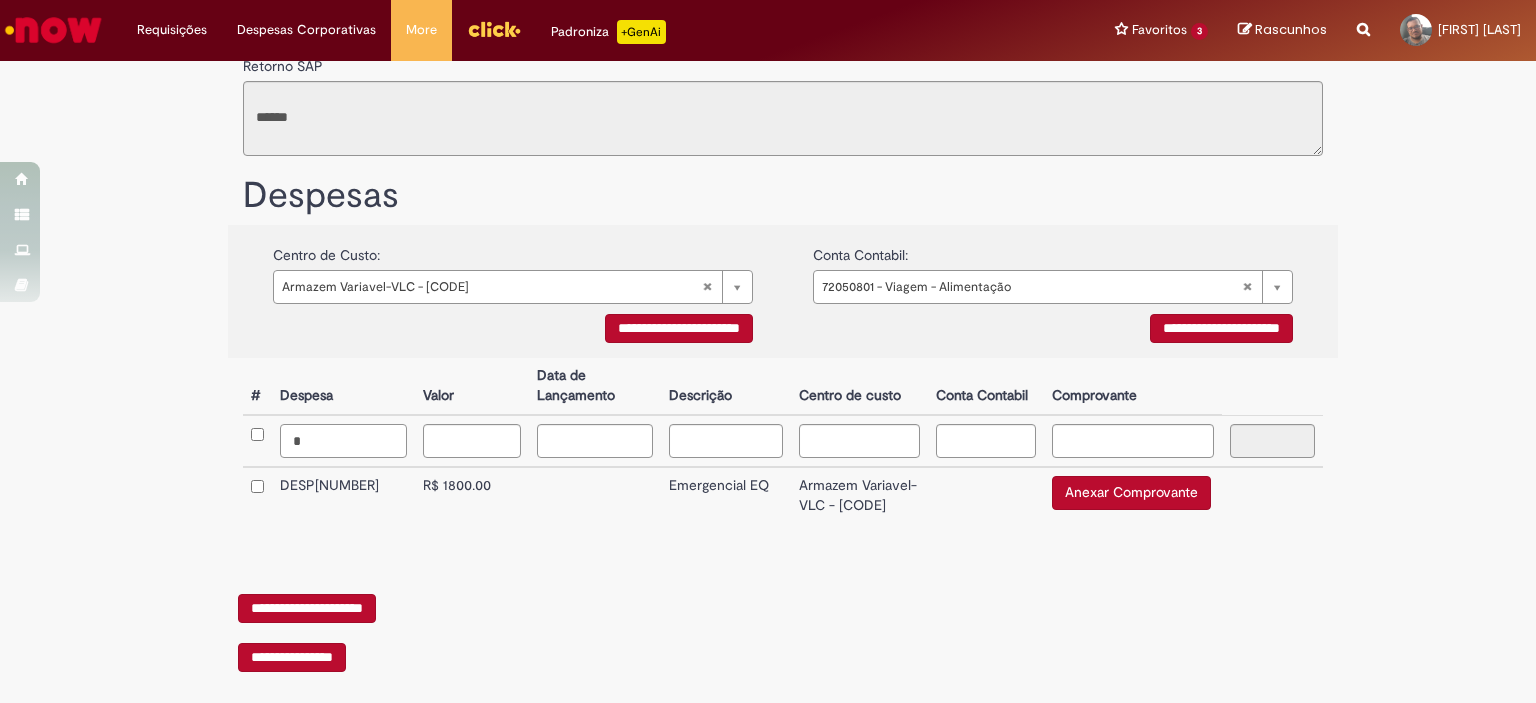 scroll, scrollTop: 270, scrollLeft: 0, axis: vertical 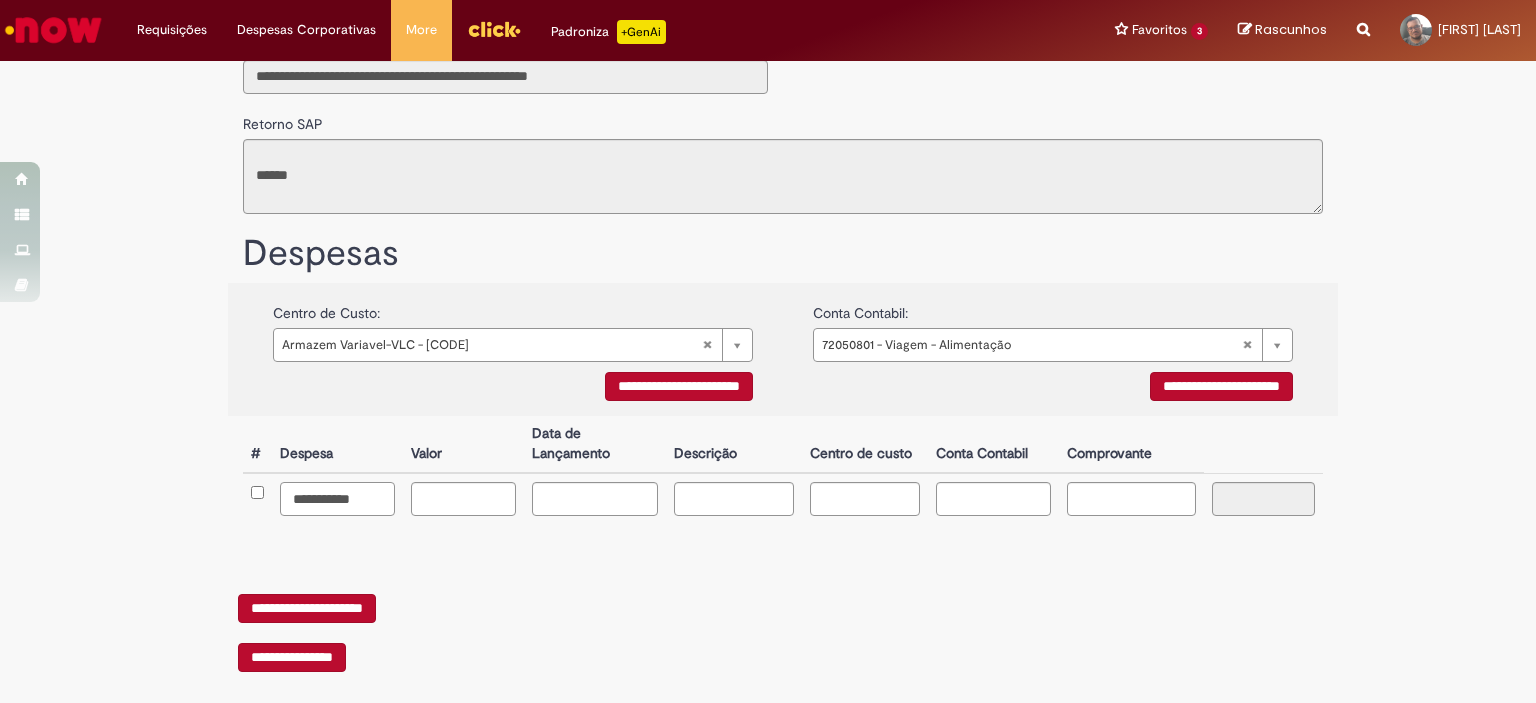 type on "**********" 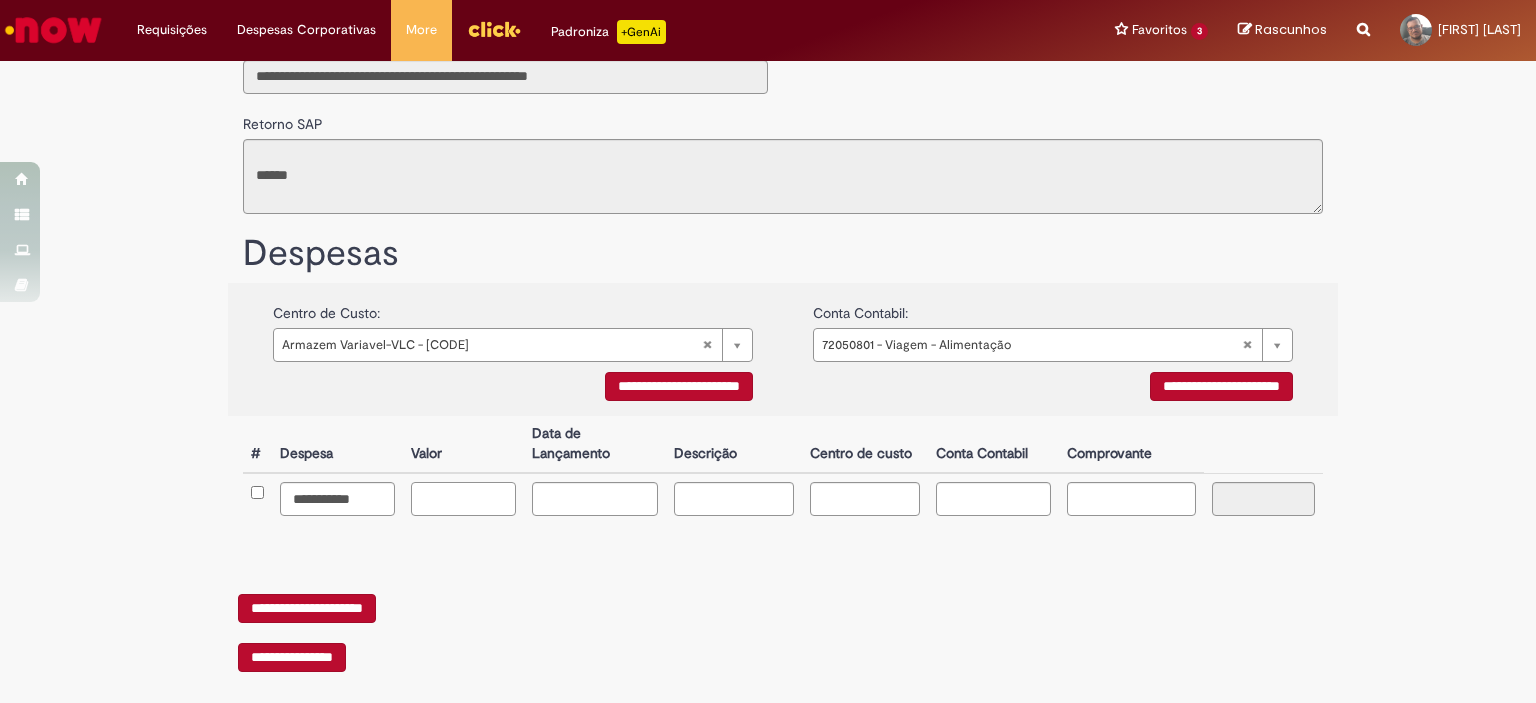 click at bounding box center (0, 0) 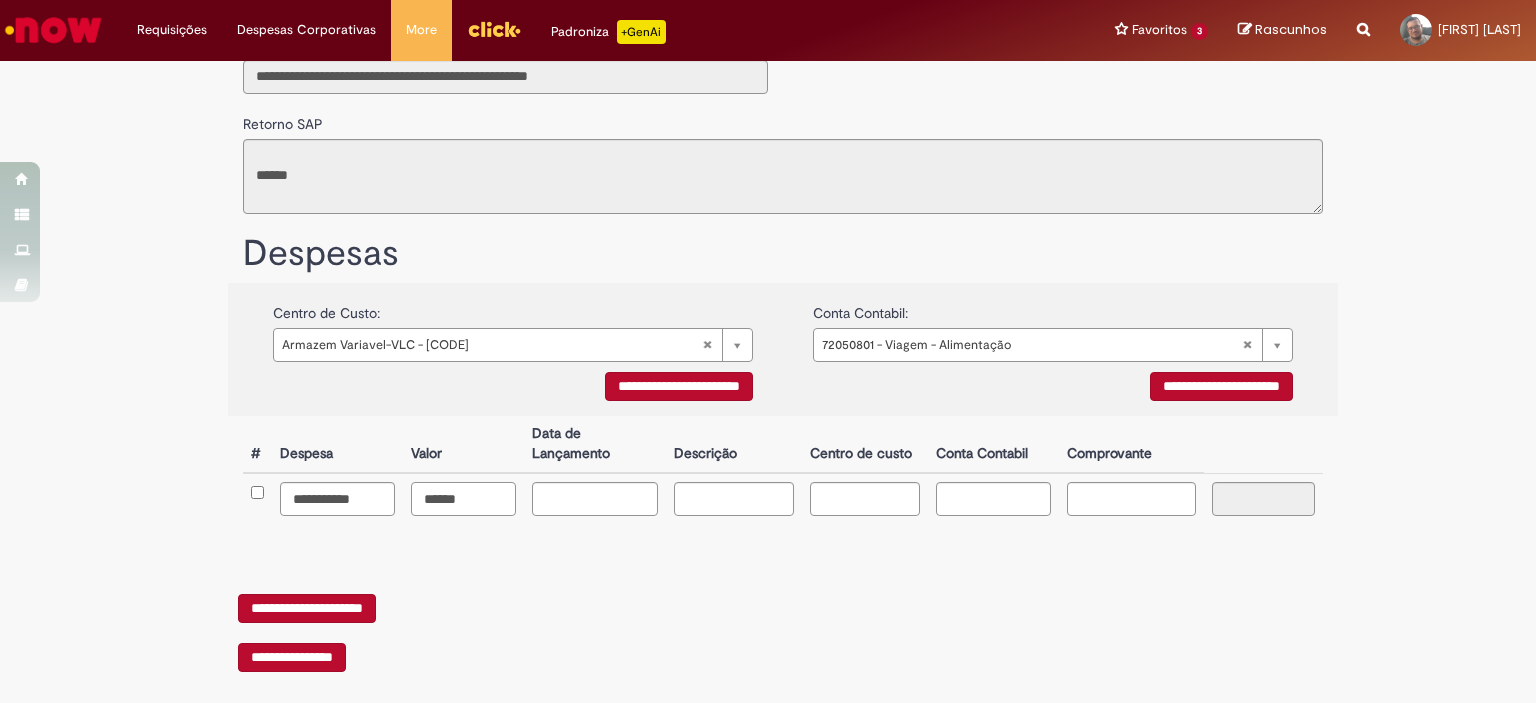type on "******" 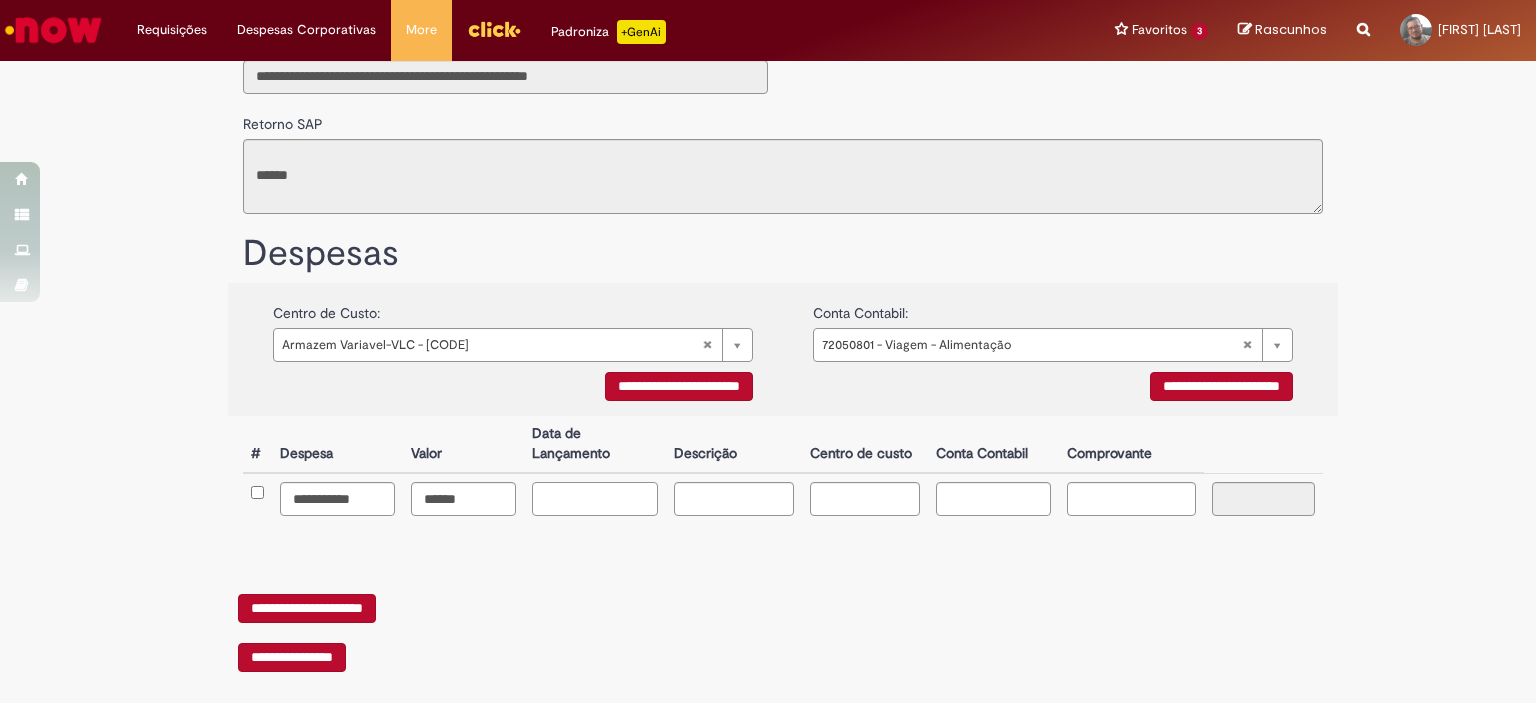 click at bounding box center [0, 0] 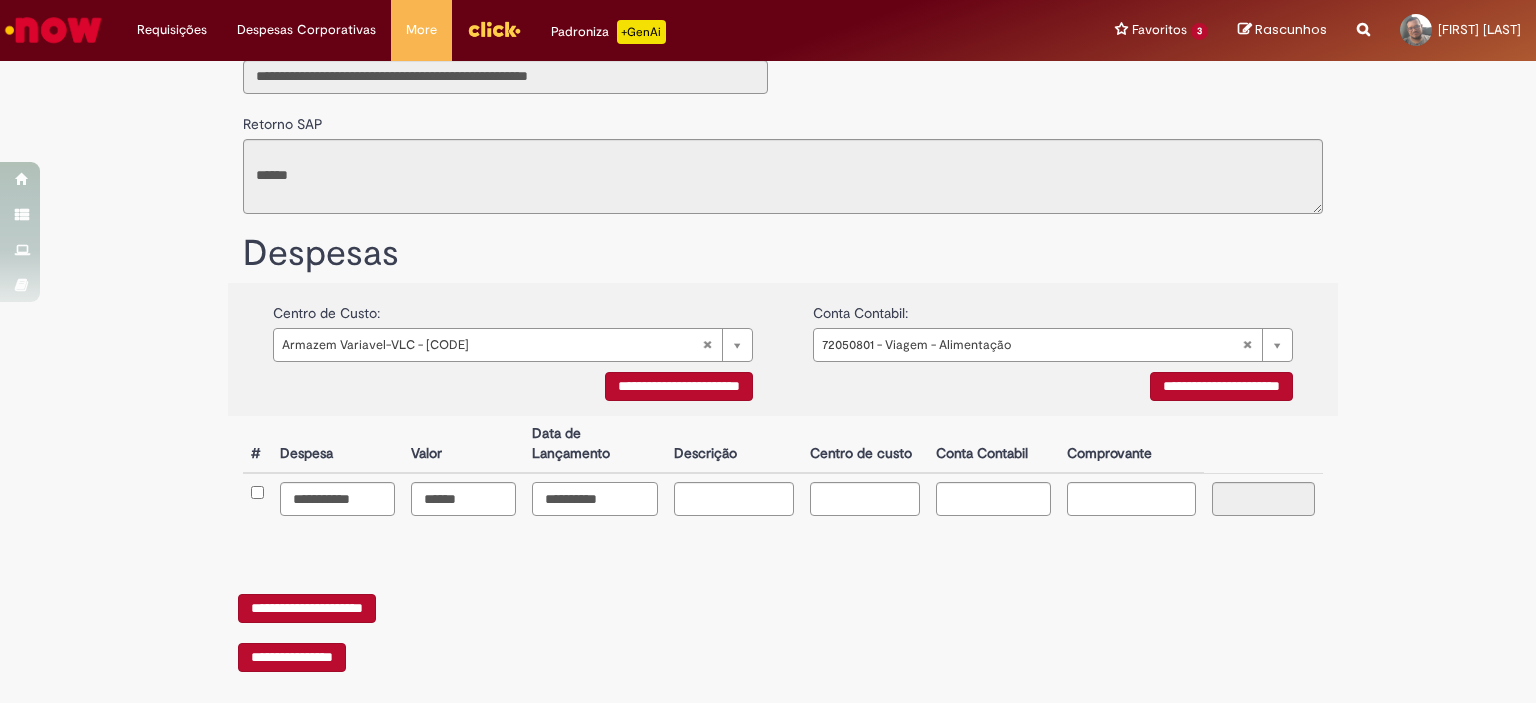 type on "**********" 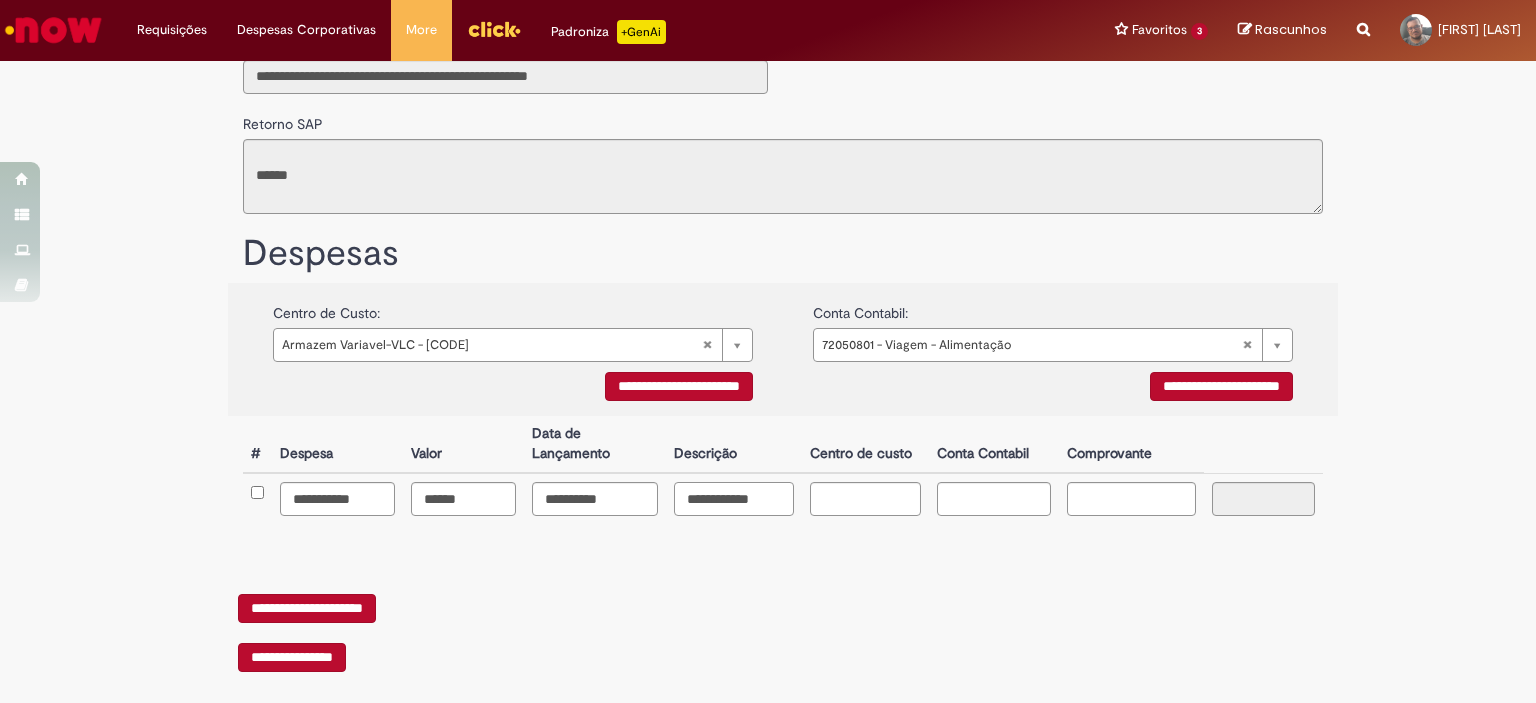 scroll, scrollTop: 0, scrollLeft: 5, axis: horizontal 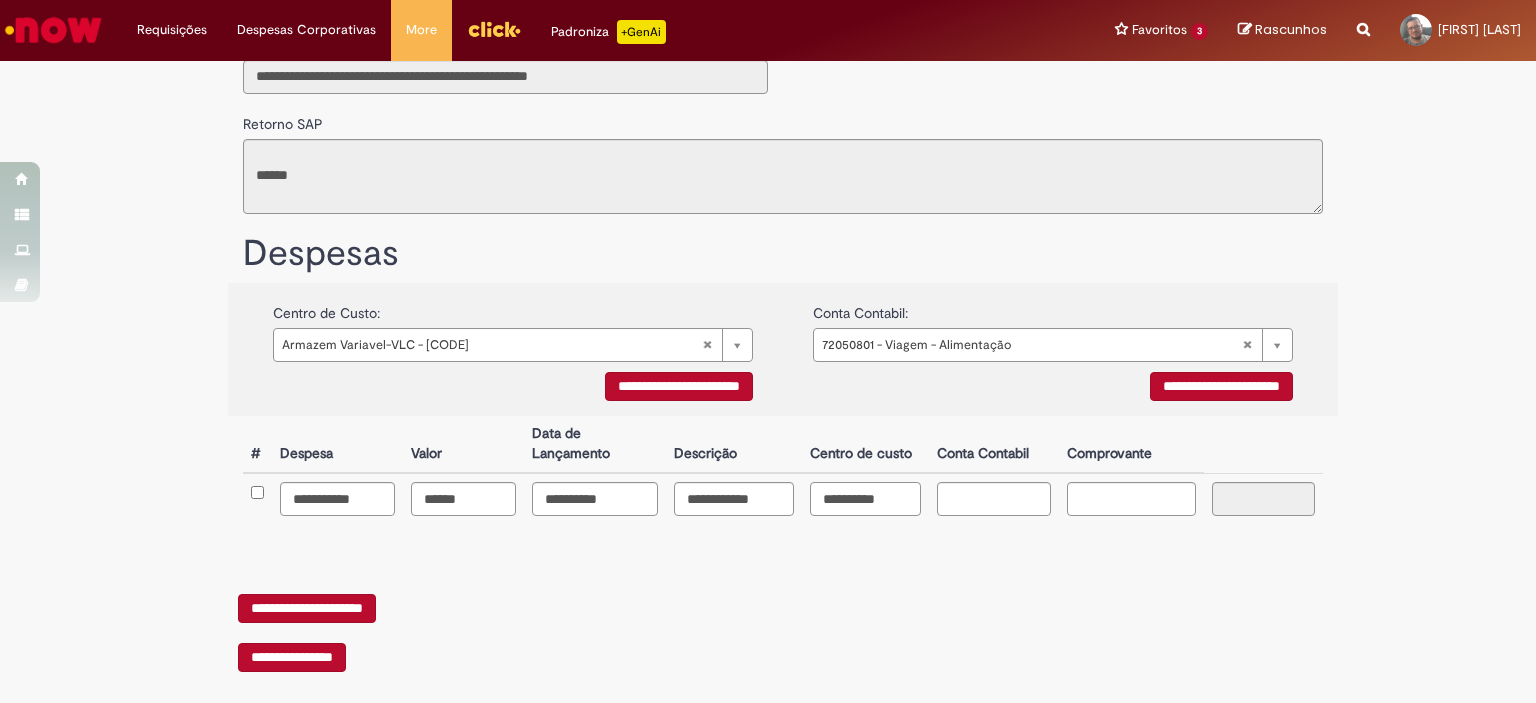 type on "**********" 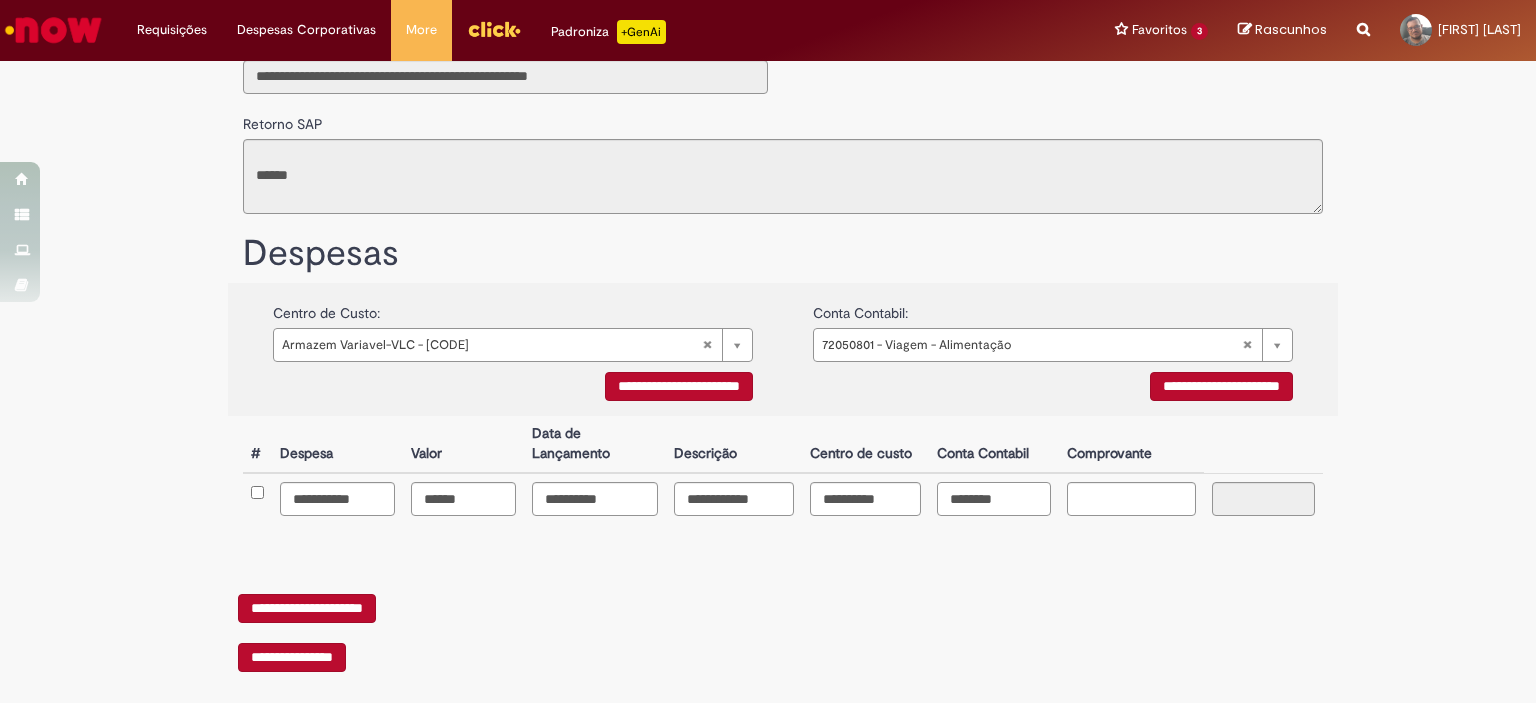 type on "********" 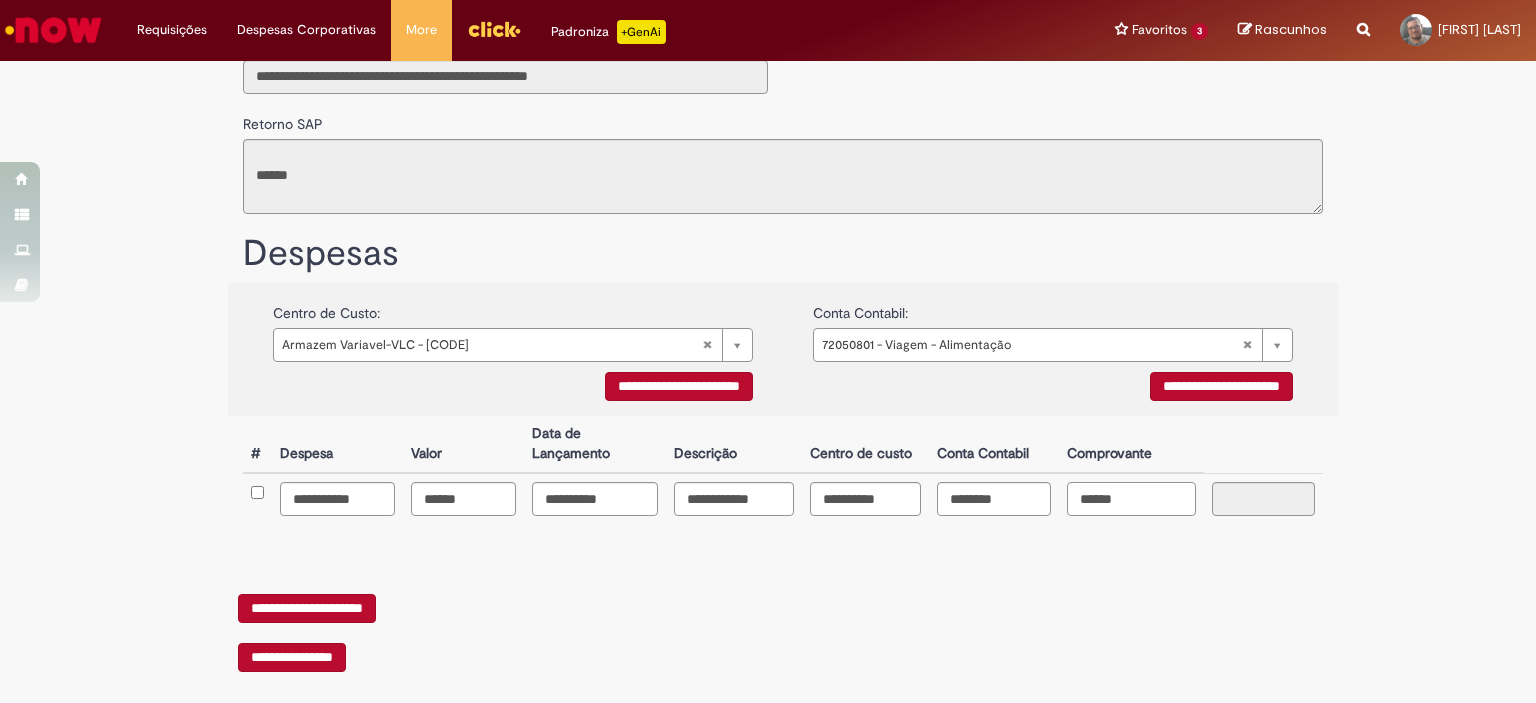 type on "******" 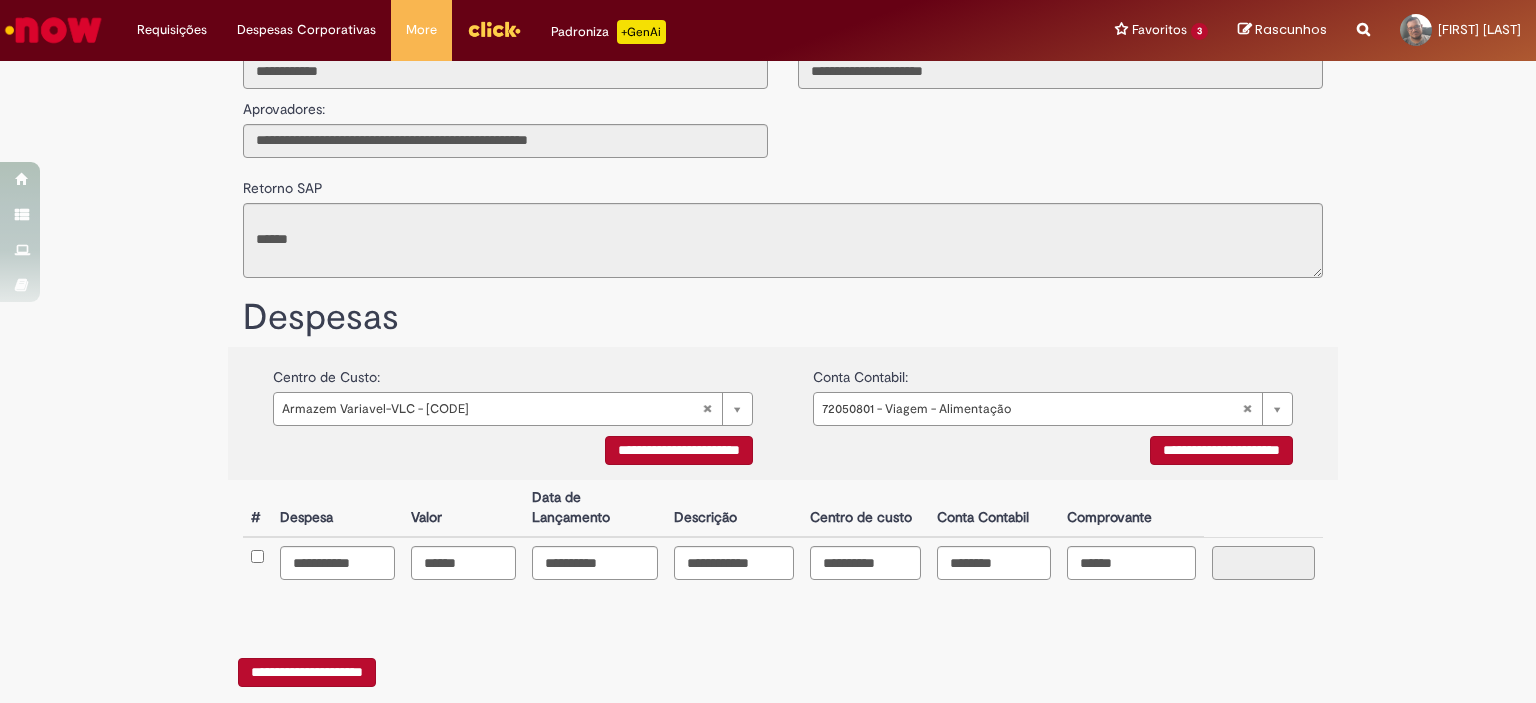 scroll, scrollTop: 270, scrollLeft: 0, axis: vertical 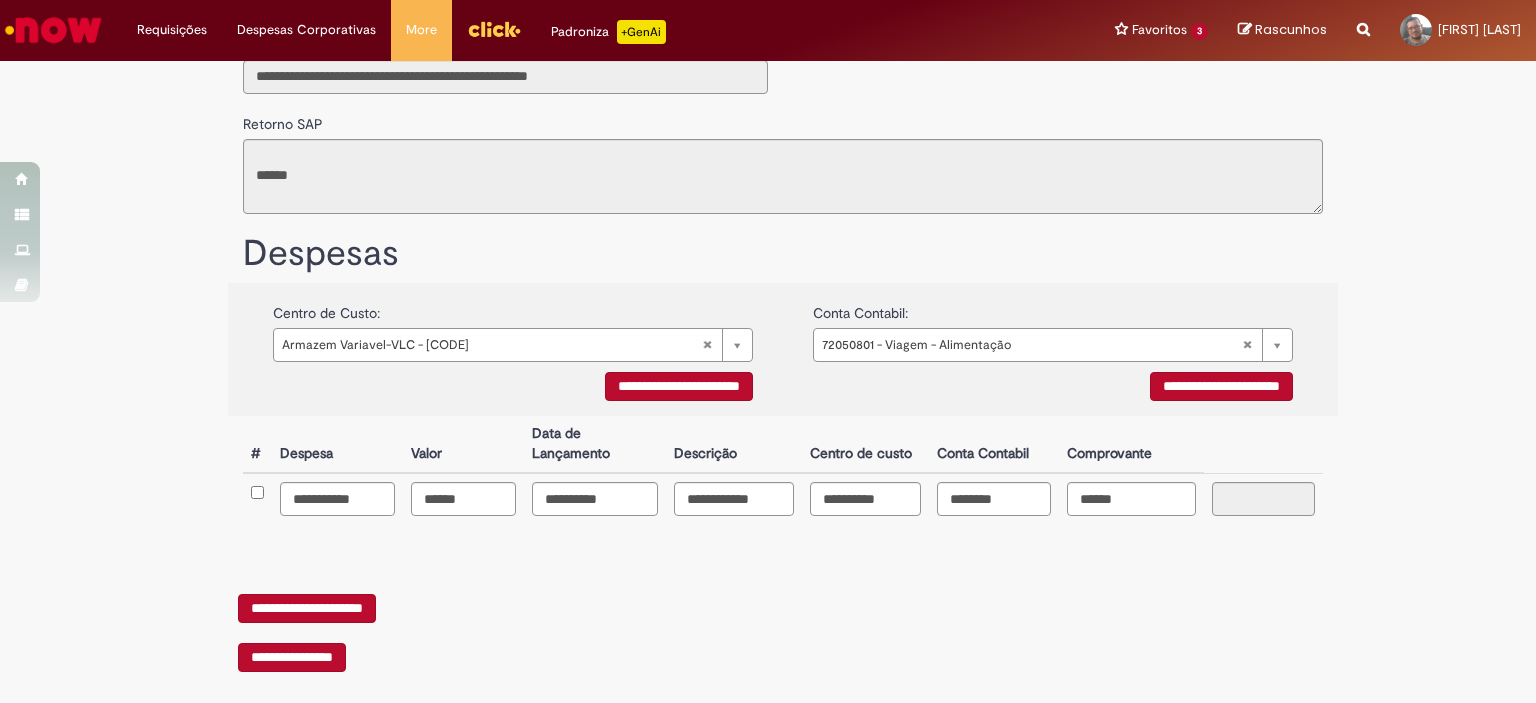 click on "**********" at bounding box center (307, 608) 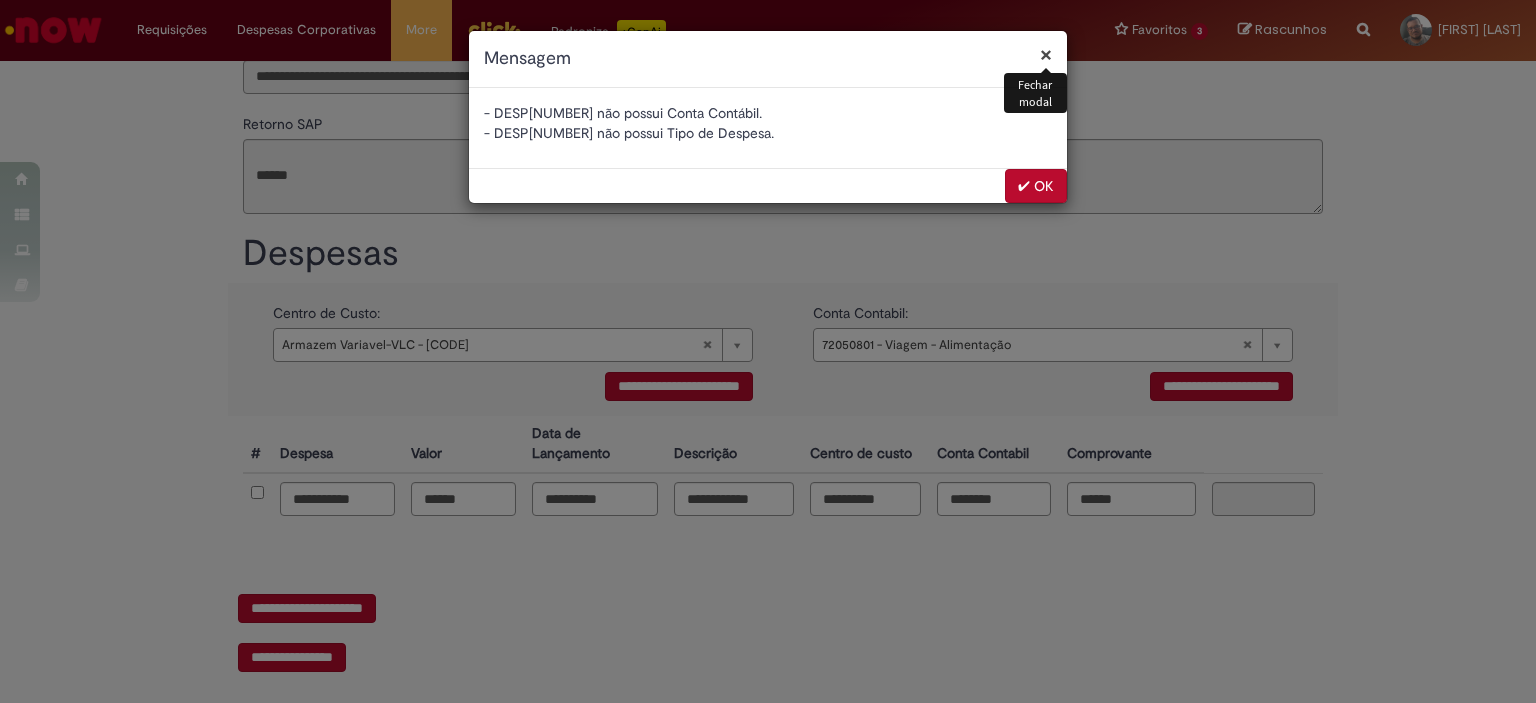 click on "×" at bounding box center (1046, 54) 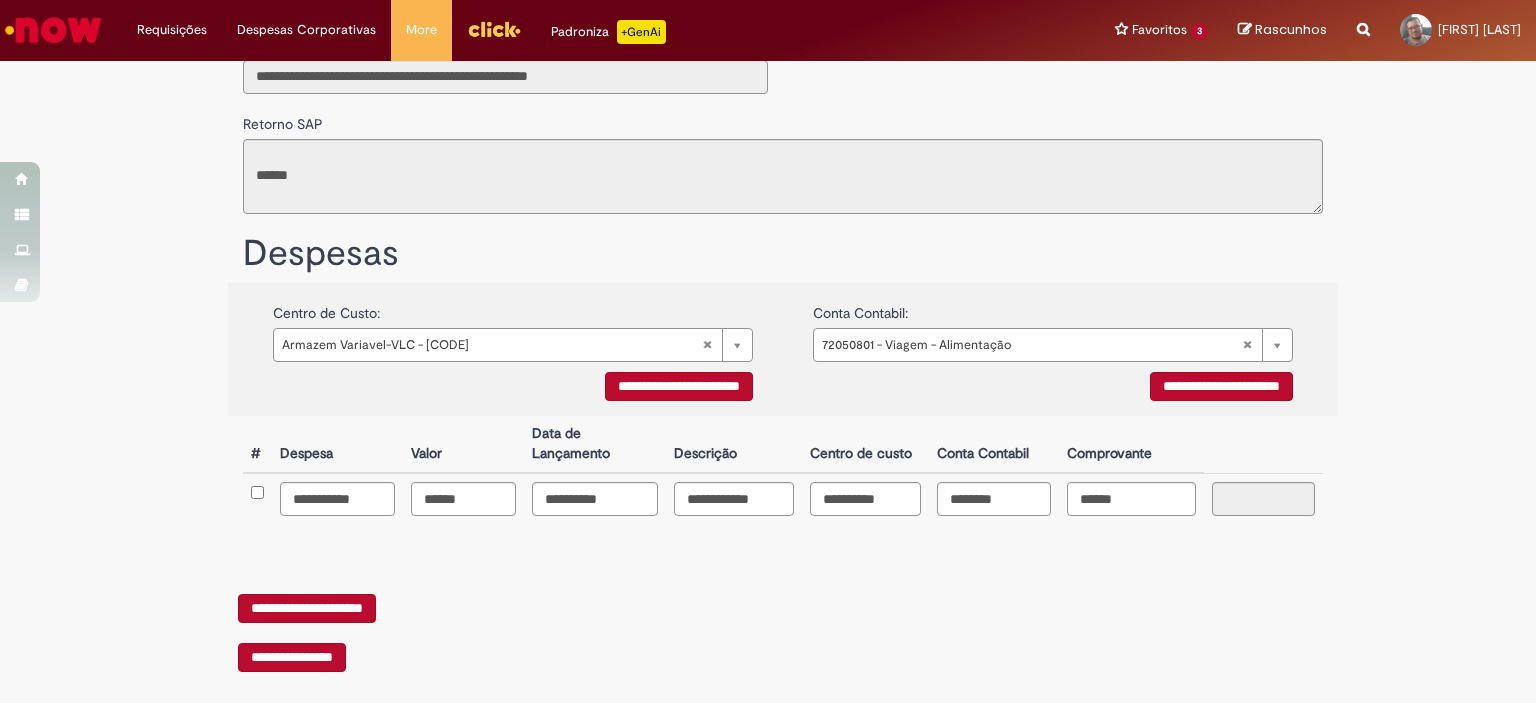 click on "**********" at bounding box center (292, 657) 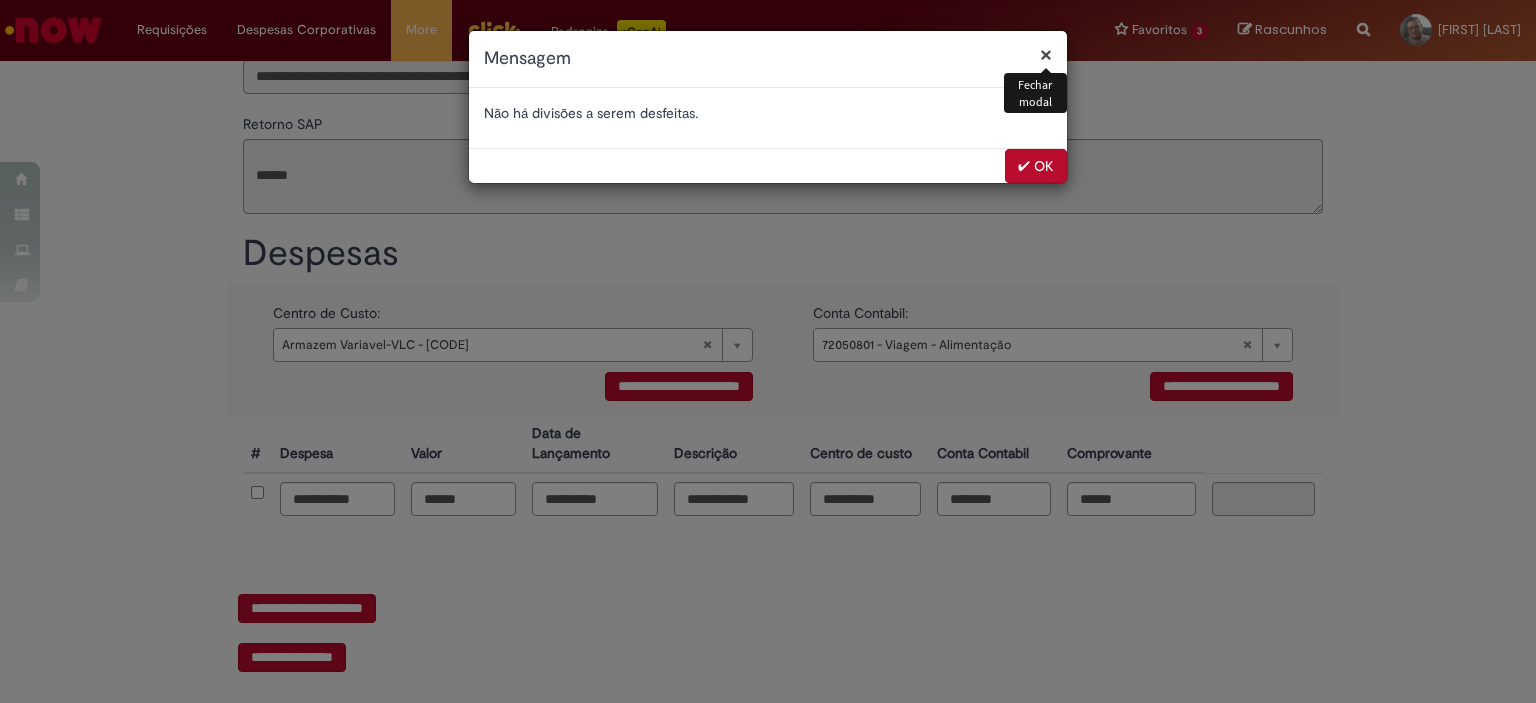 click on "×" at bounding box center [1046, 54] 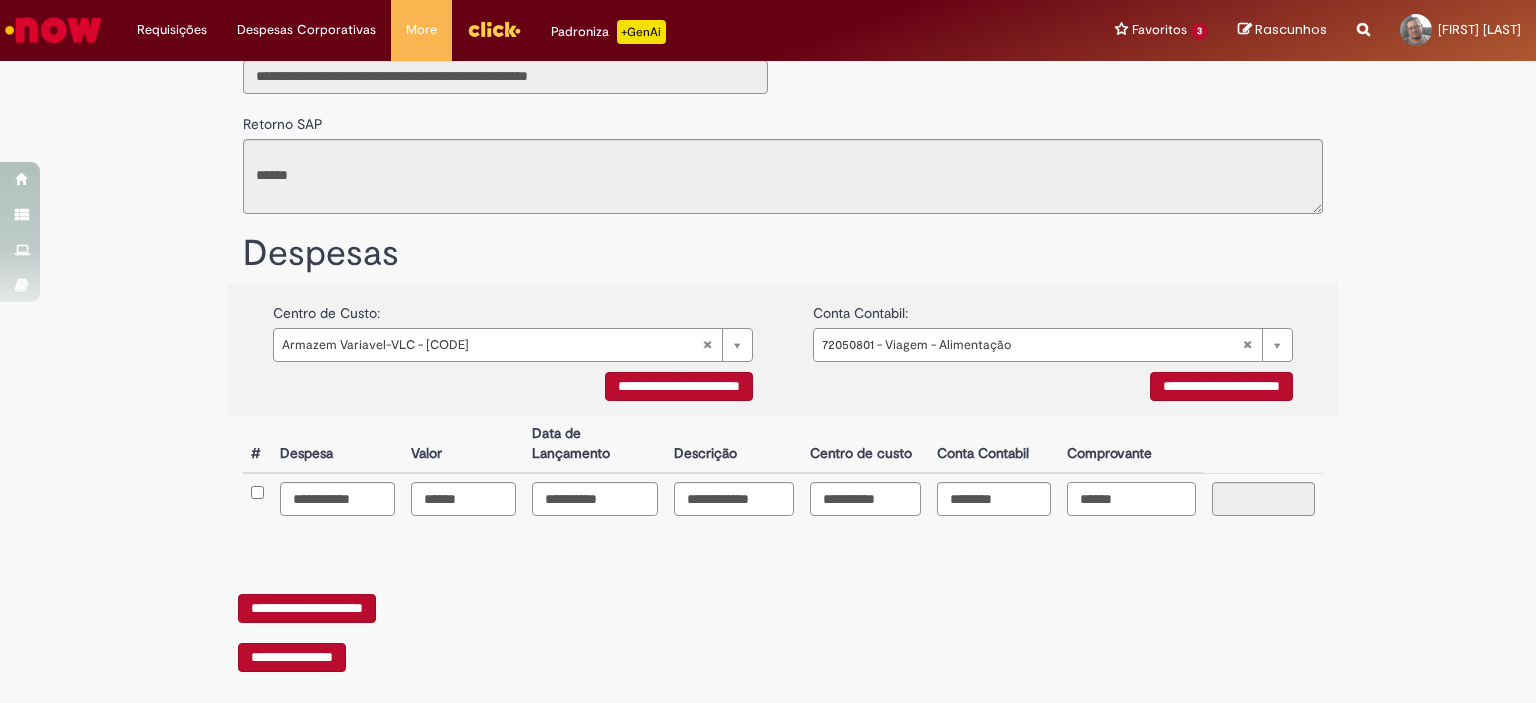 click on "******" at bounding box center (337, 499) 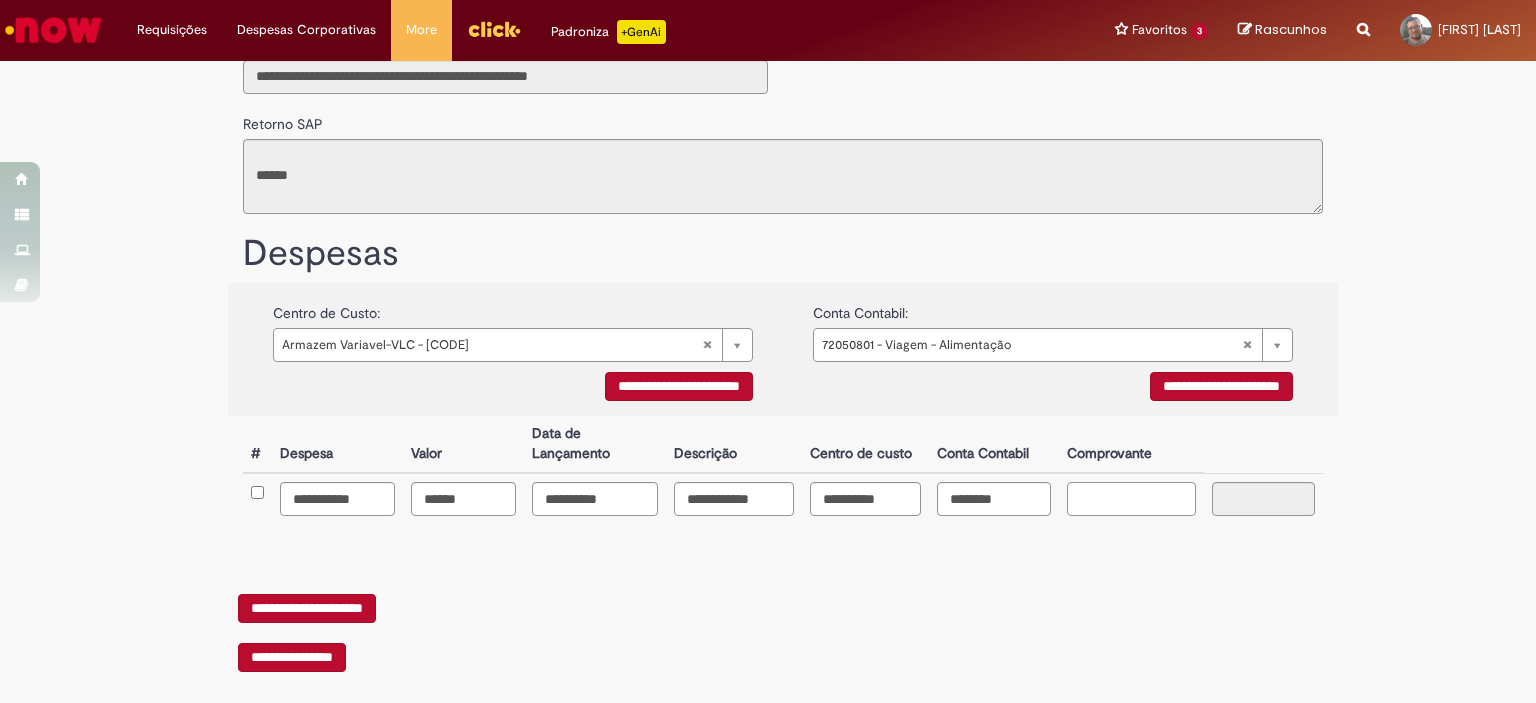 type 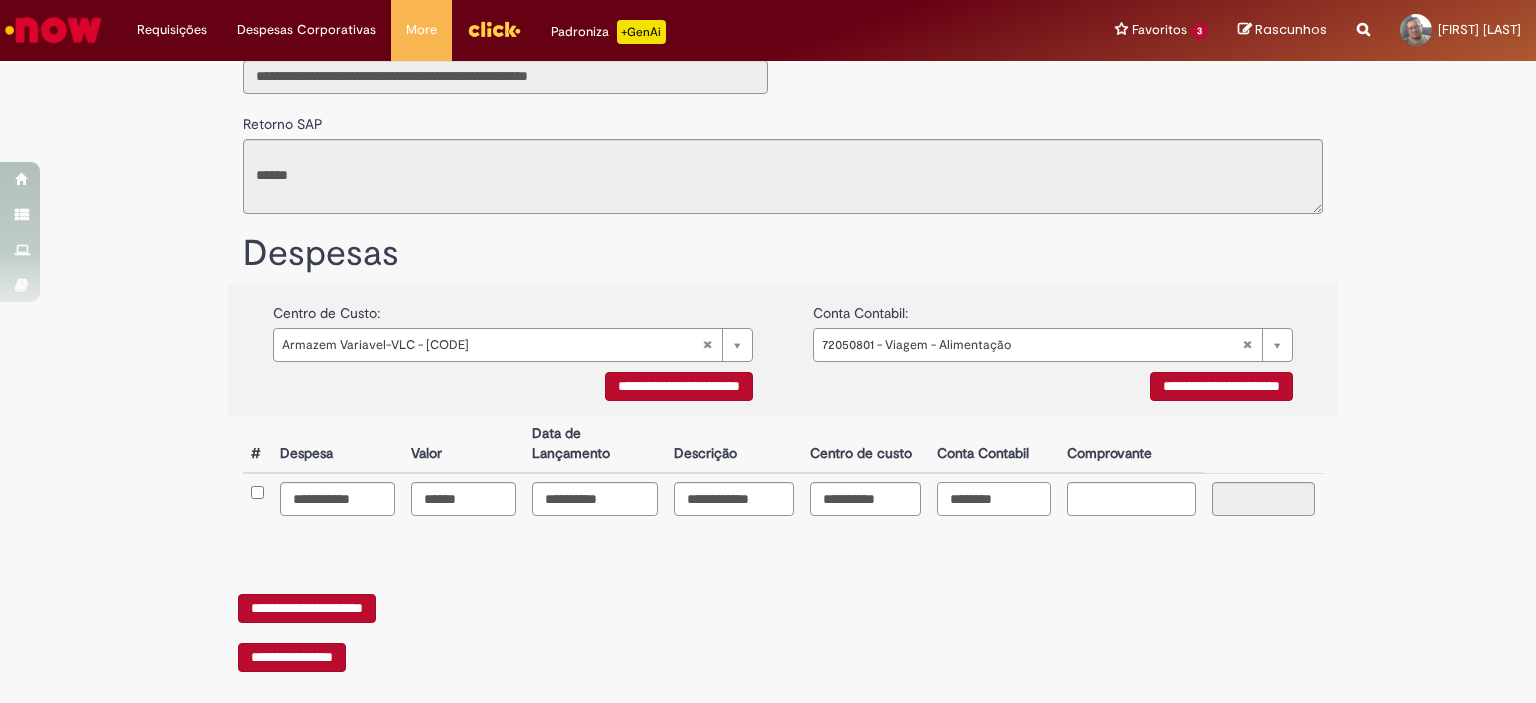 click on "********" at bounding box center [337, 499] 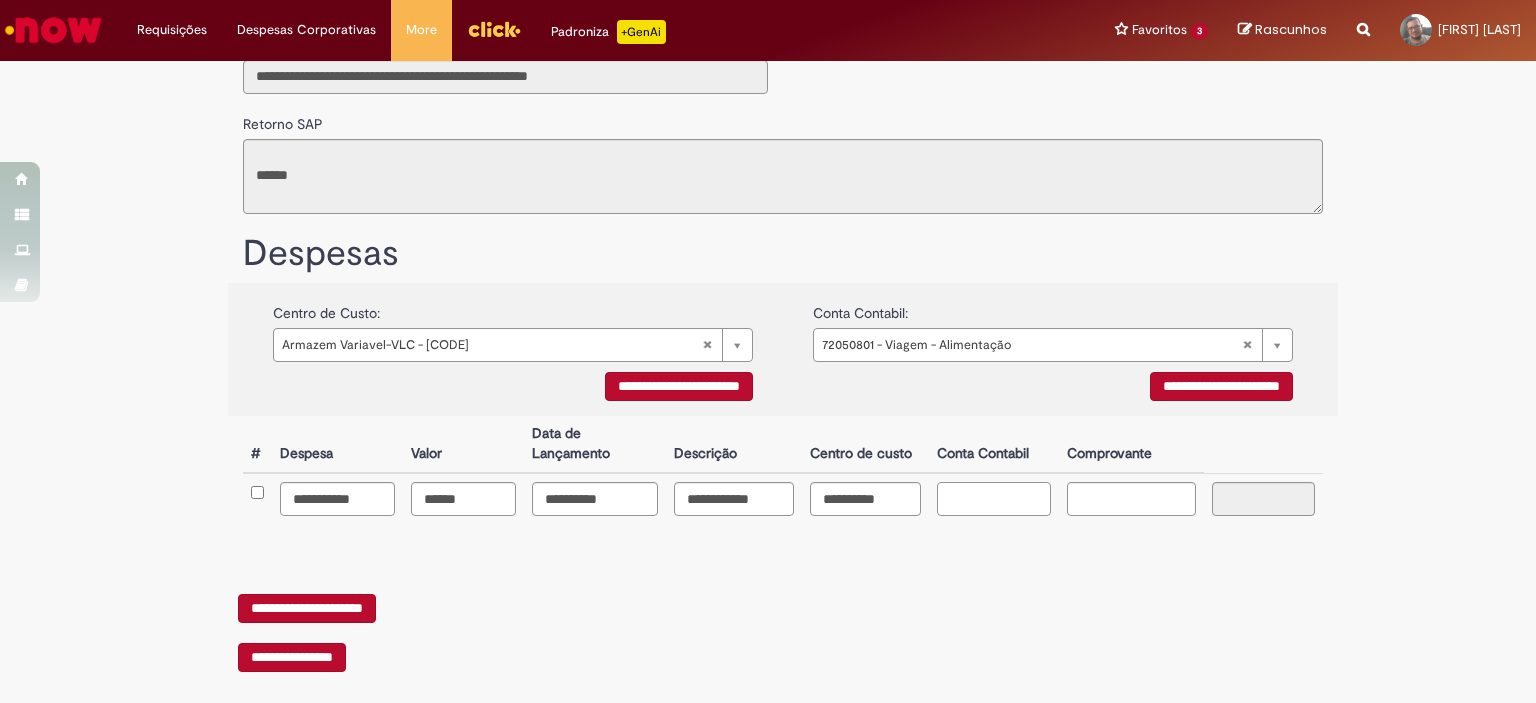 type 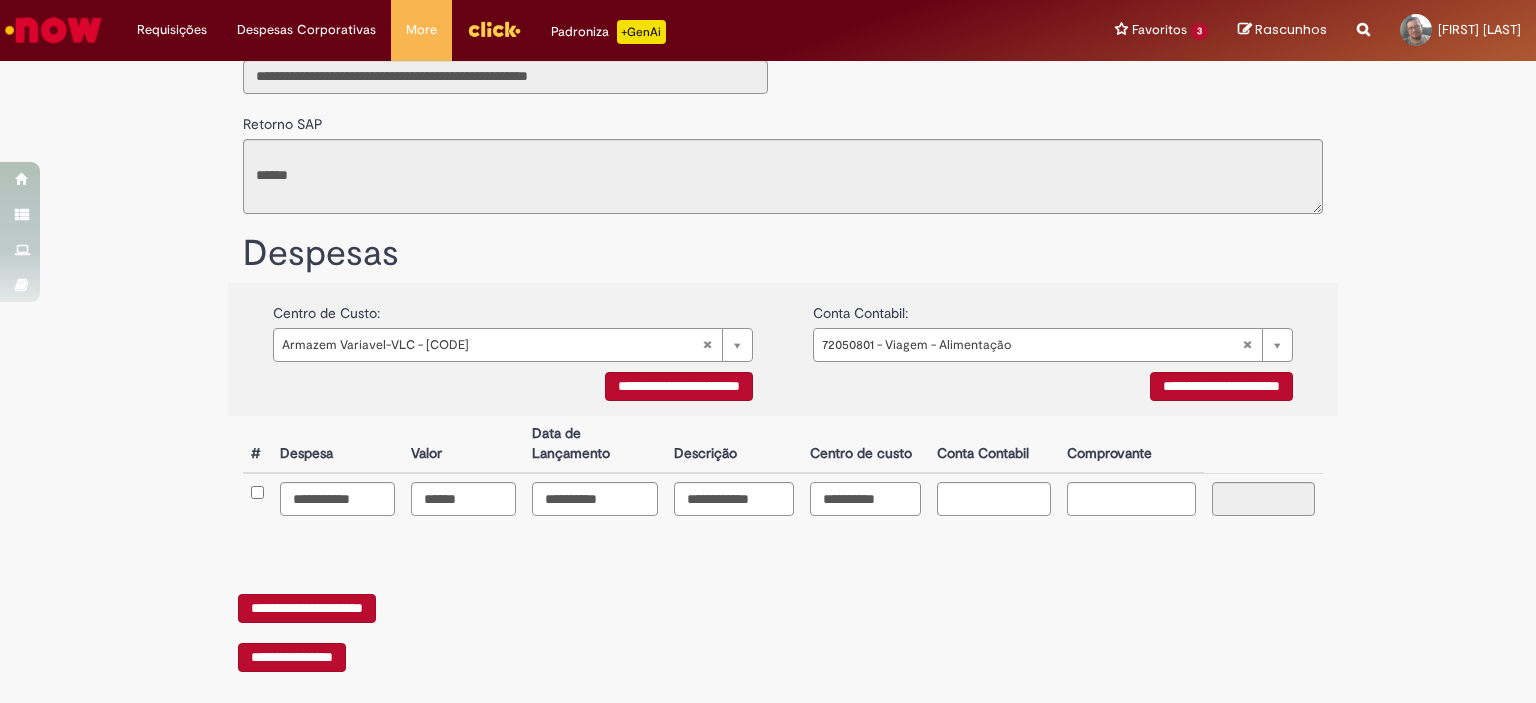 click on "**********" at bounding box center [337, 499] 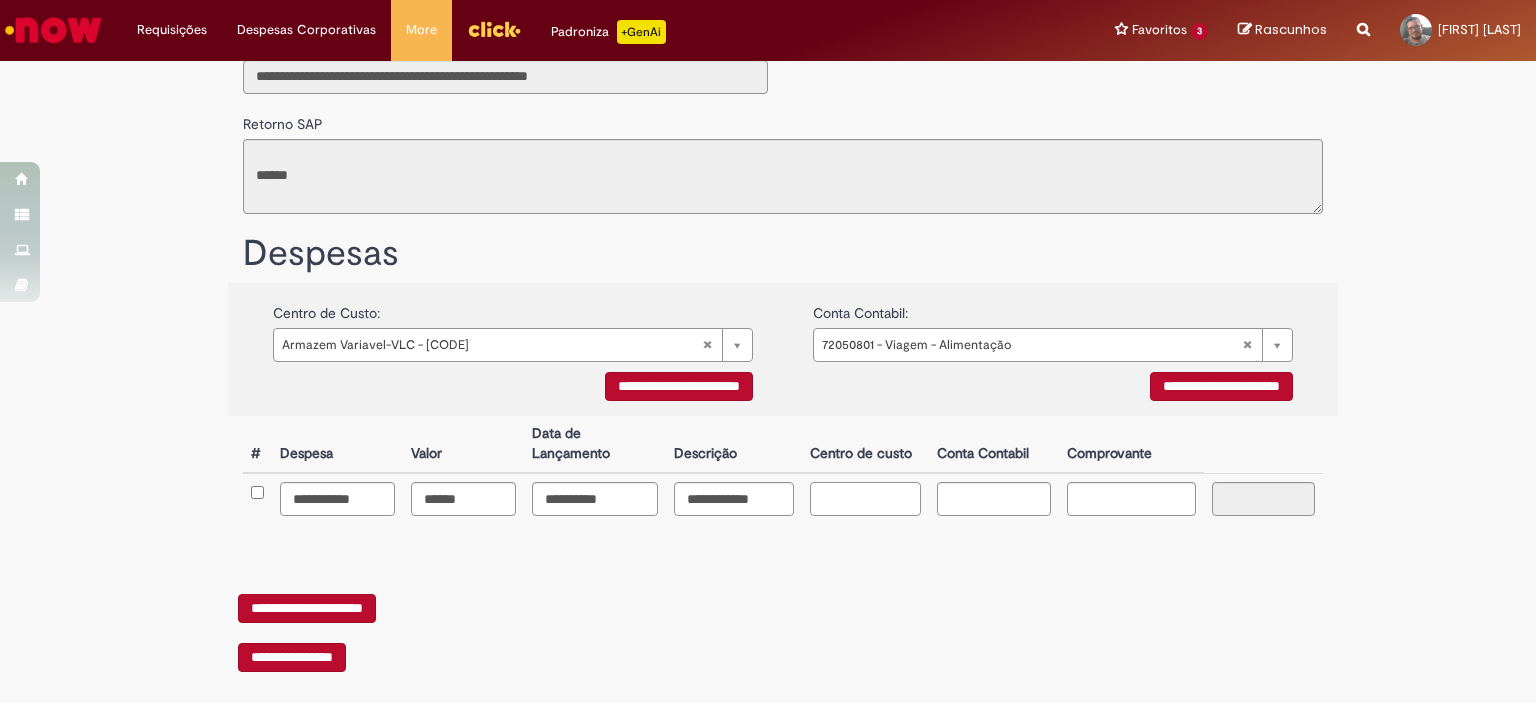 type 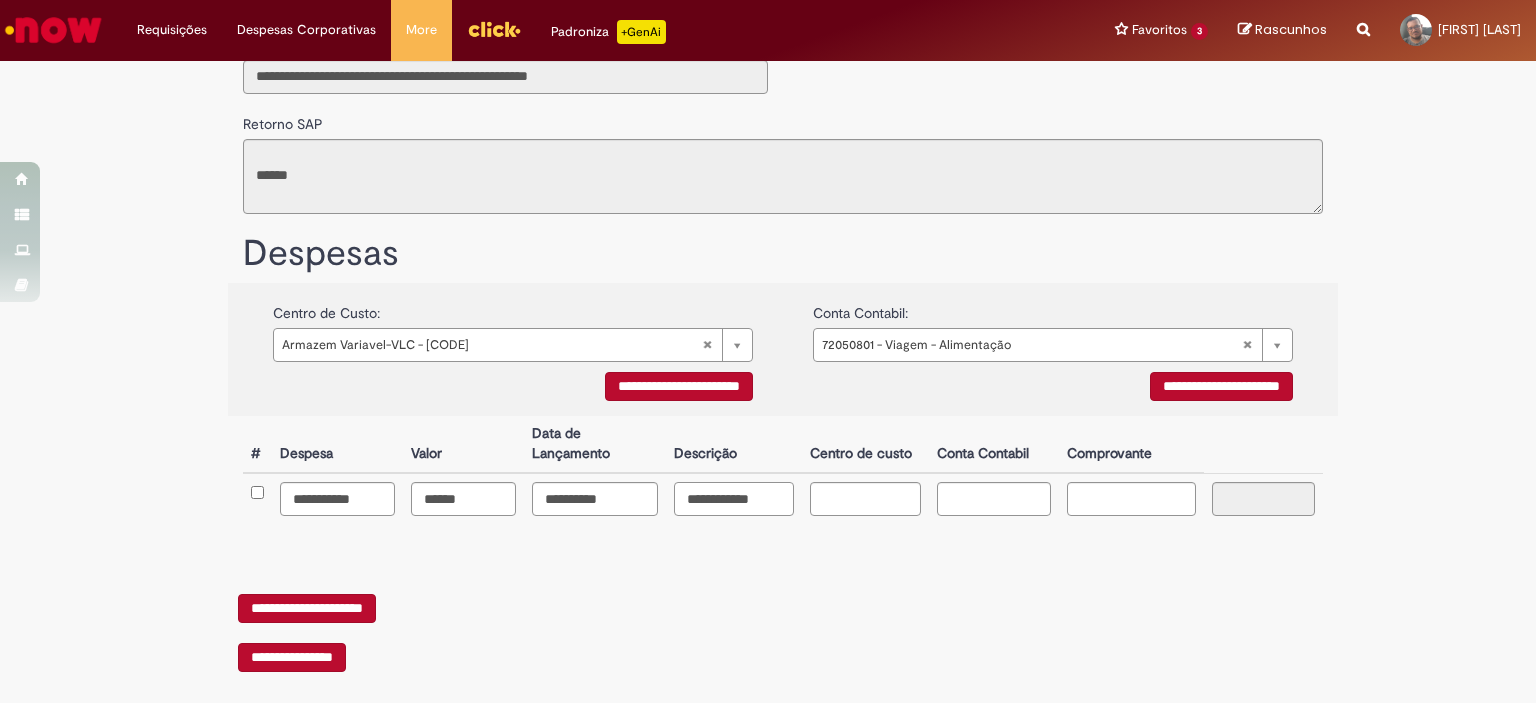 click on "**********" at bounding box center [337, 499] 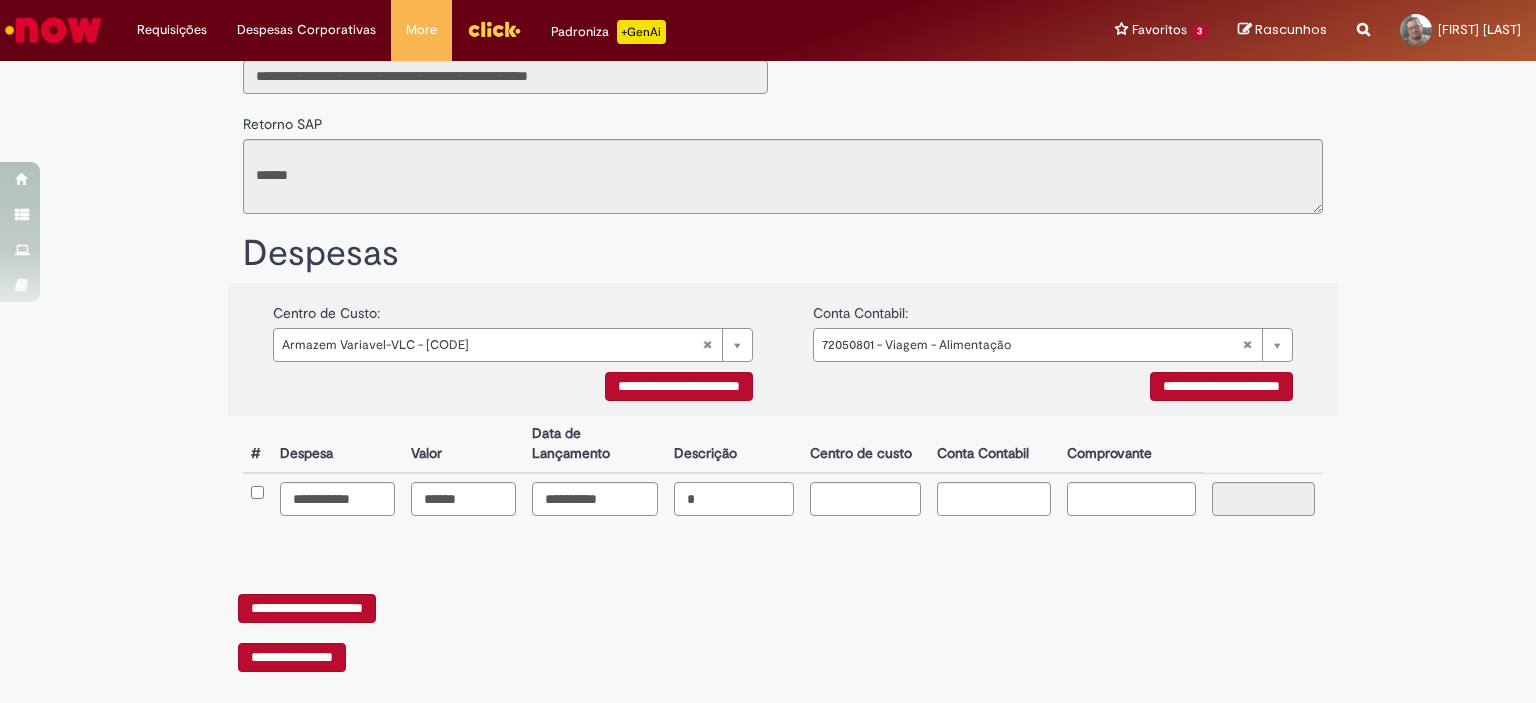 type 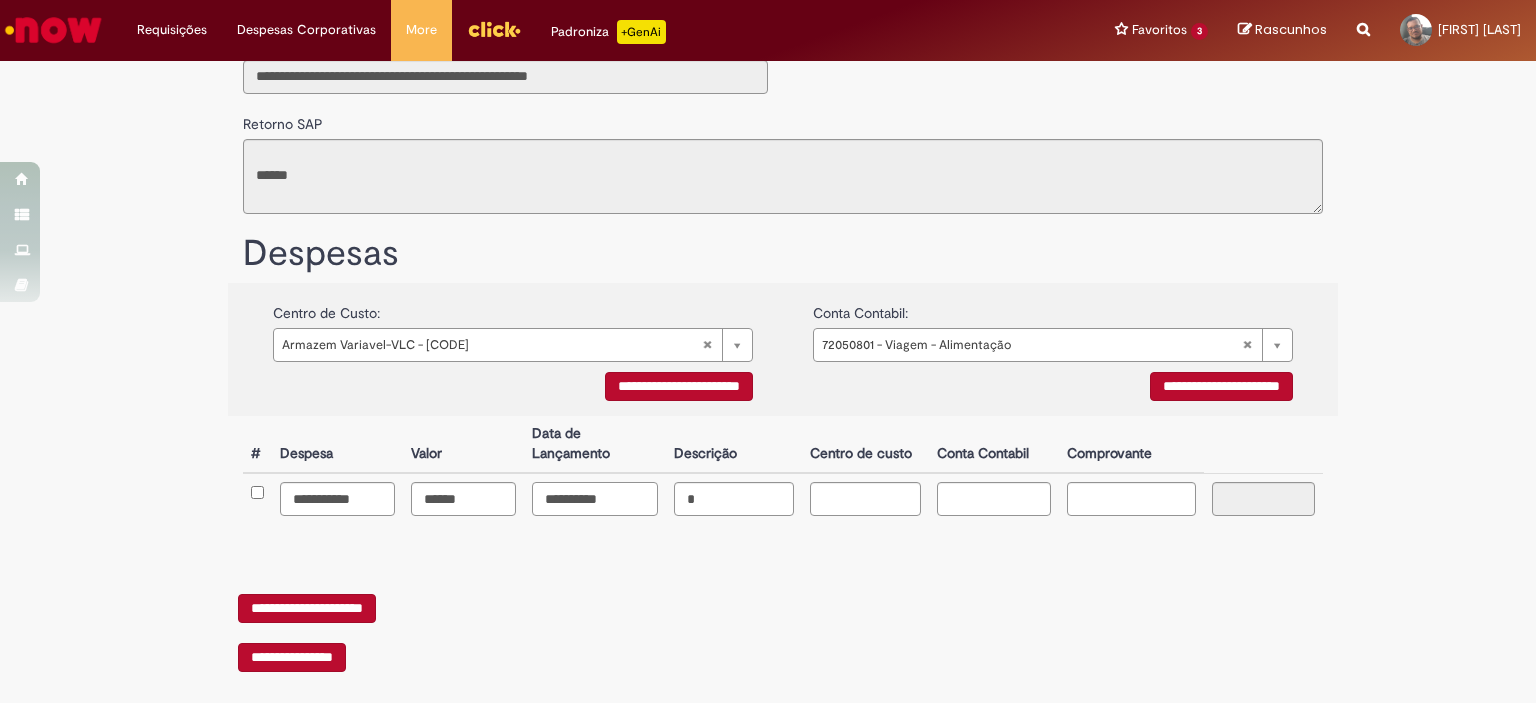 click on "**********" at bounding box center [337, 499] 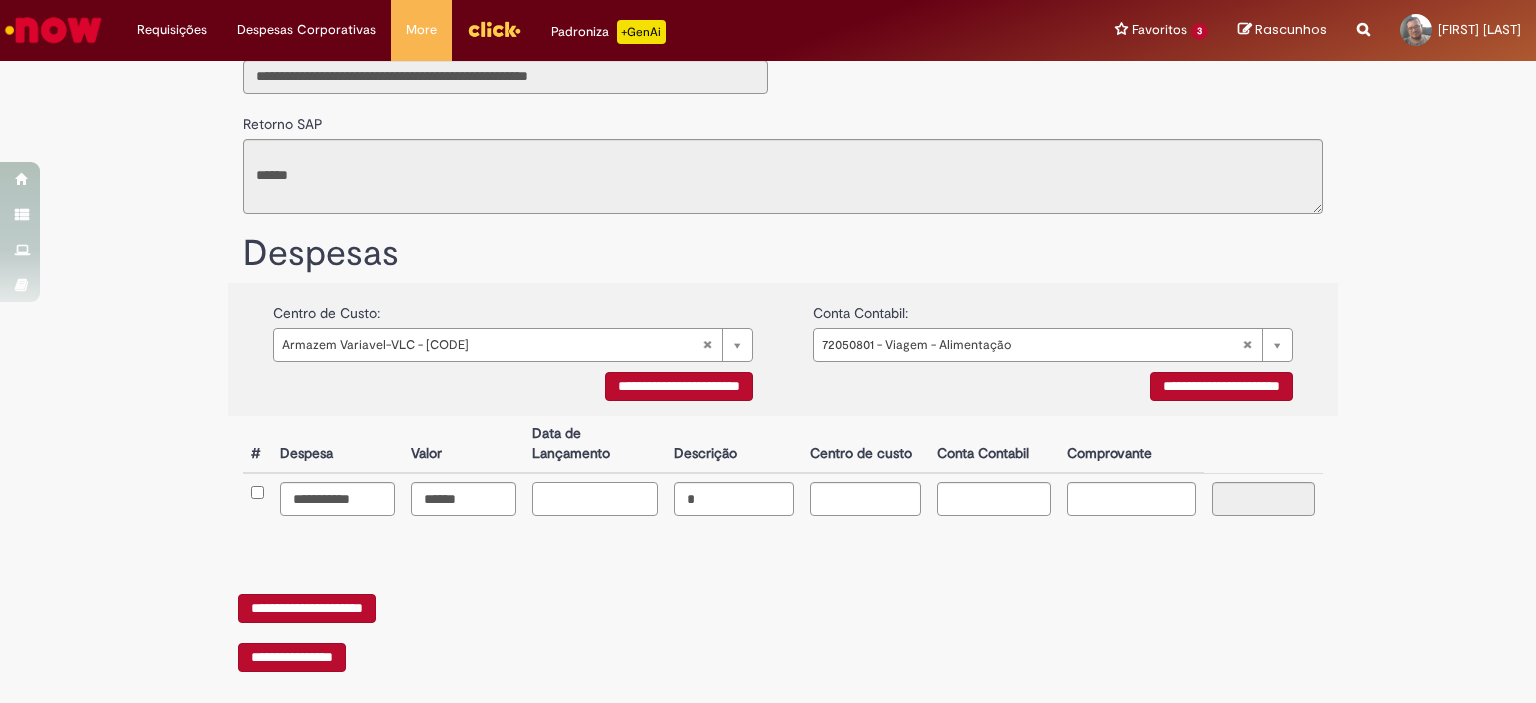 type 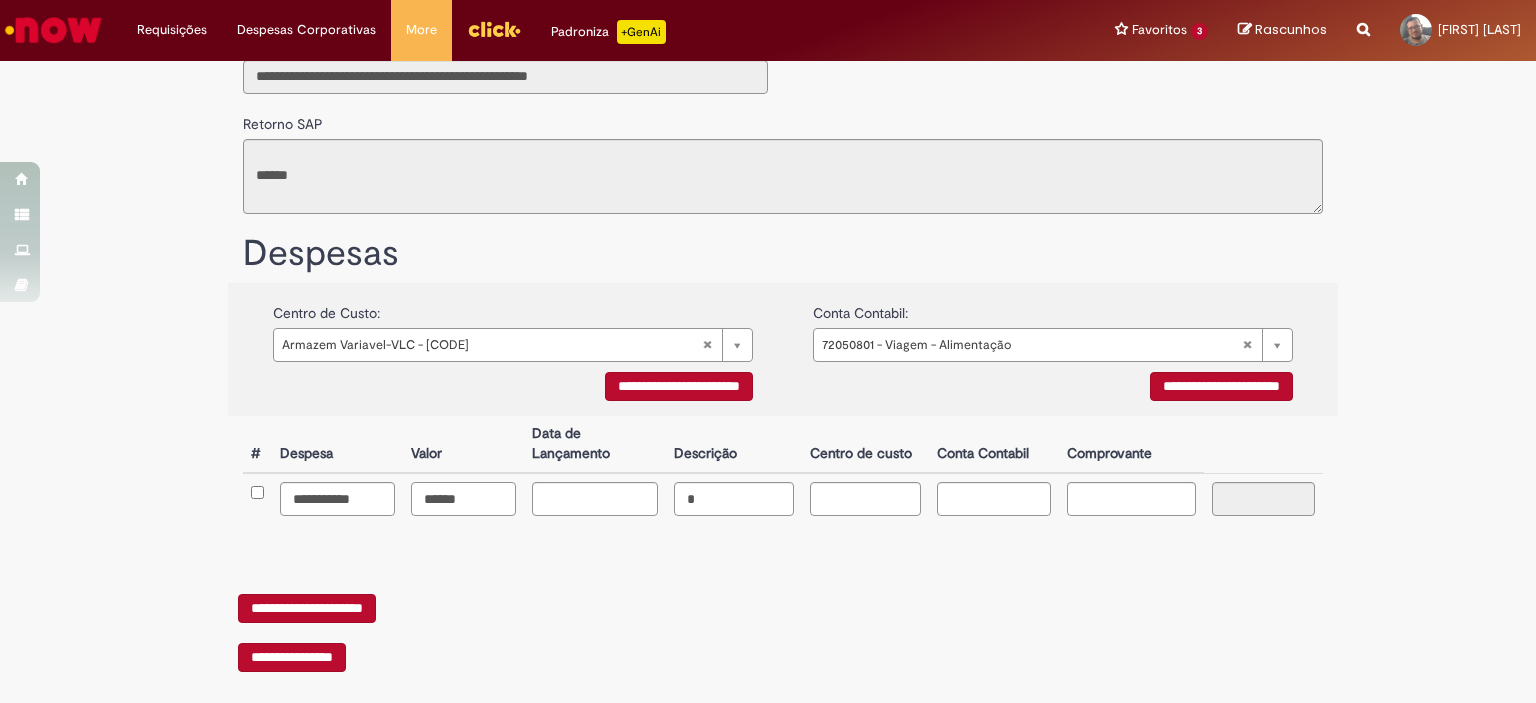 click on "******" at bounding box center (337, 499) 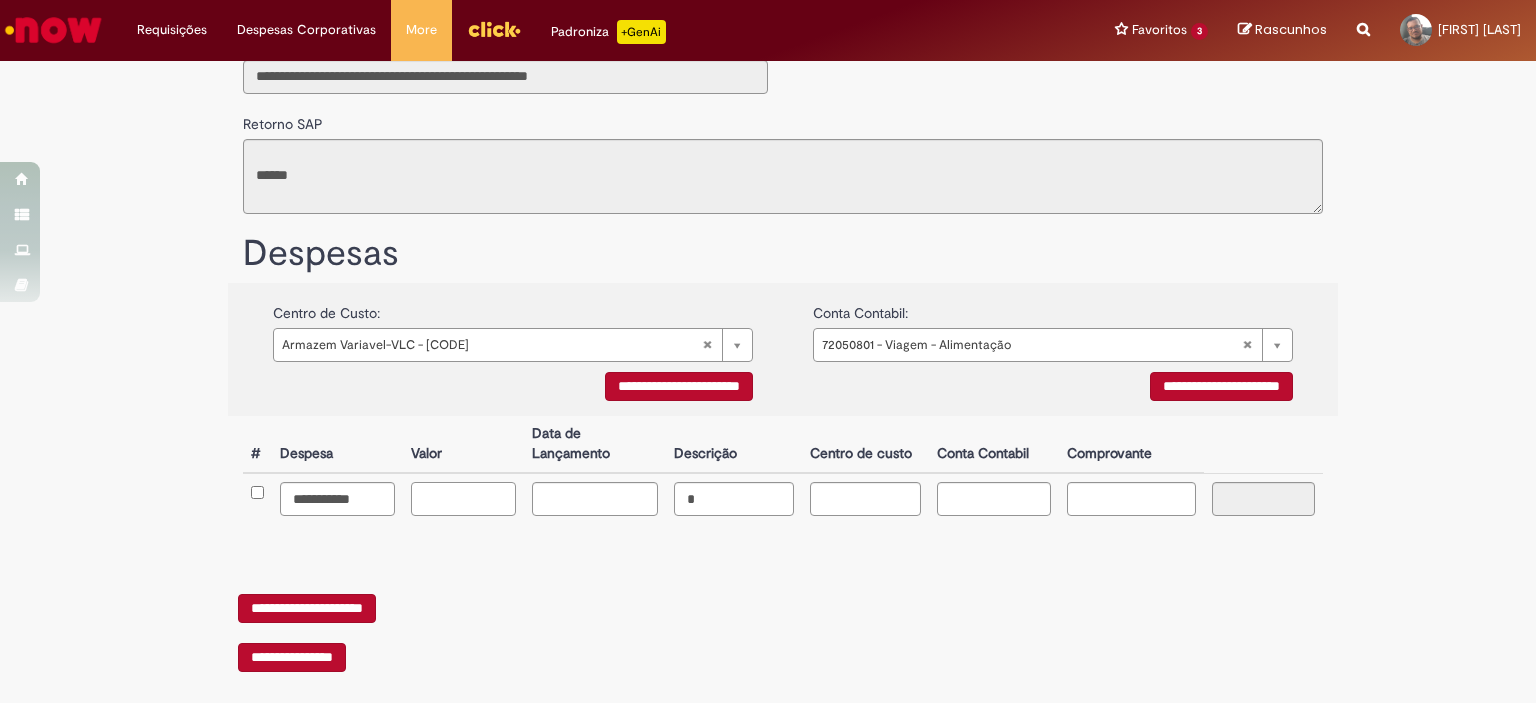 type 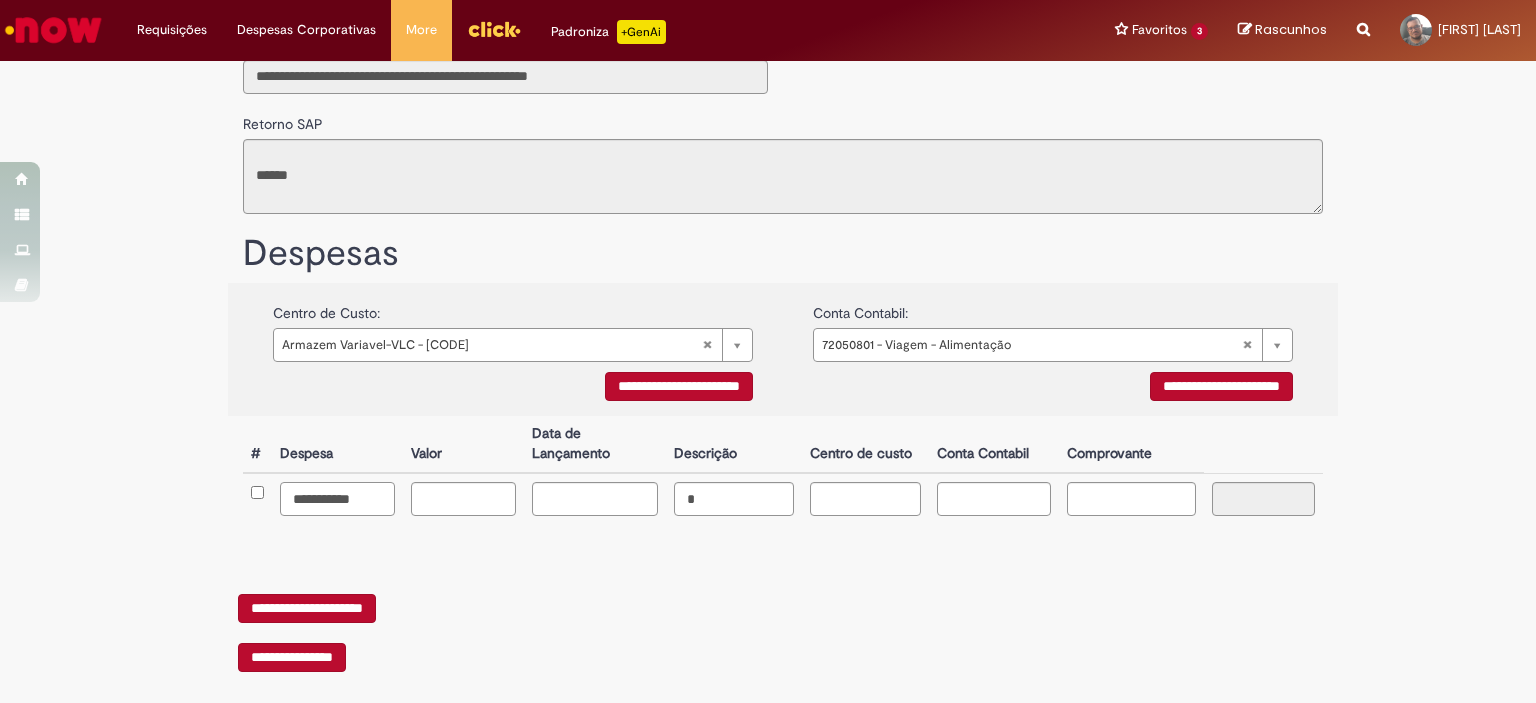 click on "**********" at bounding box center (337, 499) 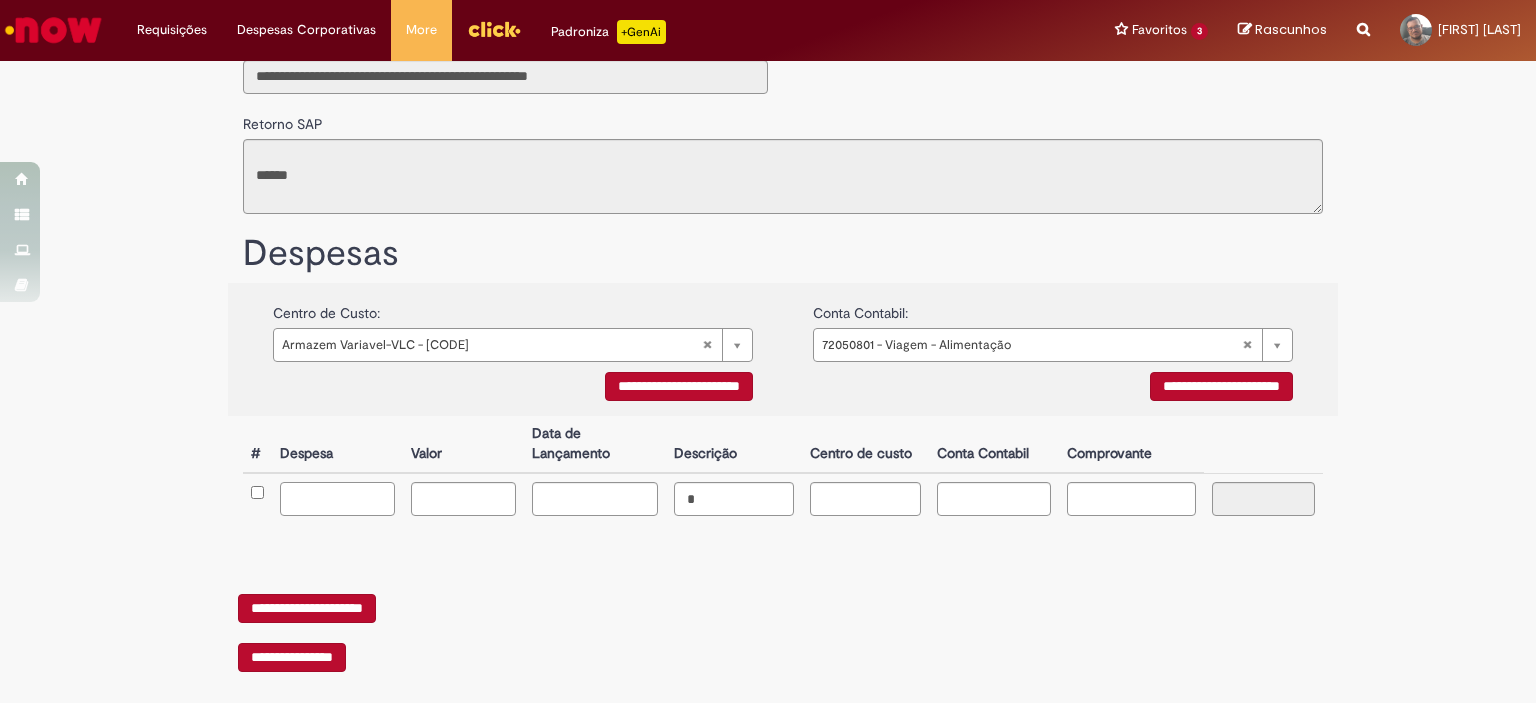 type 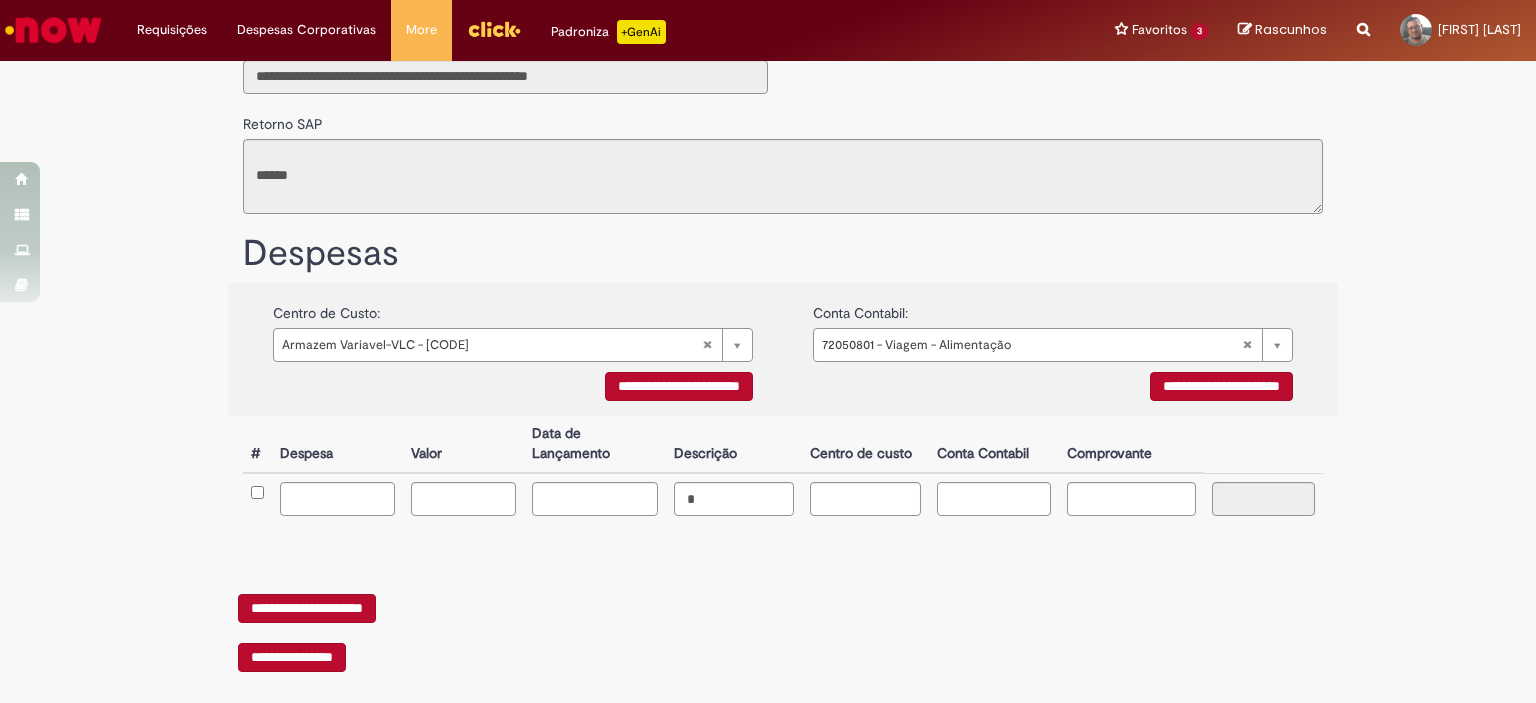 click on "**********" at bounding box center [768, 255] 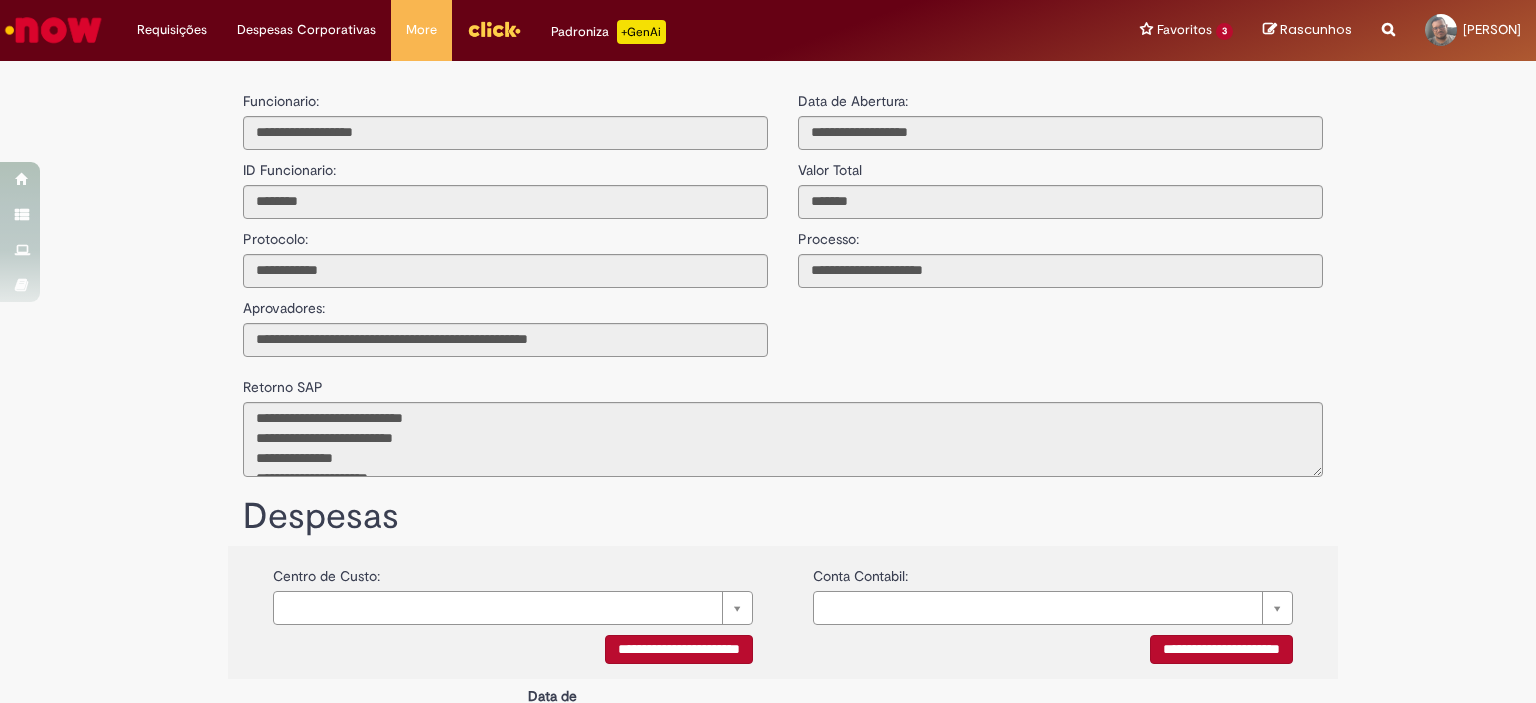 scroll, scrollTop: 0, scrollLeft: 0, axis: both 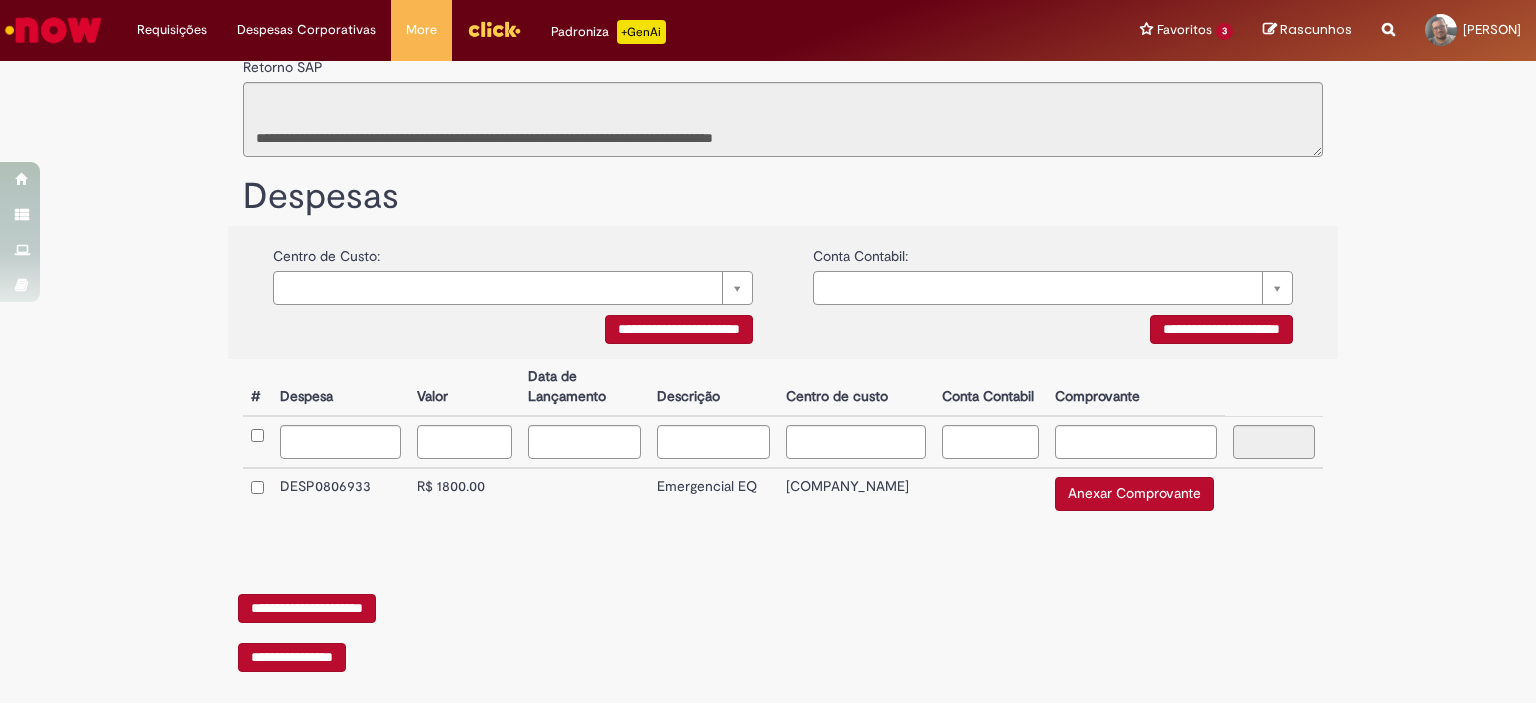 click at bounding box center [990, 496] 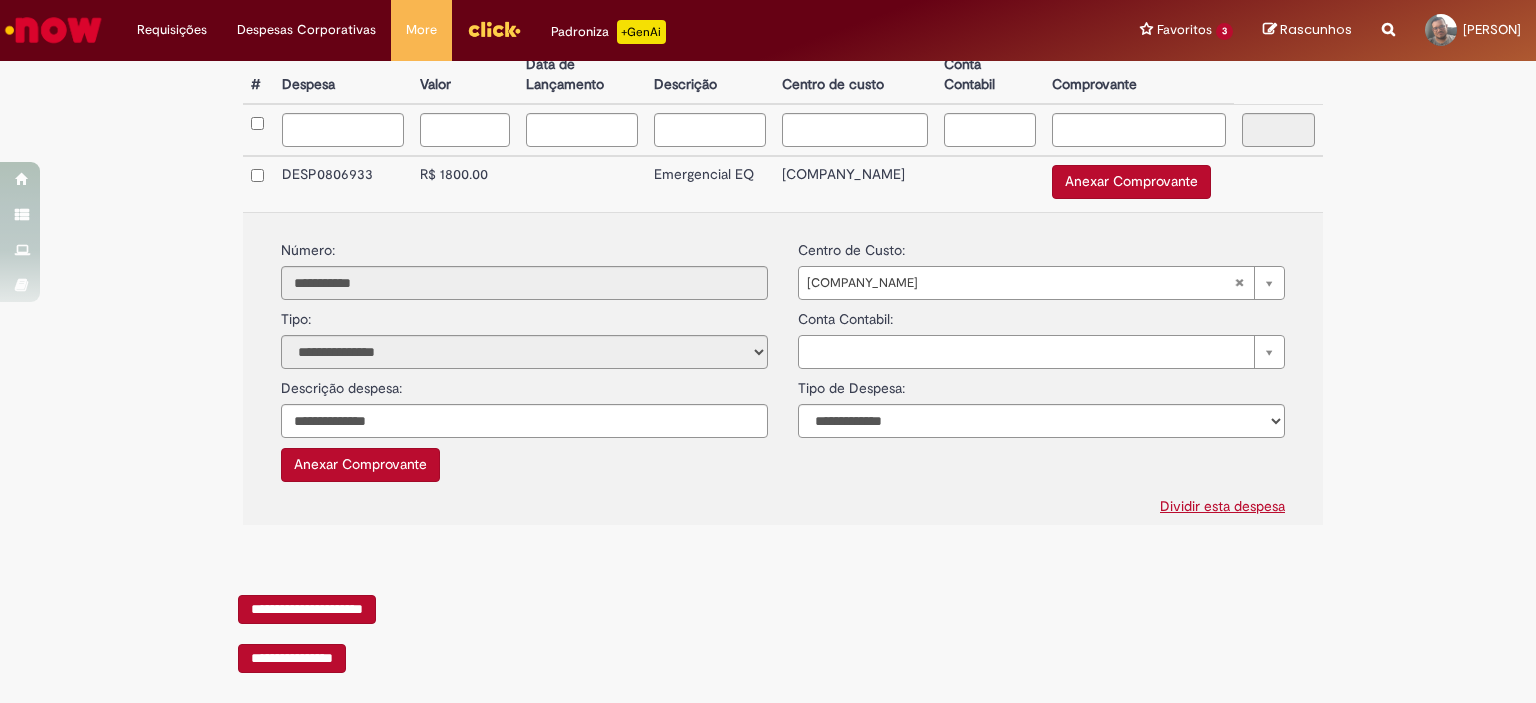 scroll, scrollTop: 640, scrollLeft: 0, axis: vertical 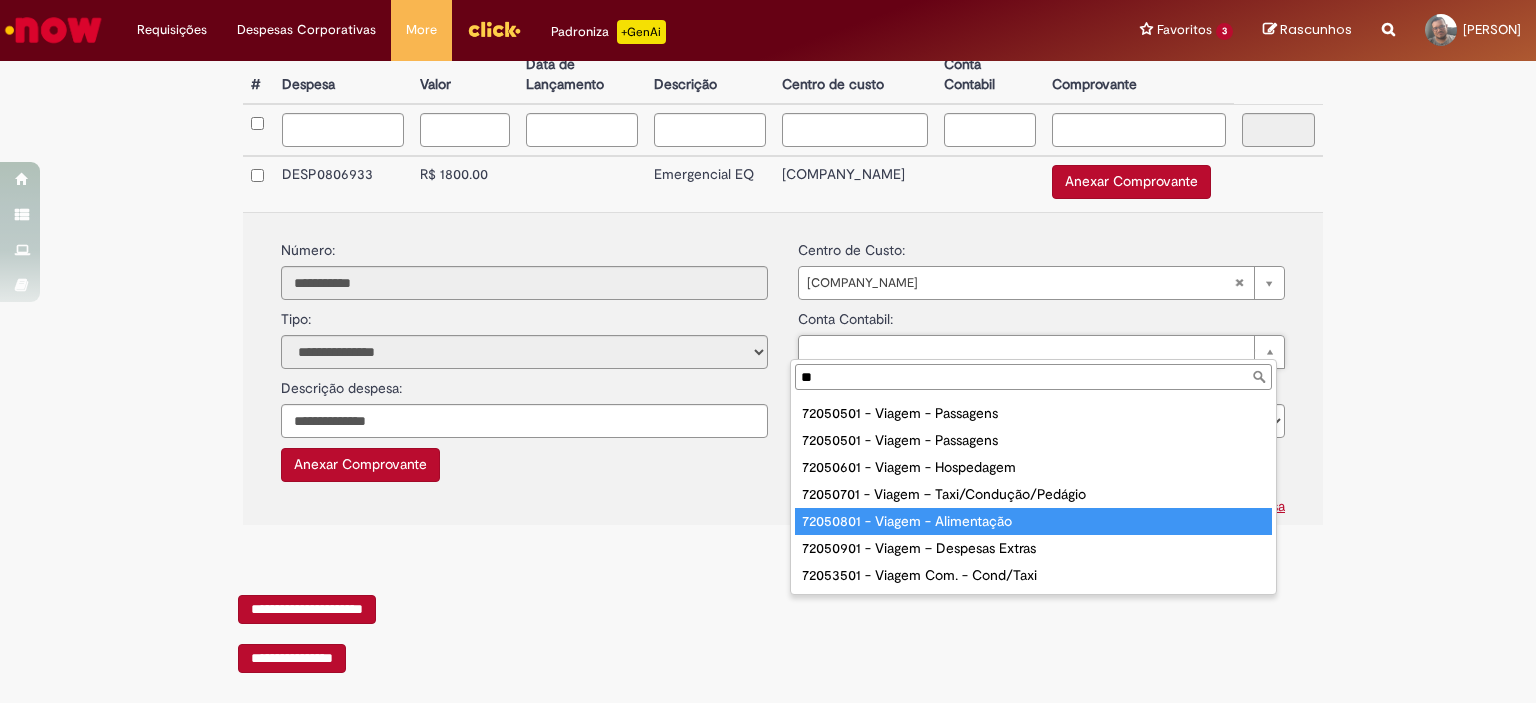 type on "**" 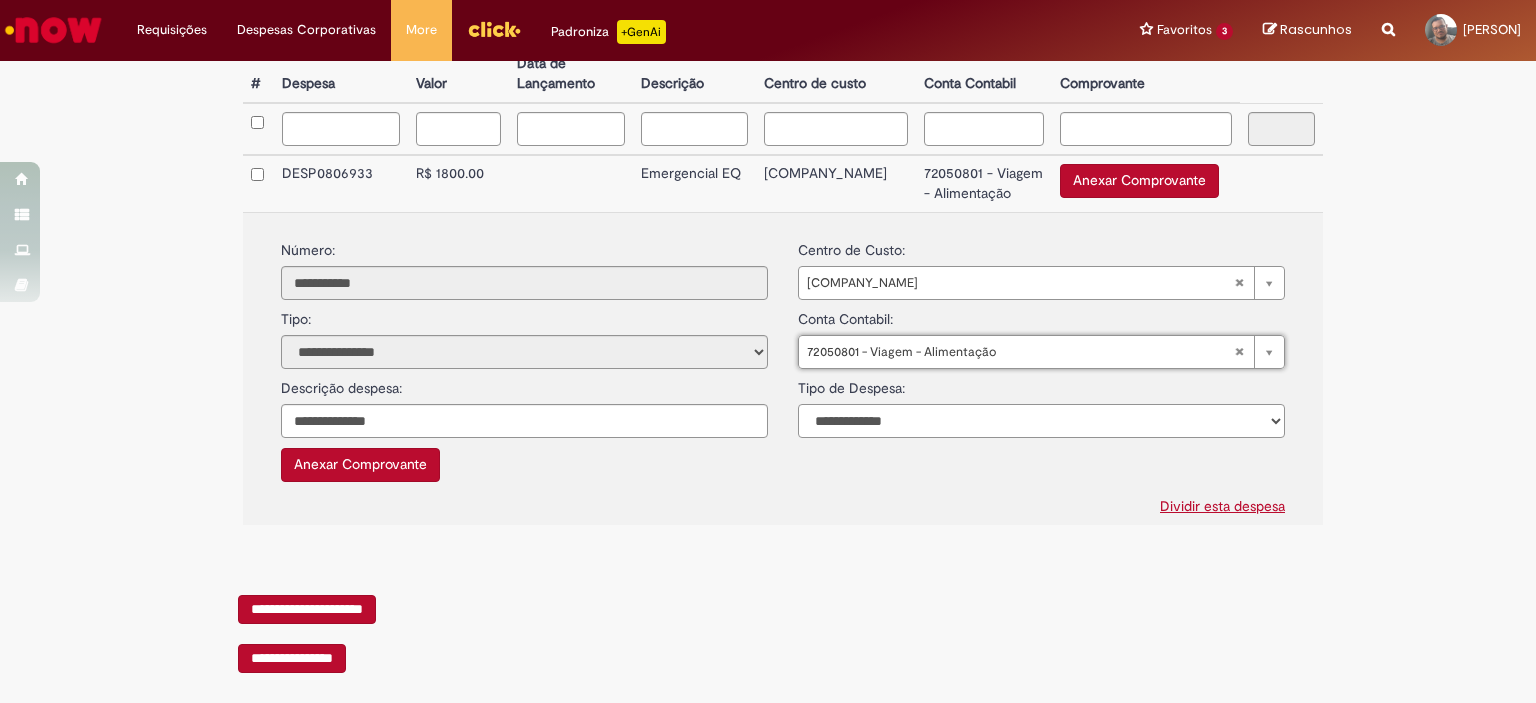 click on "**********" at bounding box center [1041, 421] 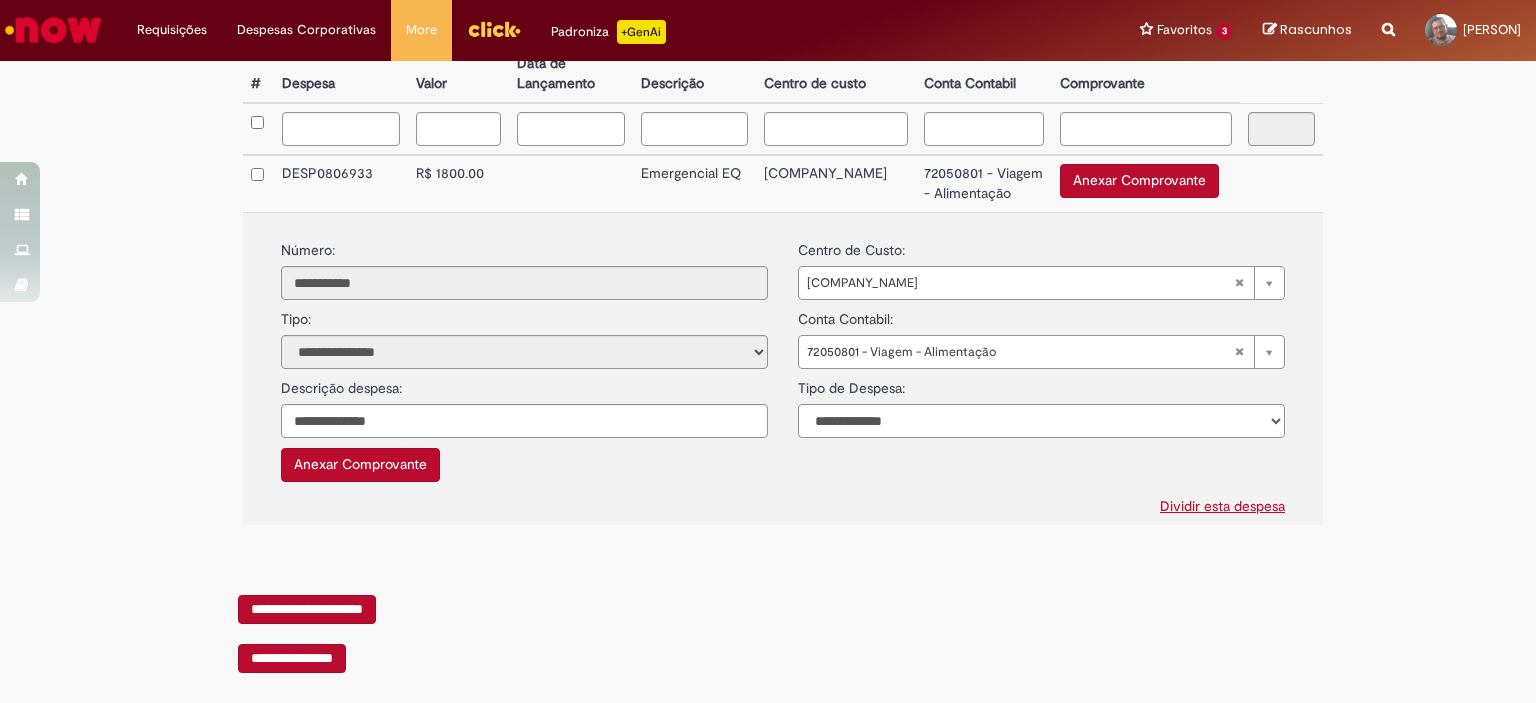 select on "*" 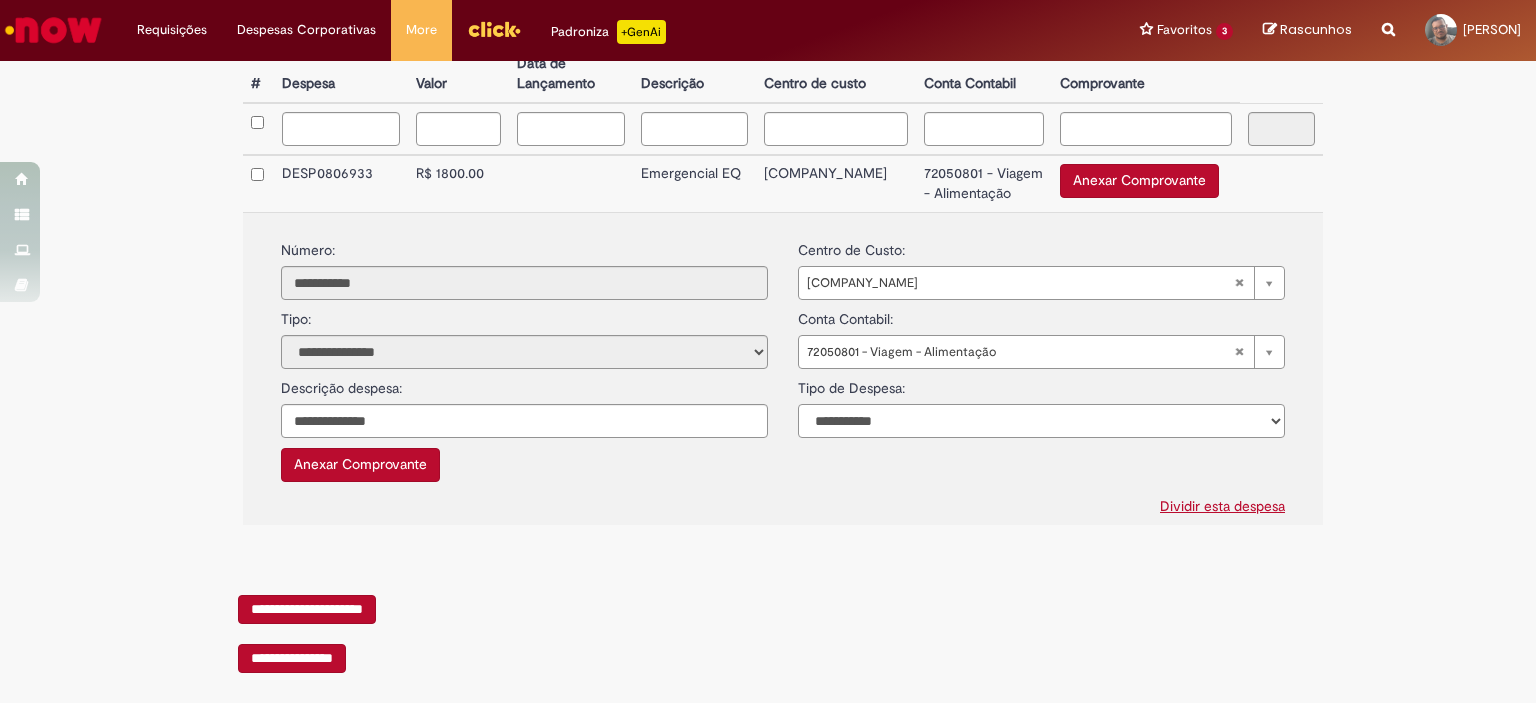 click on "**********" at bounding box center [1041, 421] 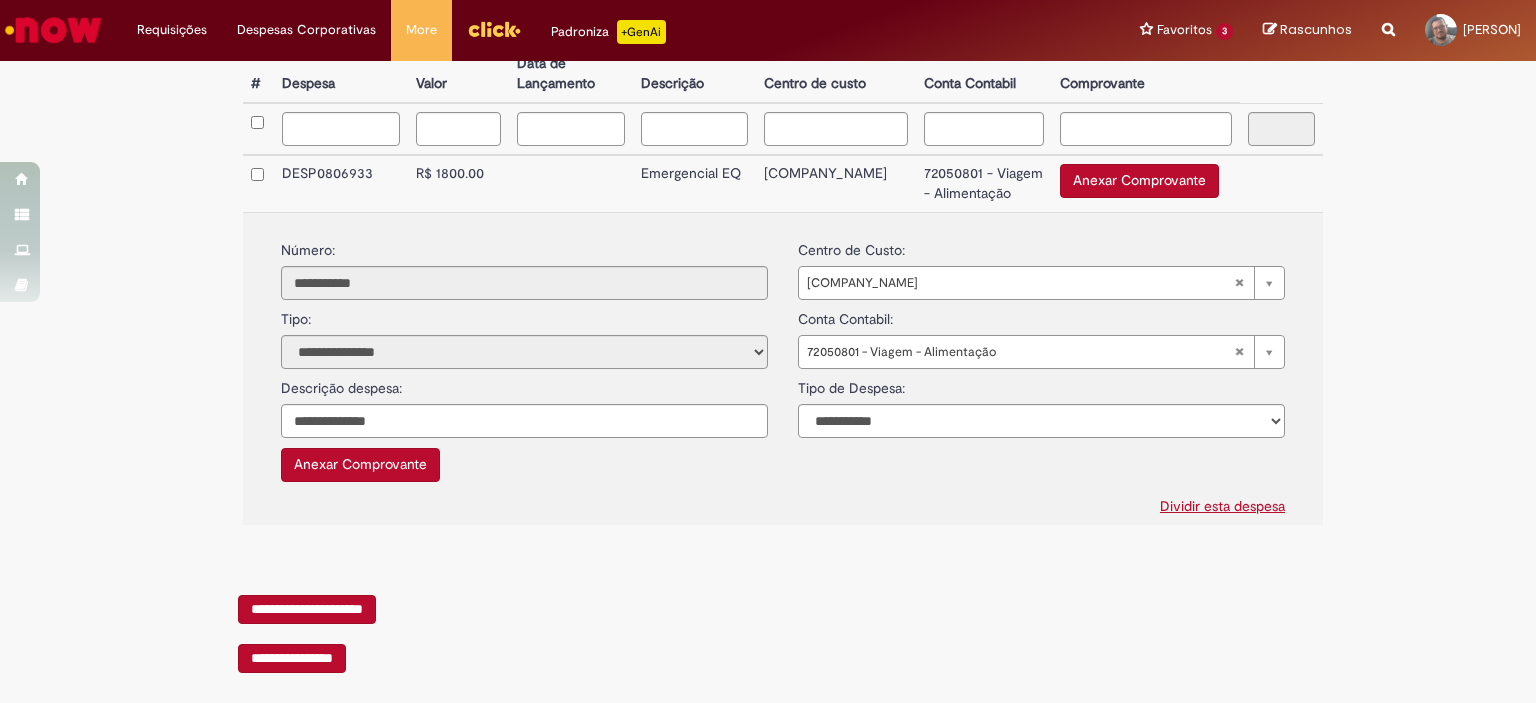 click on "Anexar Comprovante" at bounding box center (360, 465) 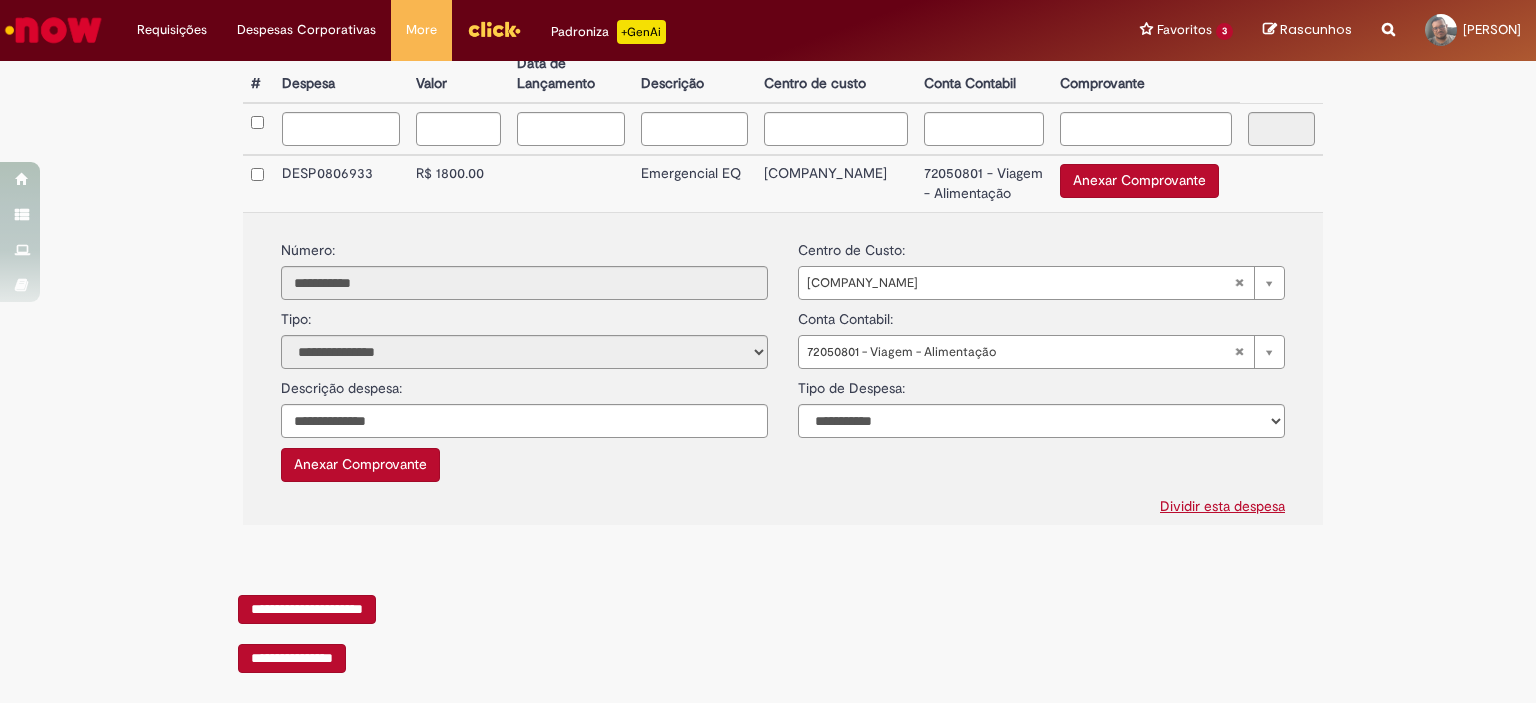 click on "Anexar Comprovante" at bounding box center (360, 465) 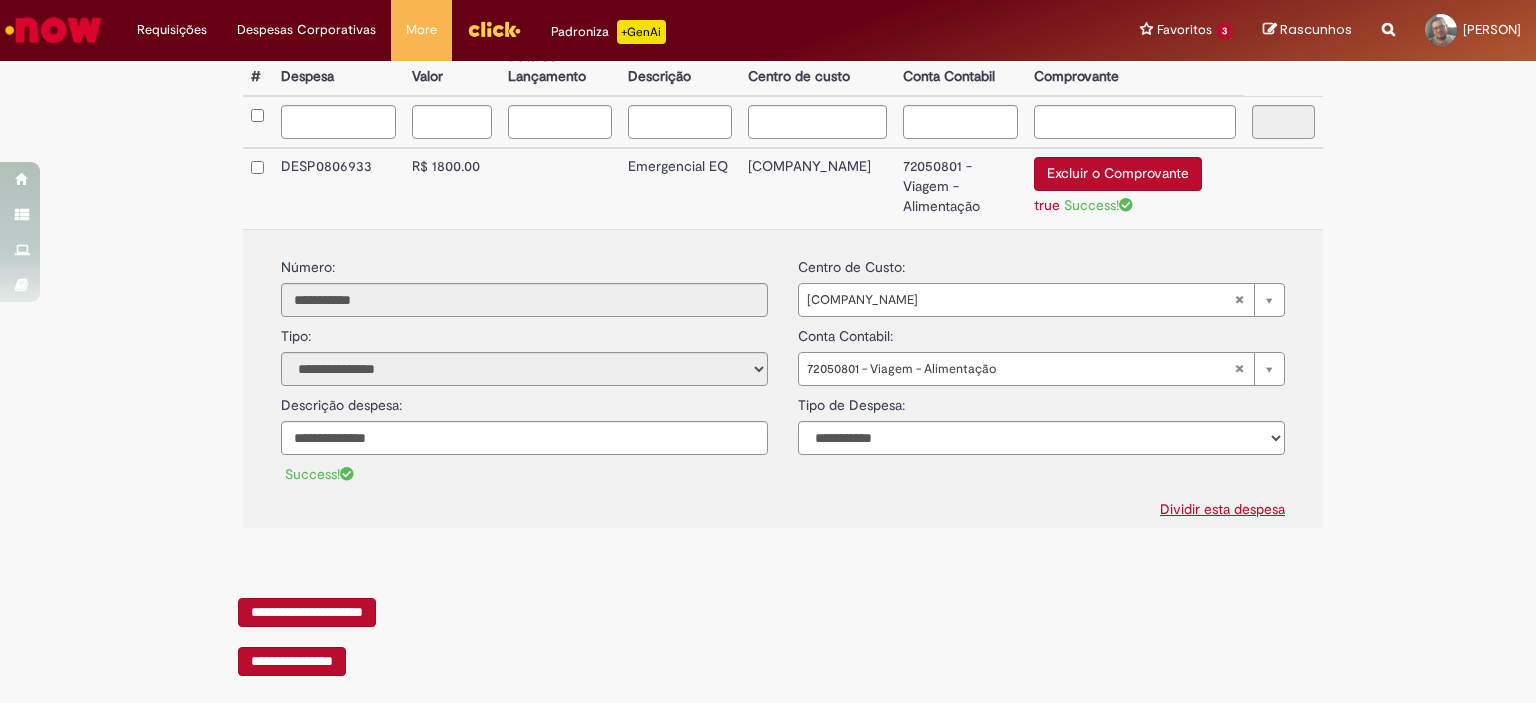 click on "Excluir o Comprovante" at bounding box center [1118, 174] 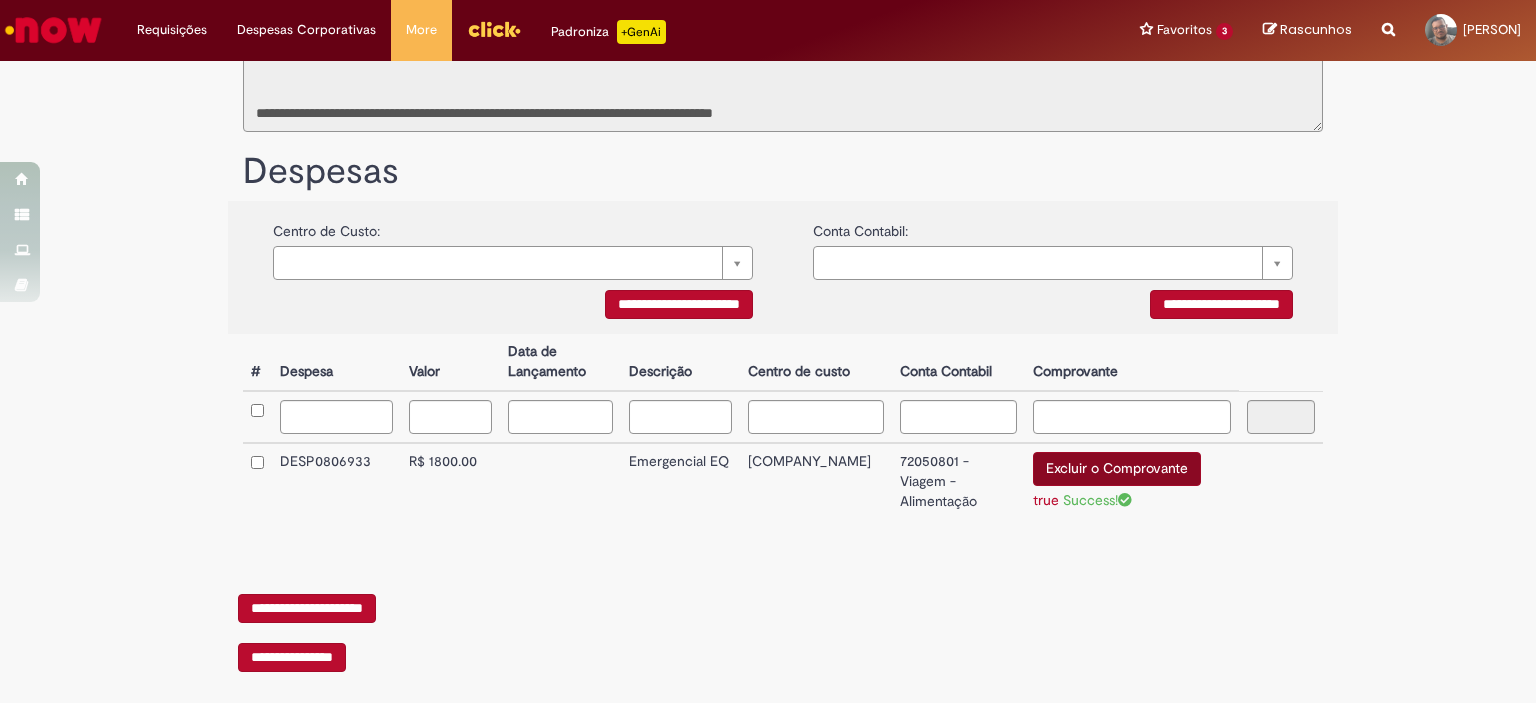scroll, scrollTop: 328, scrollLeft: 0, axis: vertical 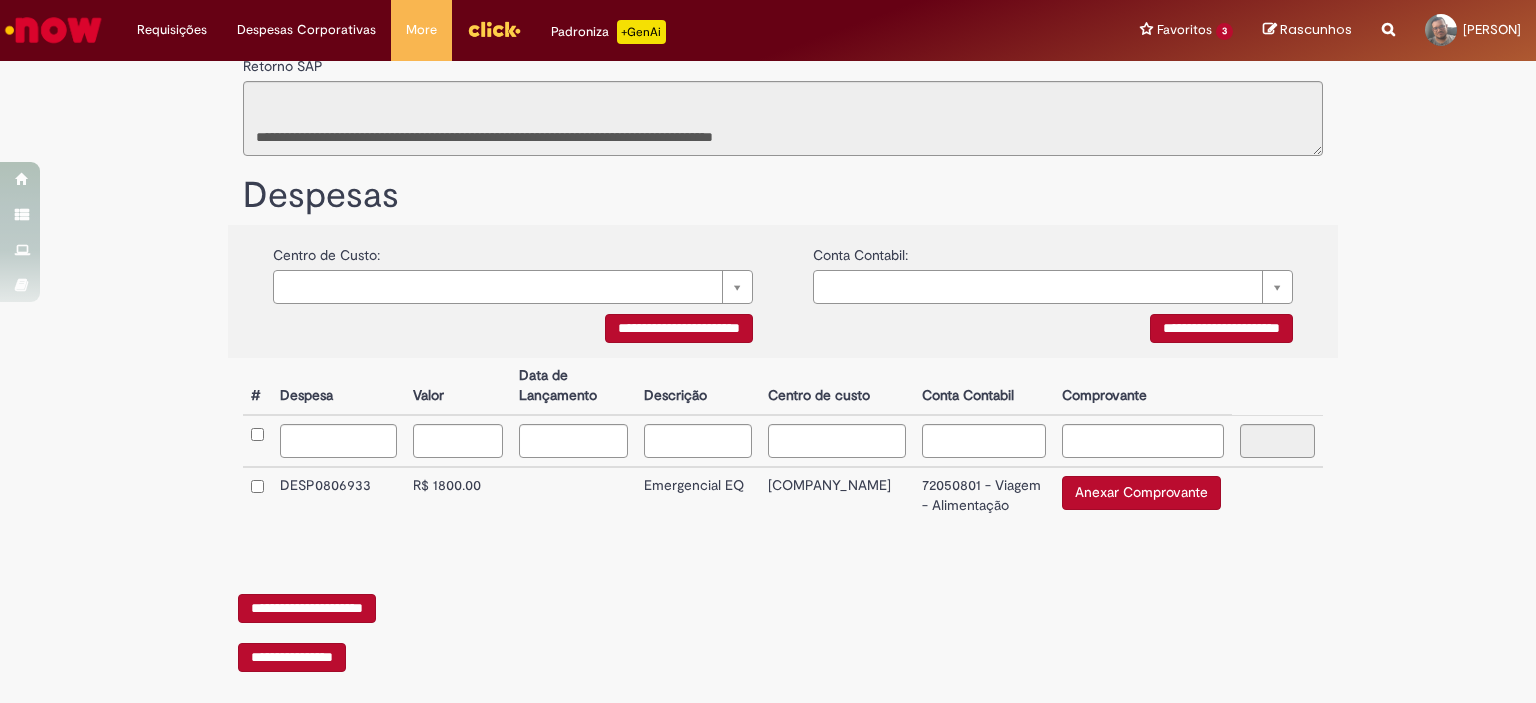 click on "**********" at bounding box center (783, 441) 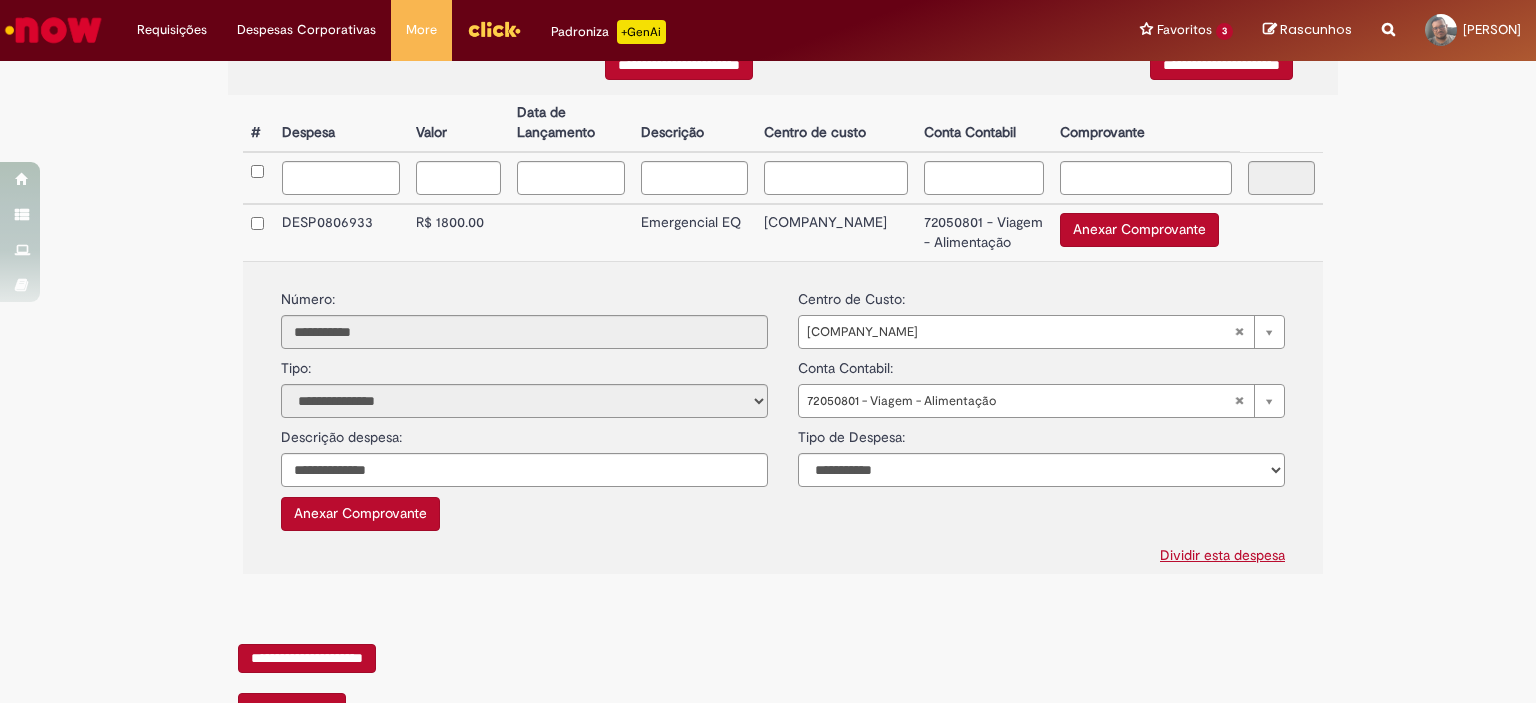 scroll, scrollTop: 628, scrollLeft: 0, axis: vertical 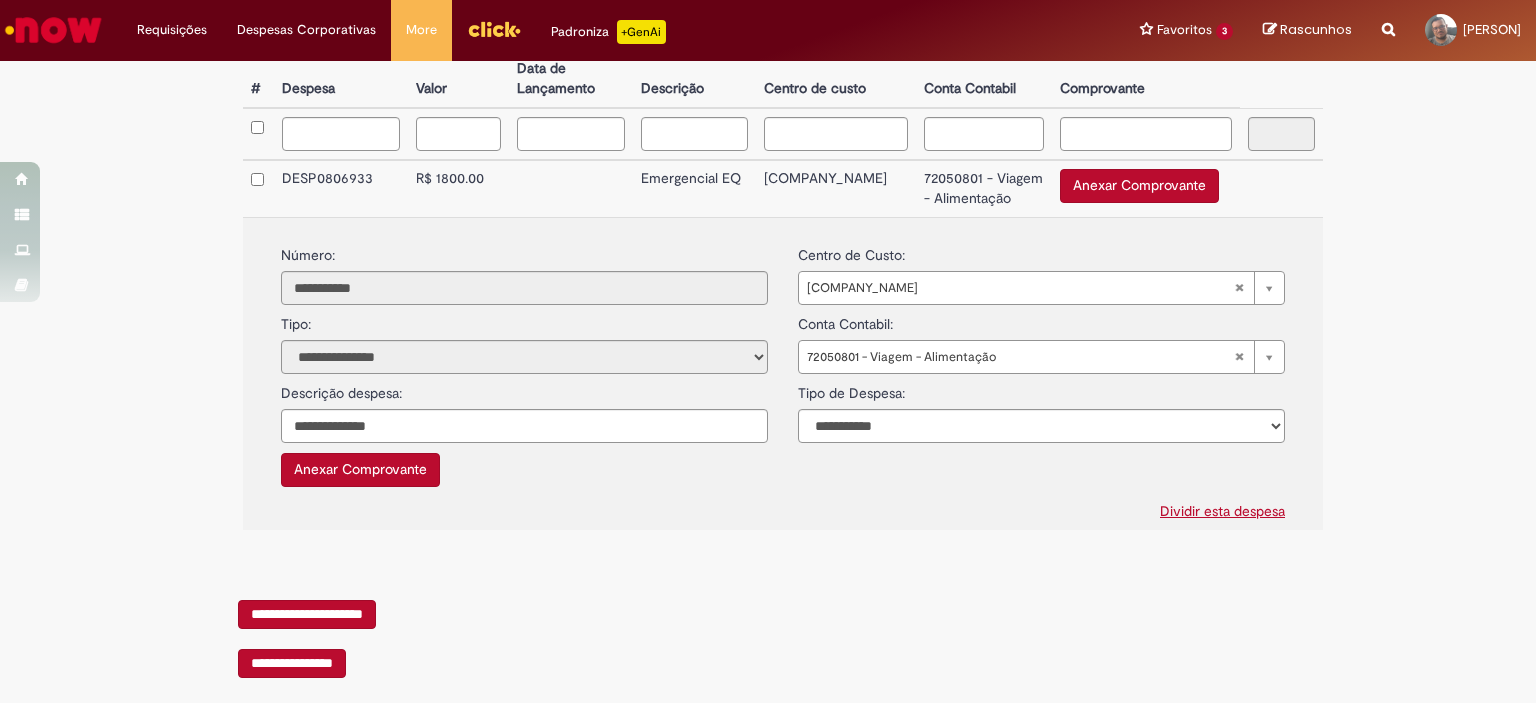 click on "Anexar Comprovante" at bounding box center (360, 470) 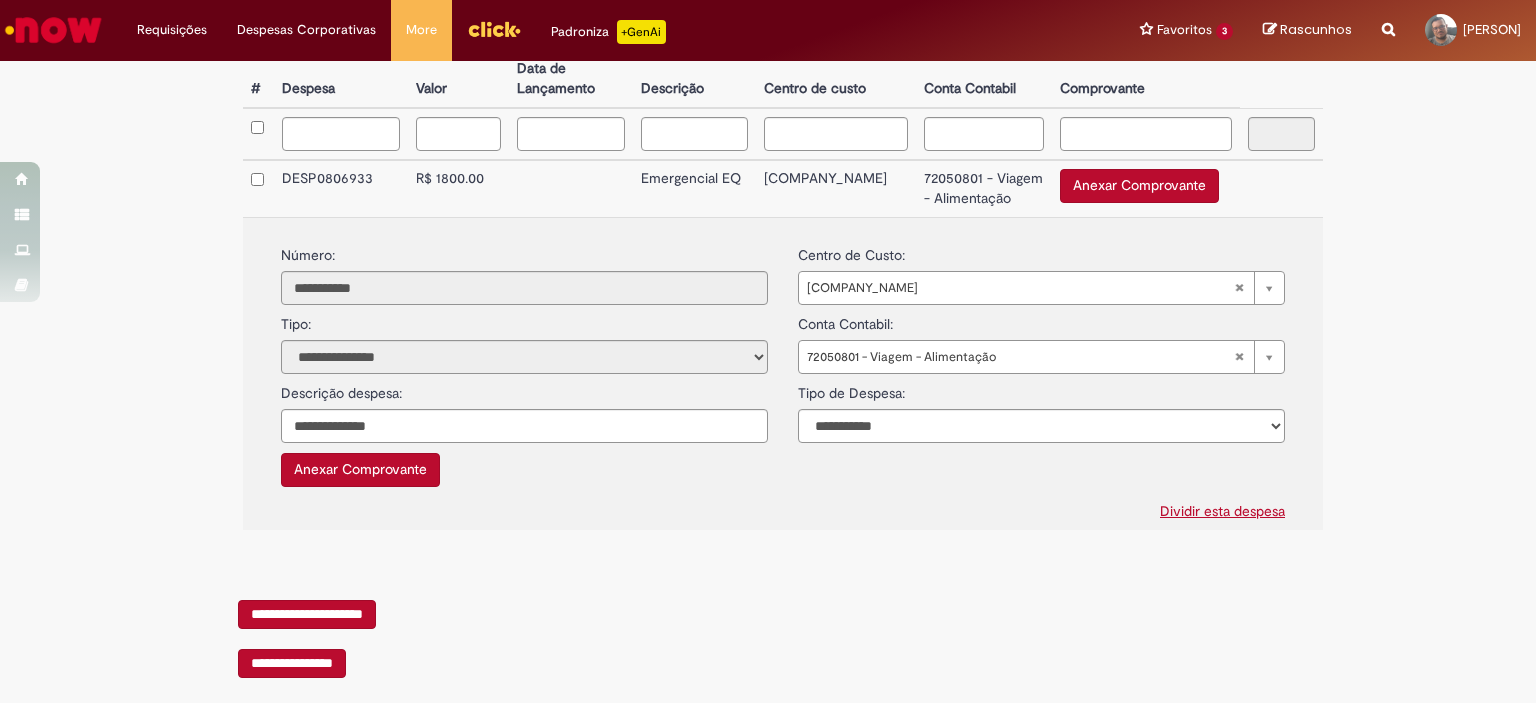 click on "Dividir esta despesa" at bounding box center [783, 507] 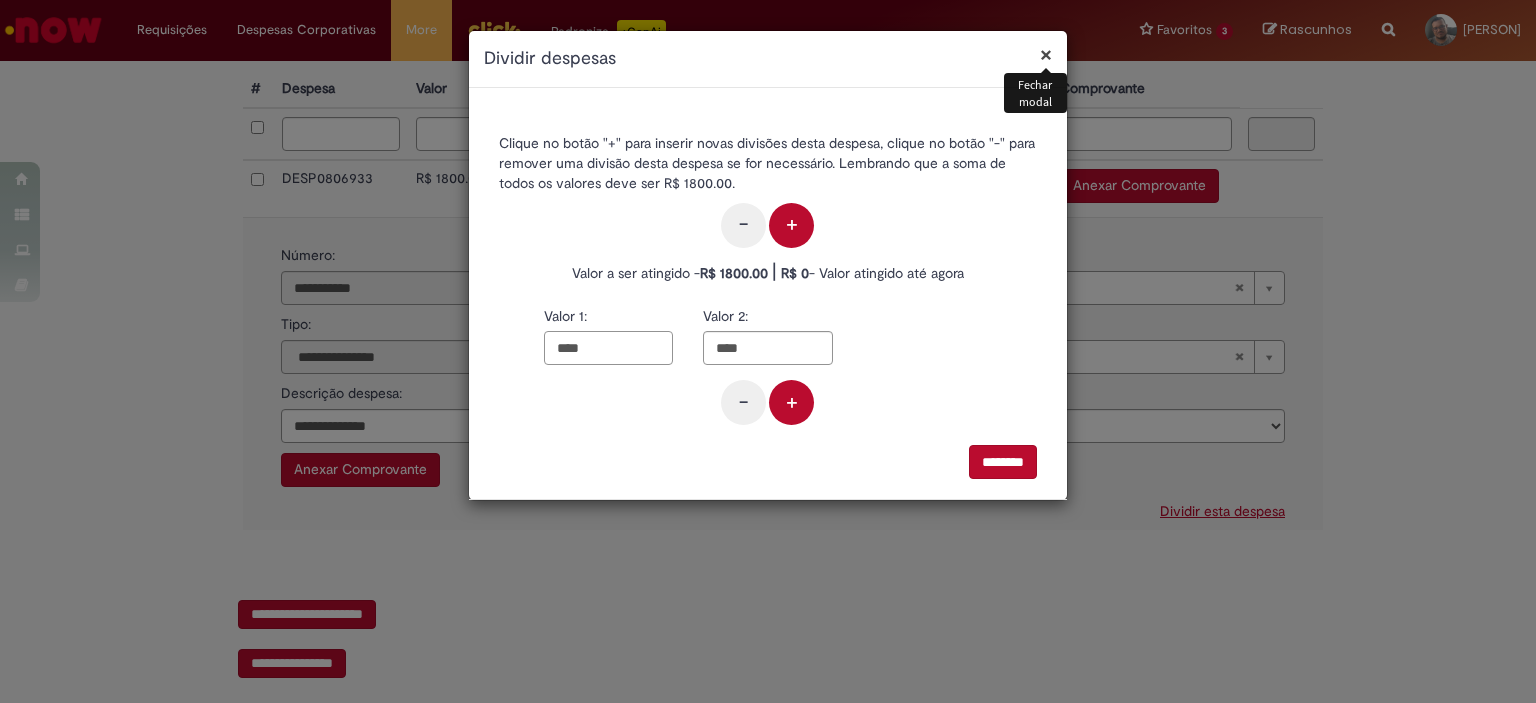 click on "****" at bounding box center [608, 348] 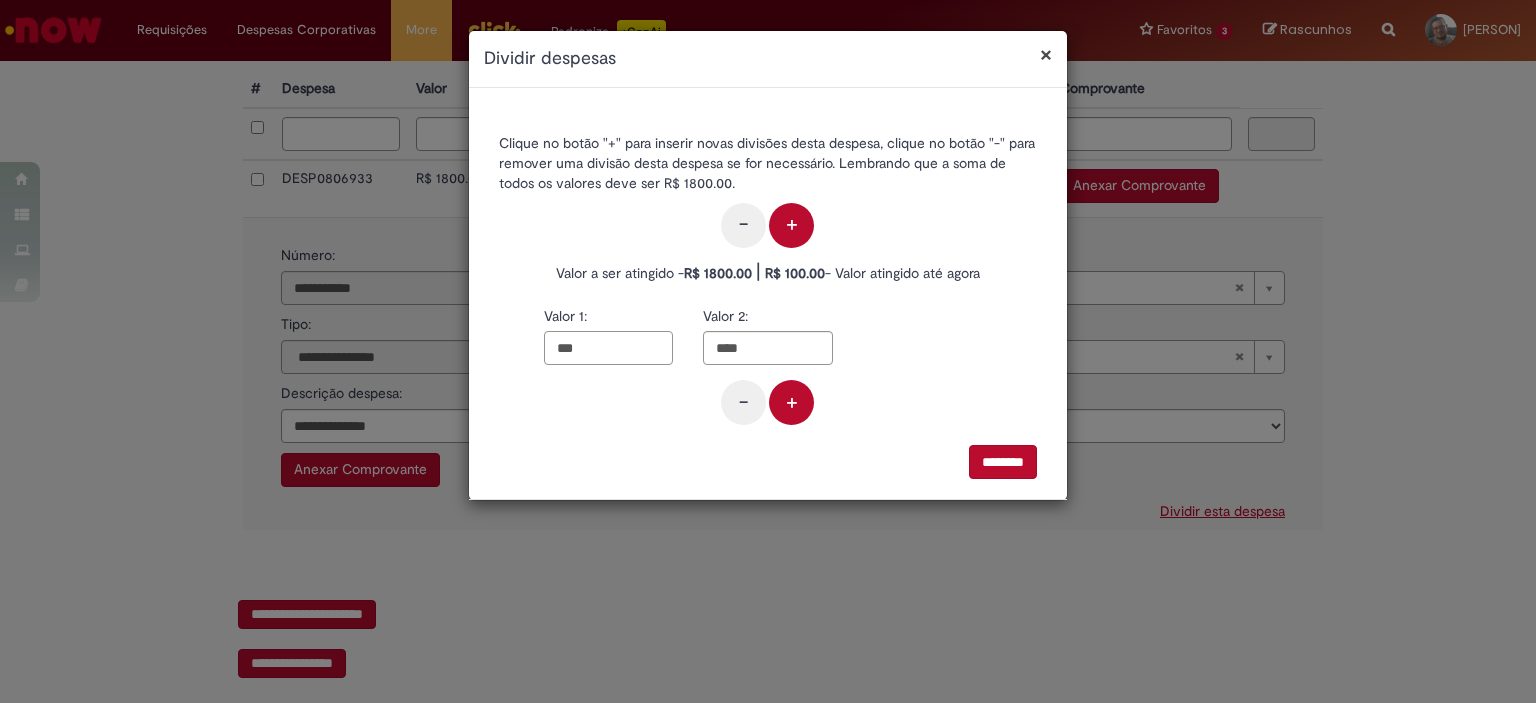 type on "***" 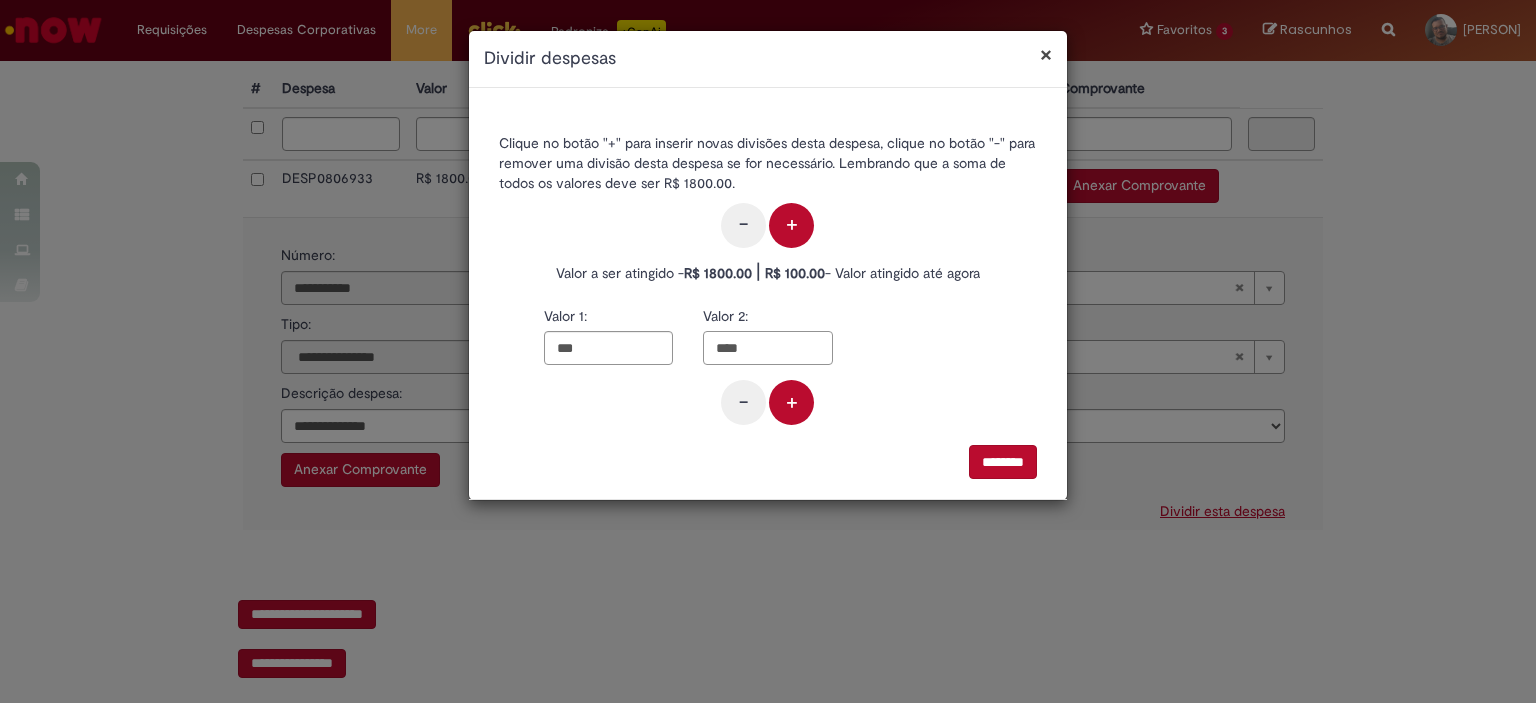 click on "****" at bounding box center (767, 348) 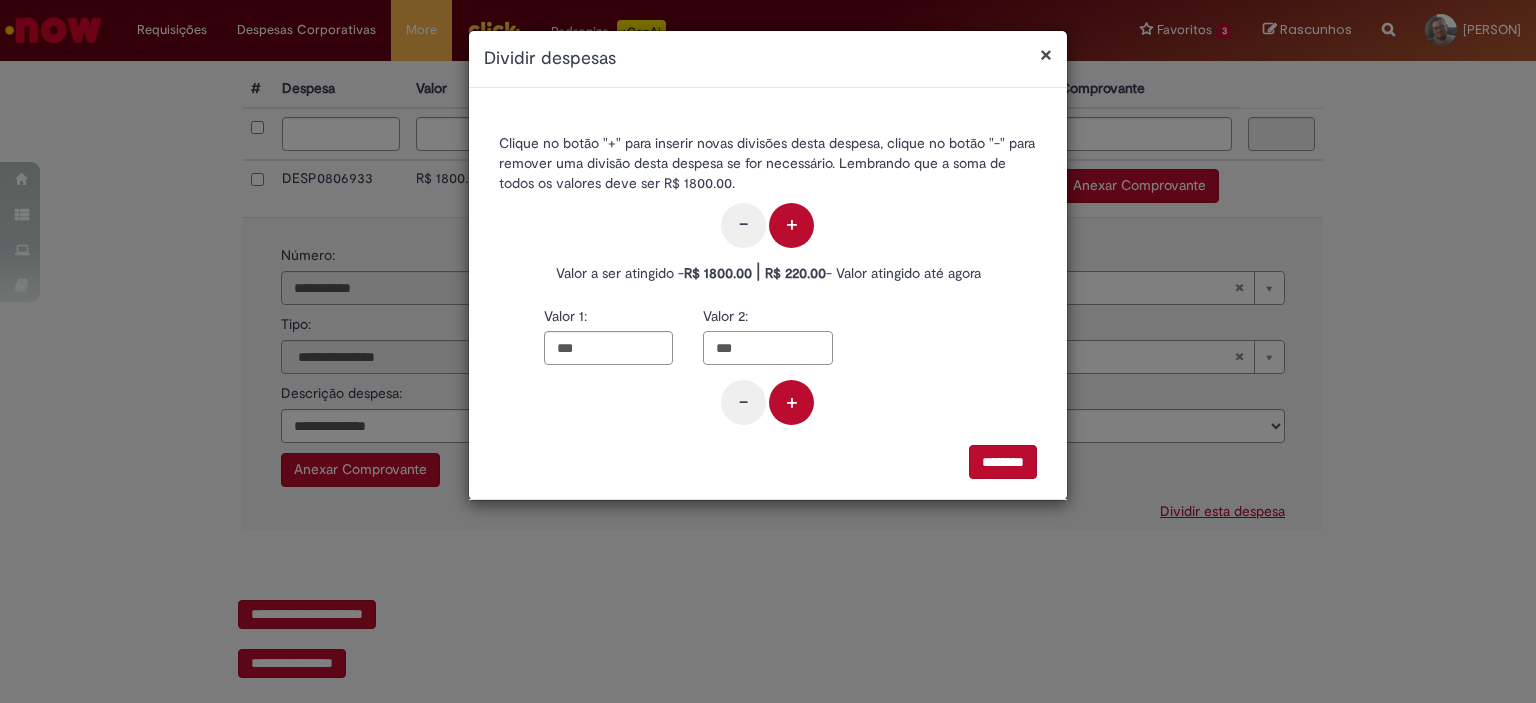 type on "***" 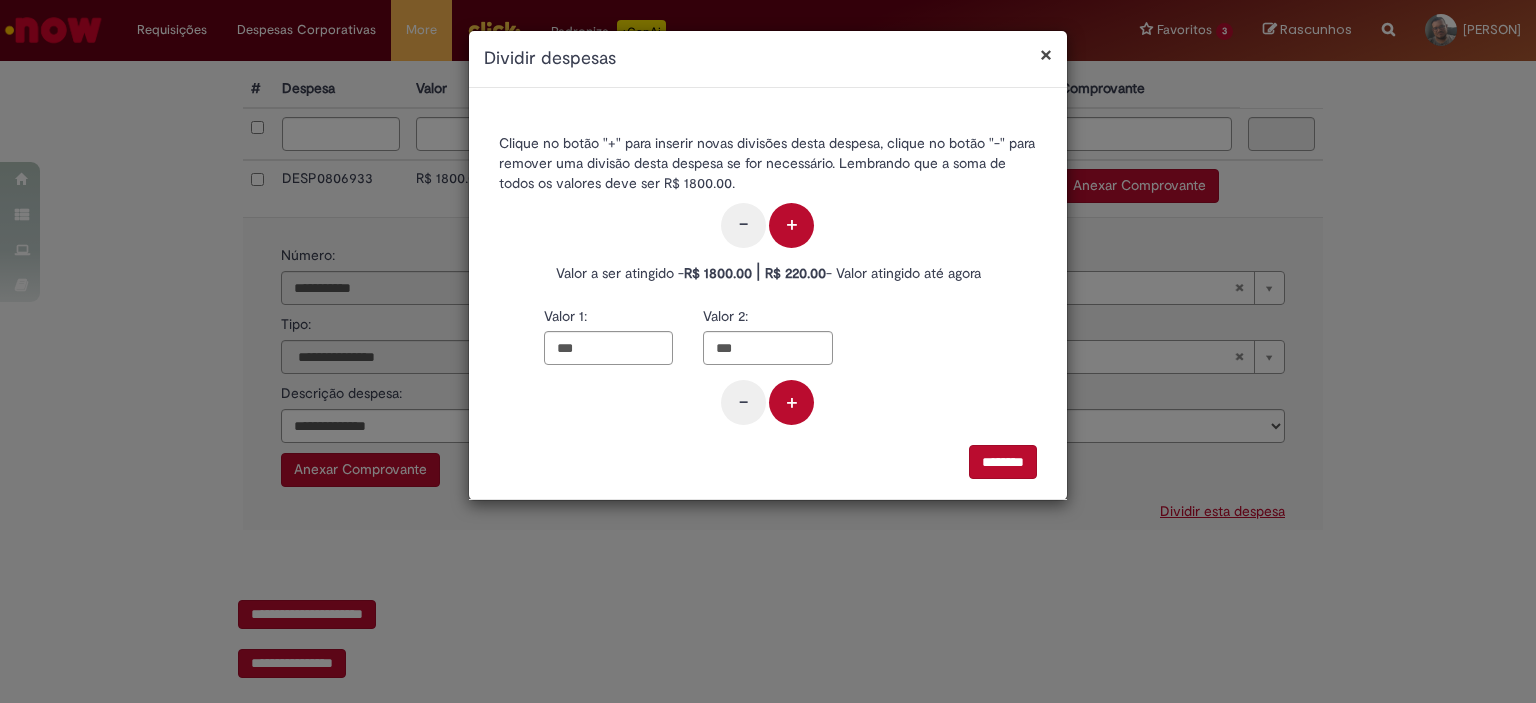 click on "+" at bounding box center [791, 402] 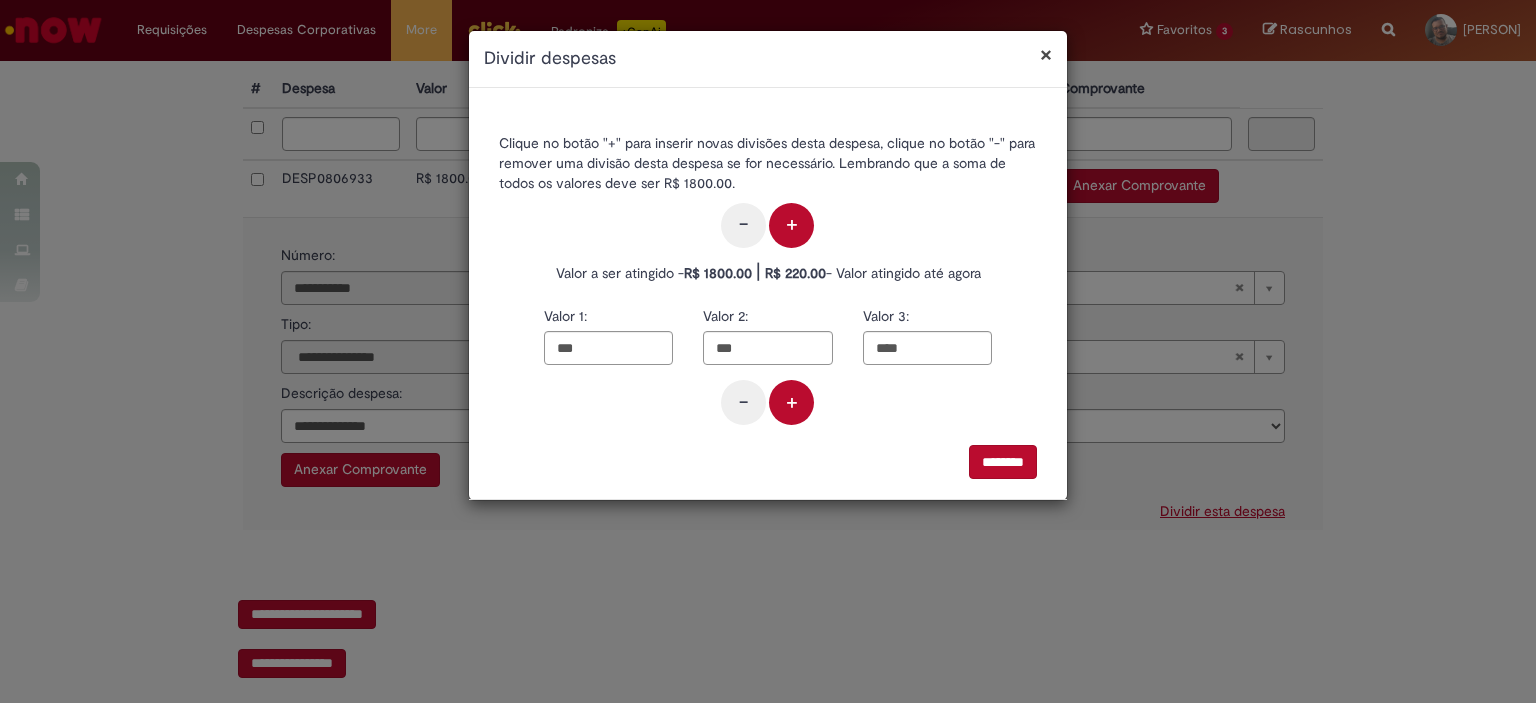 type 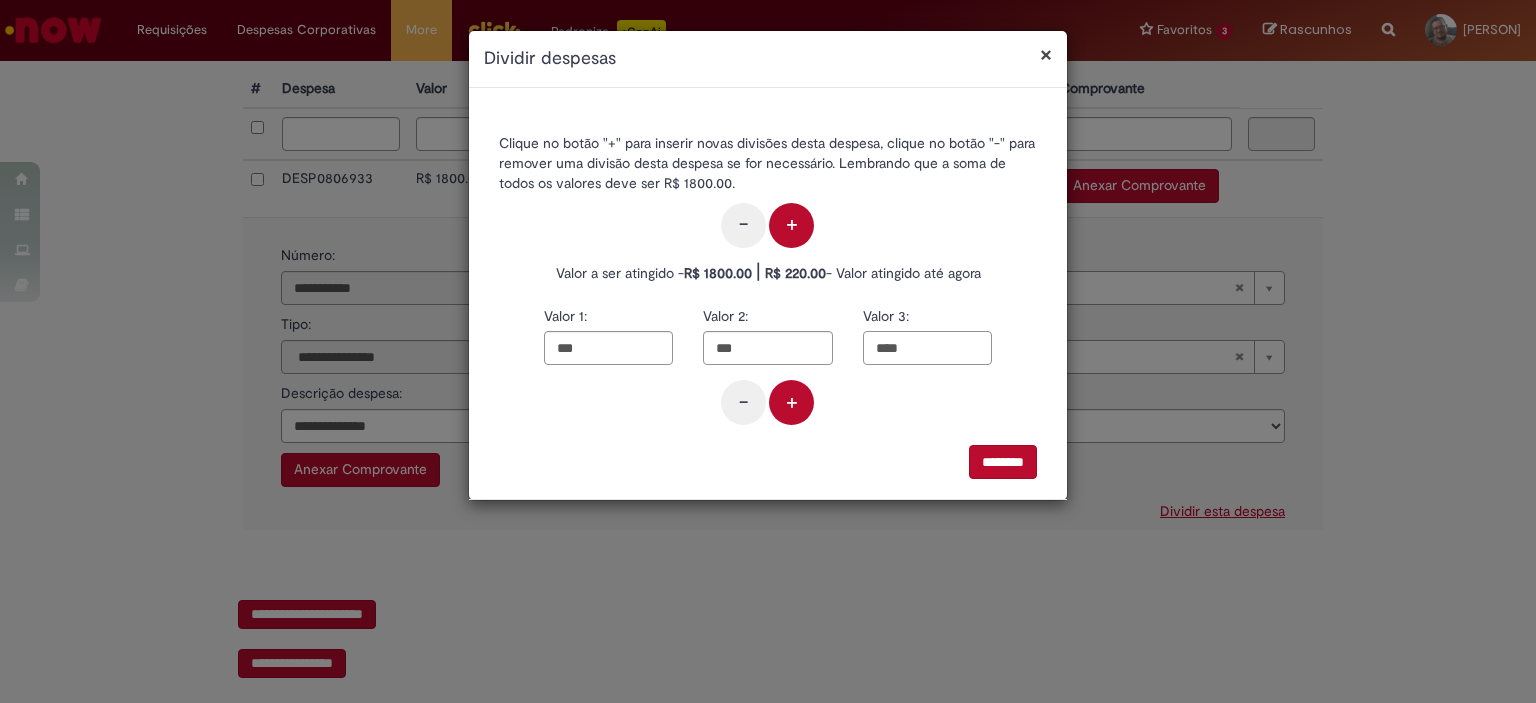 click on "****" at bounding box center [927, 348] 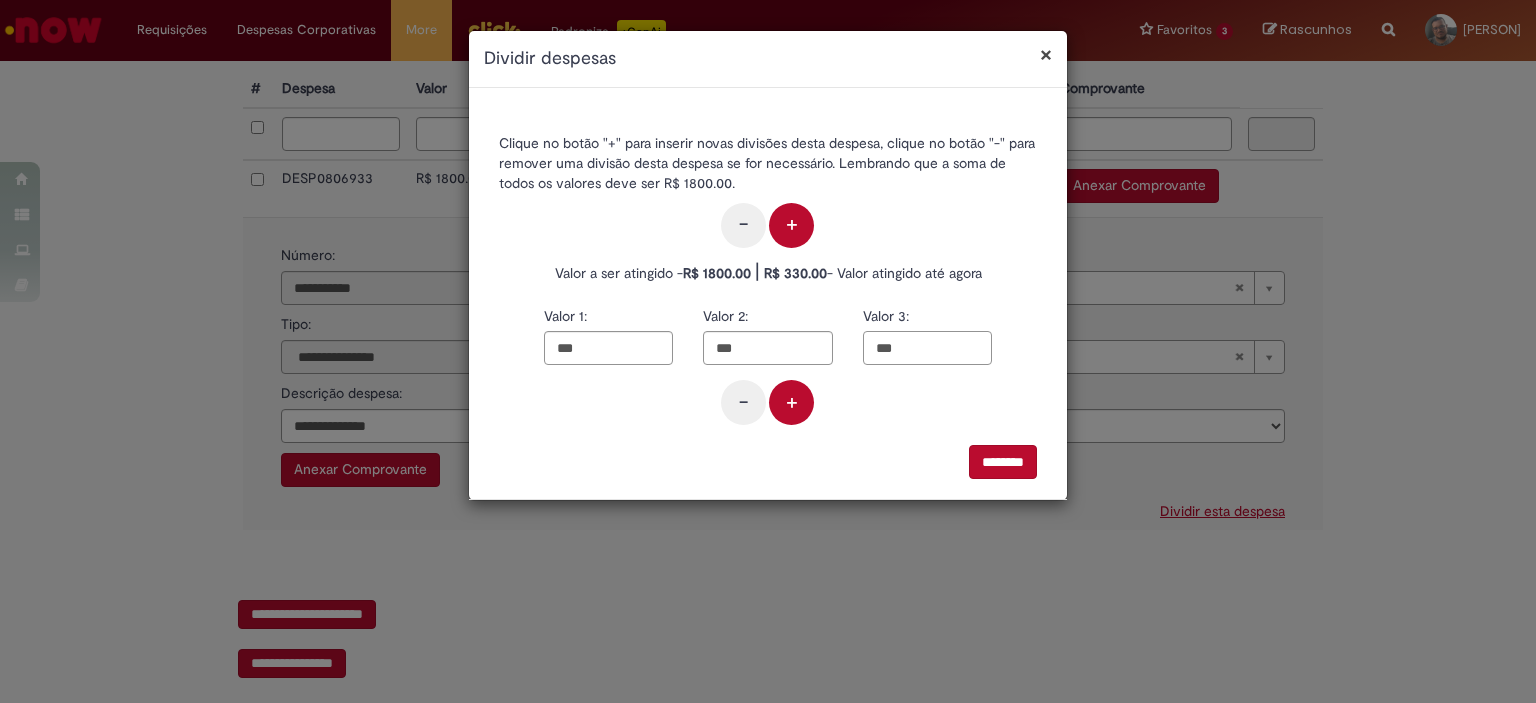 type on "***" 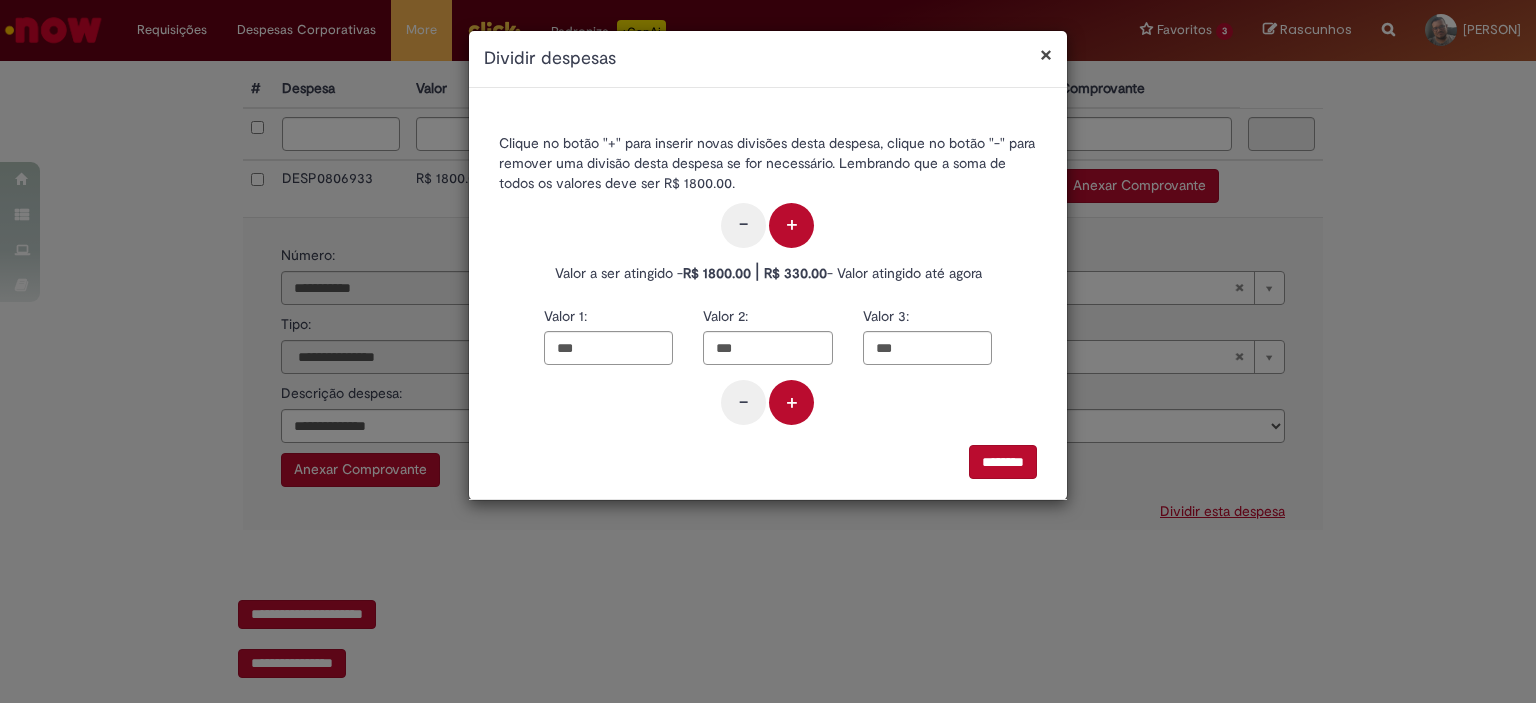 click on "+" at bounding box center [791, 402] 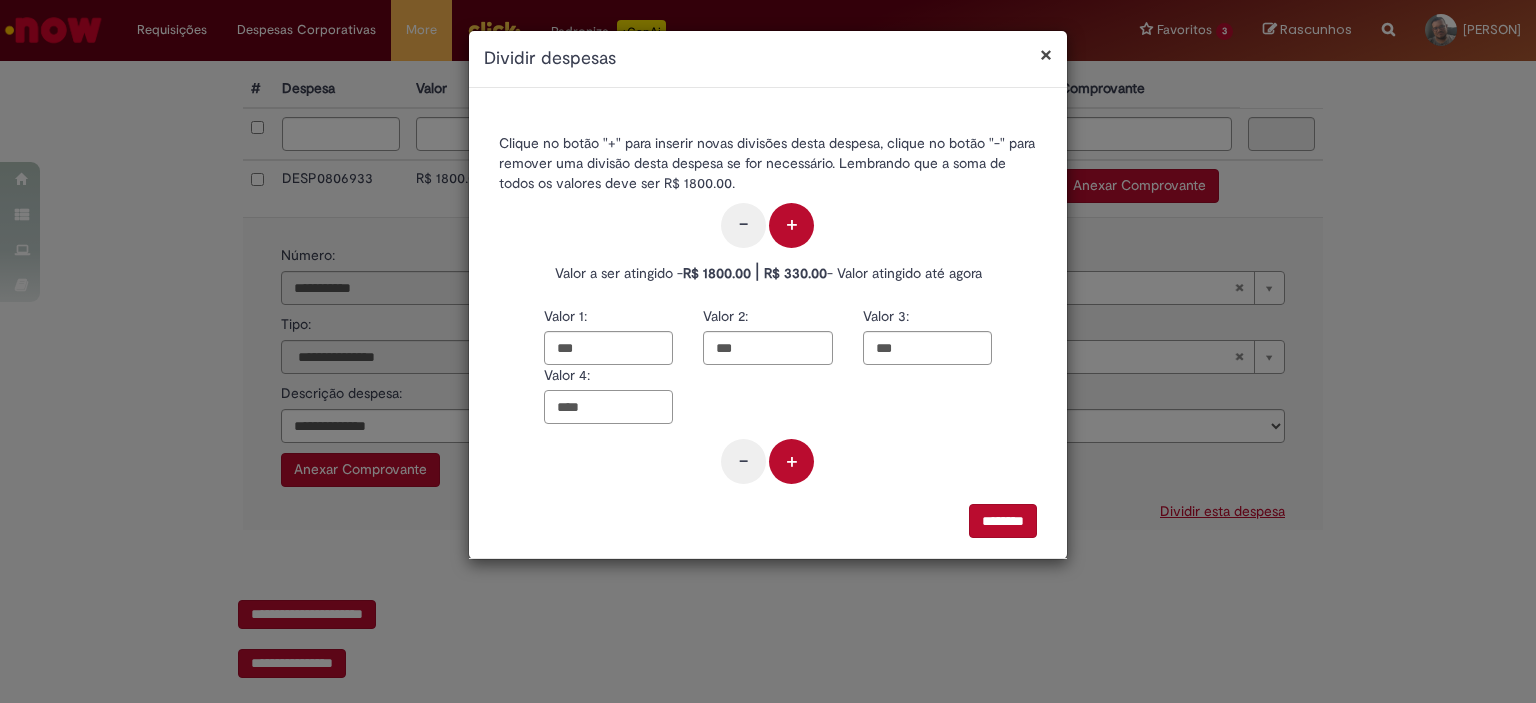 click on "****" at bounding box center [608, 407] 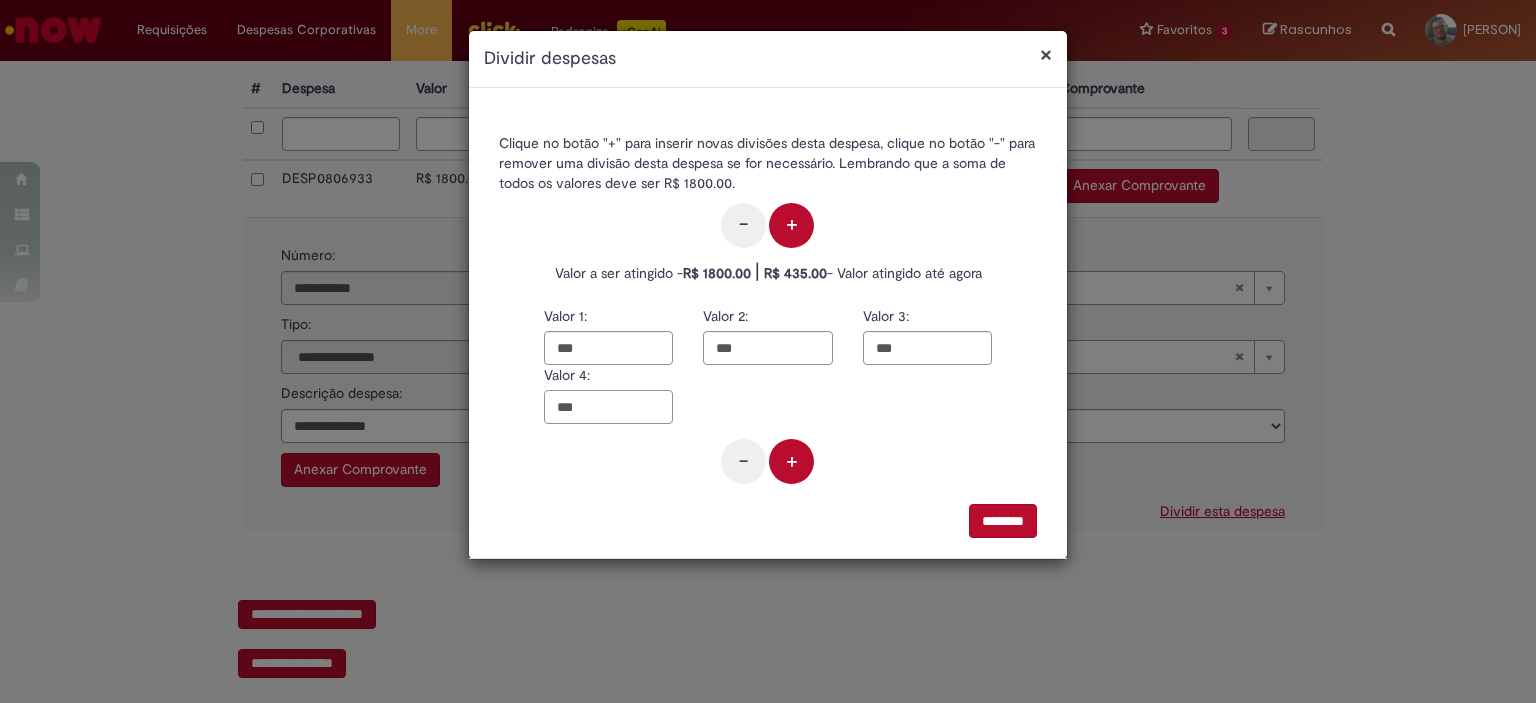 type on "***" 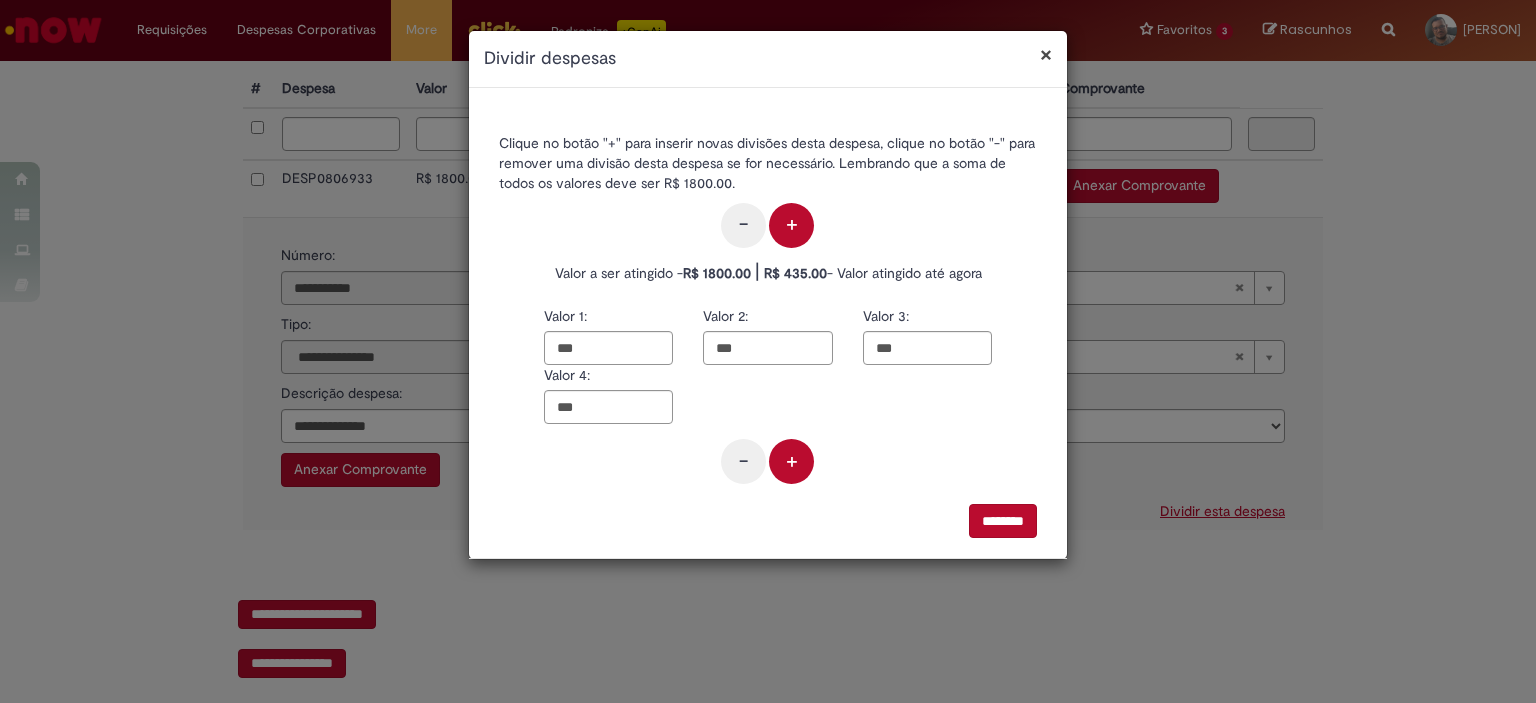 click on "+" at bounding box center [791, 461] 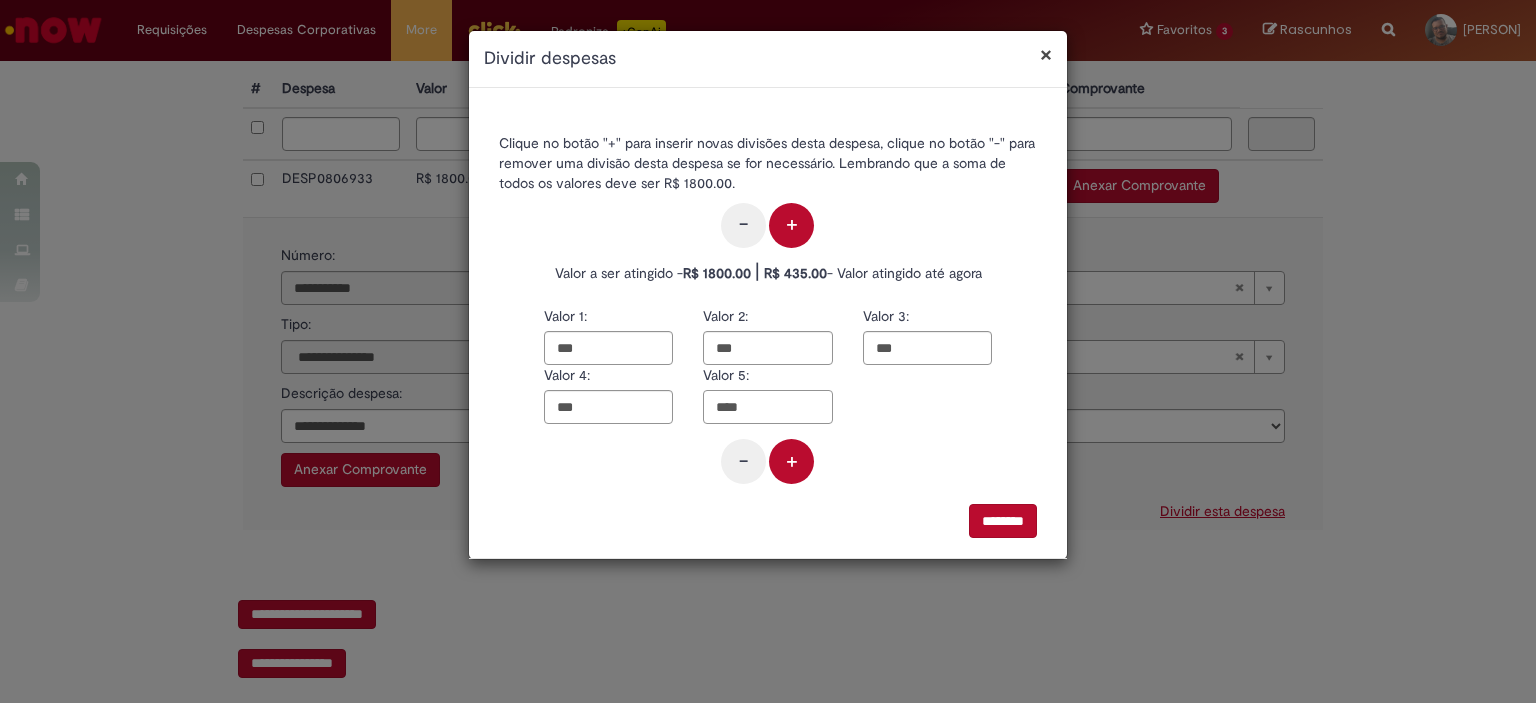 click on "****" at bounding box center [767, 407] 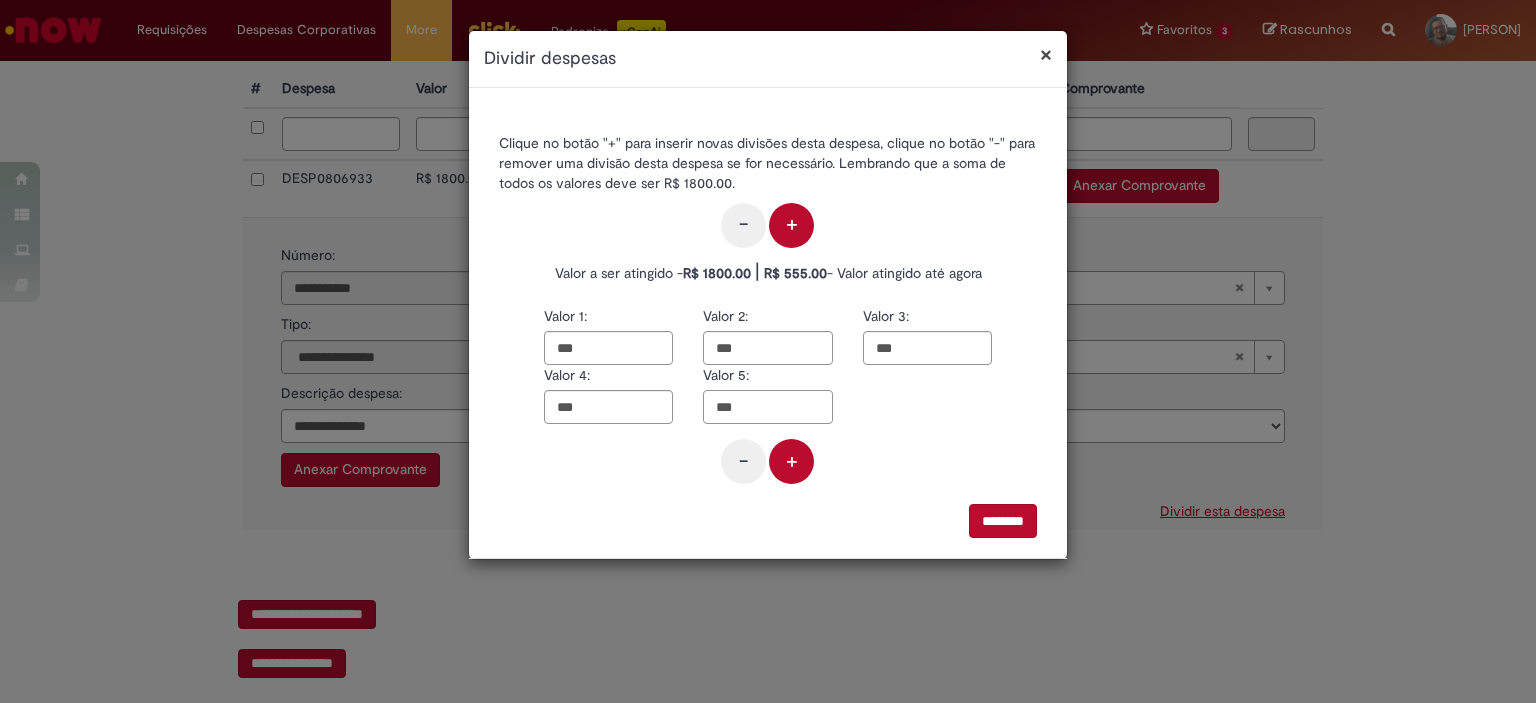 type on "***" 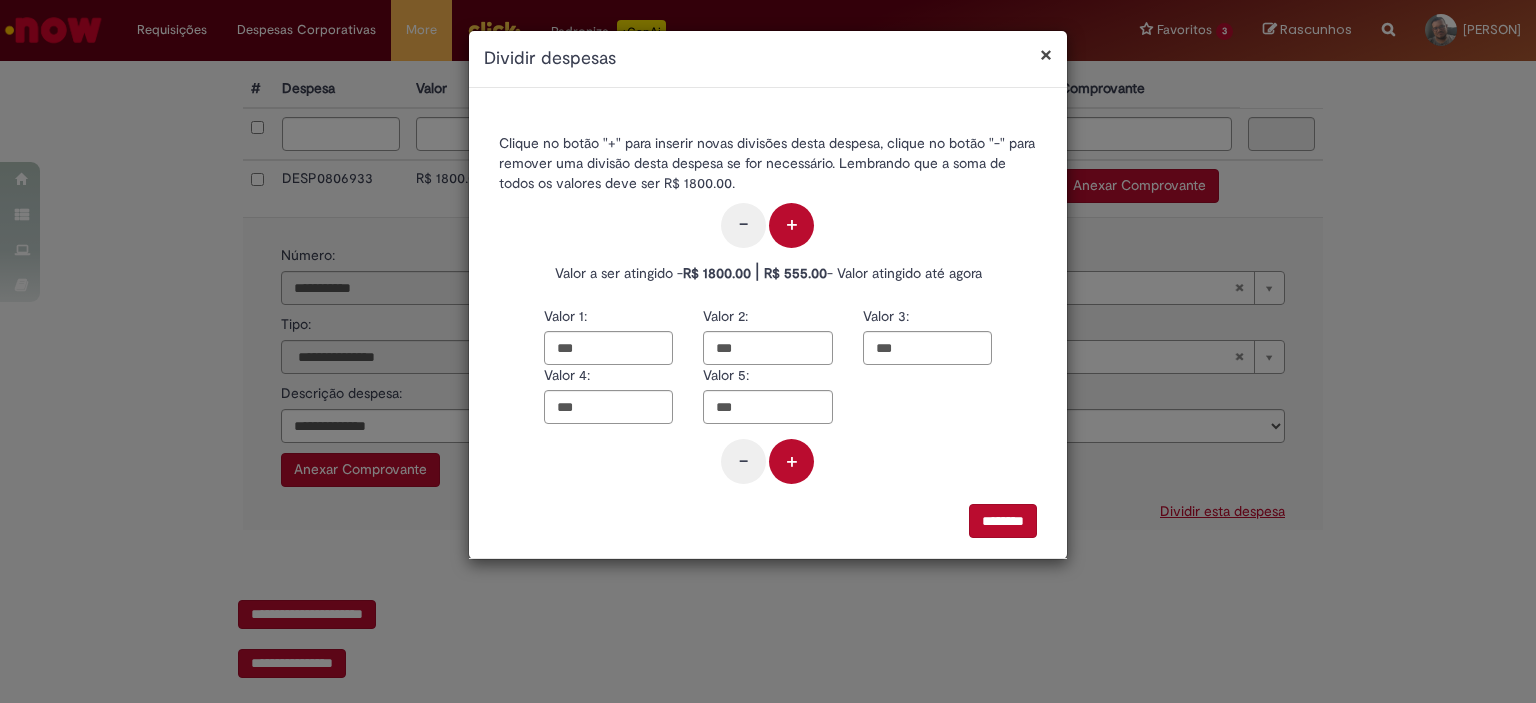 click on "+" at bounding box center (791, 461) 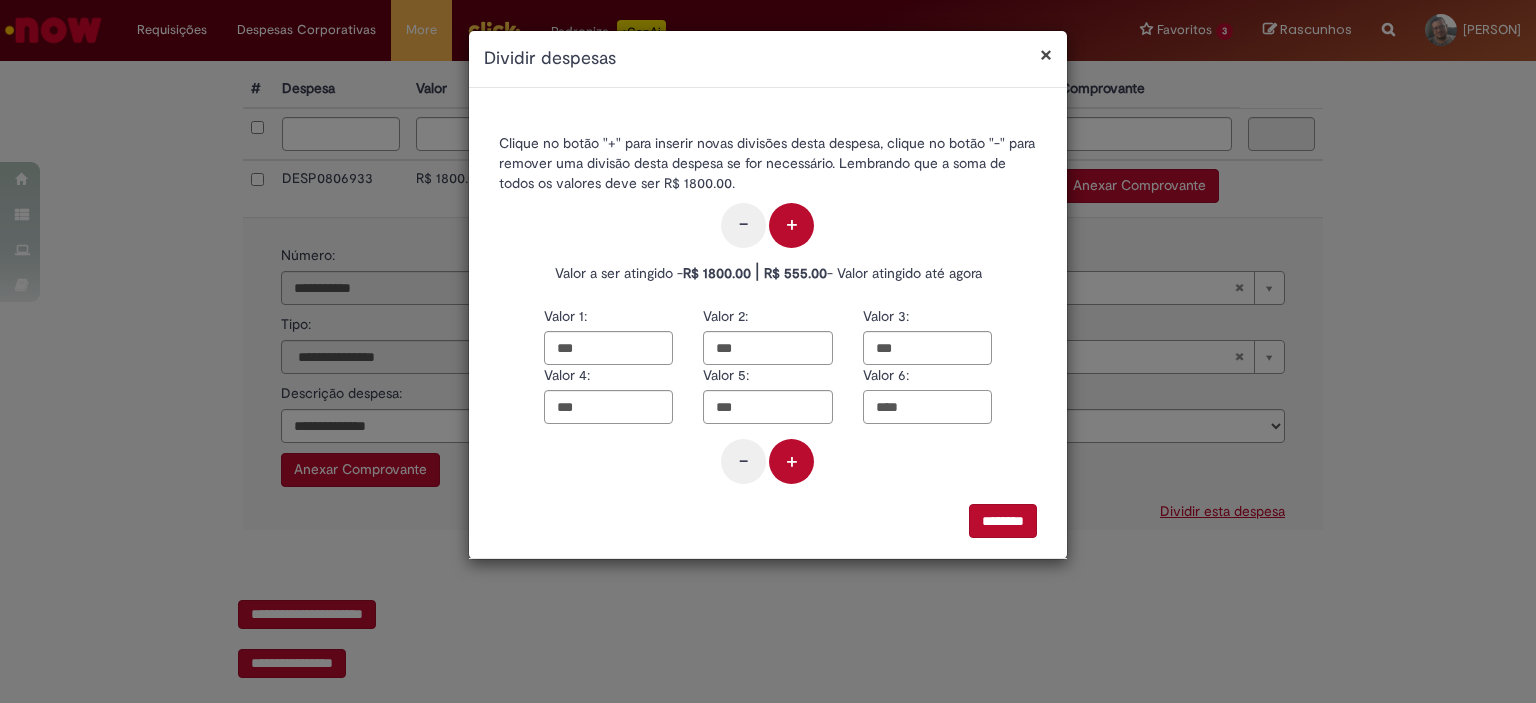 click on "****" at bounding box center [927, 407] 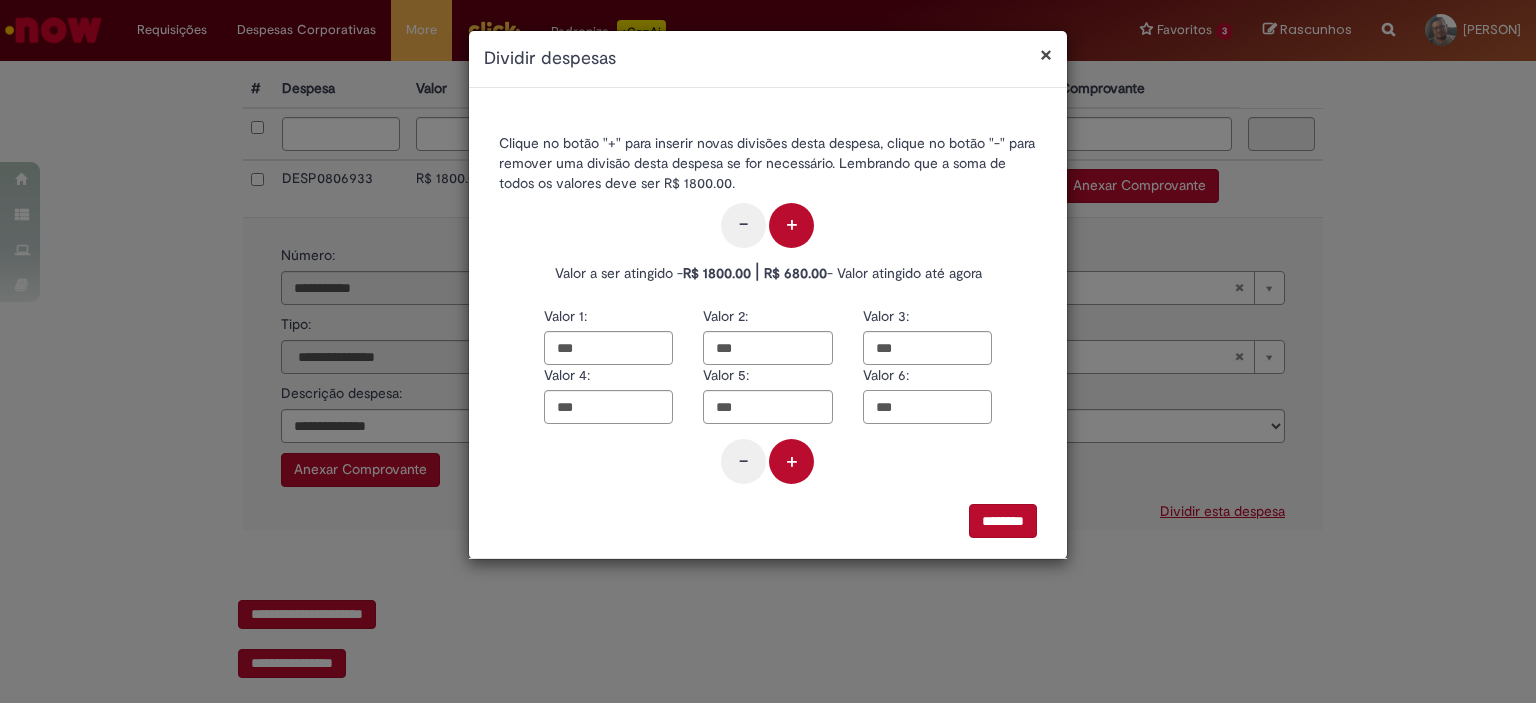 type on "***" 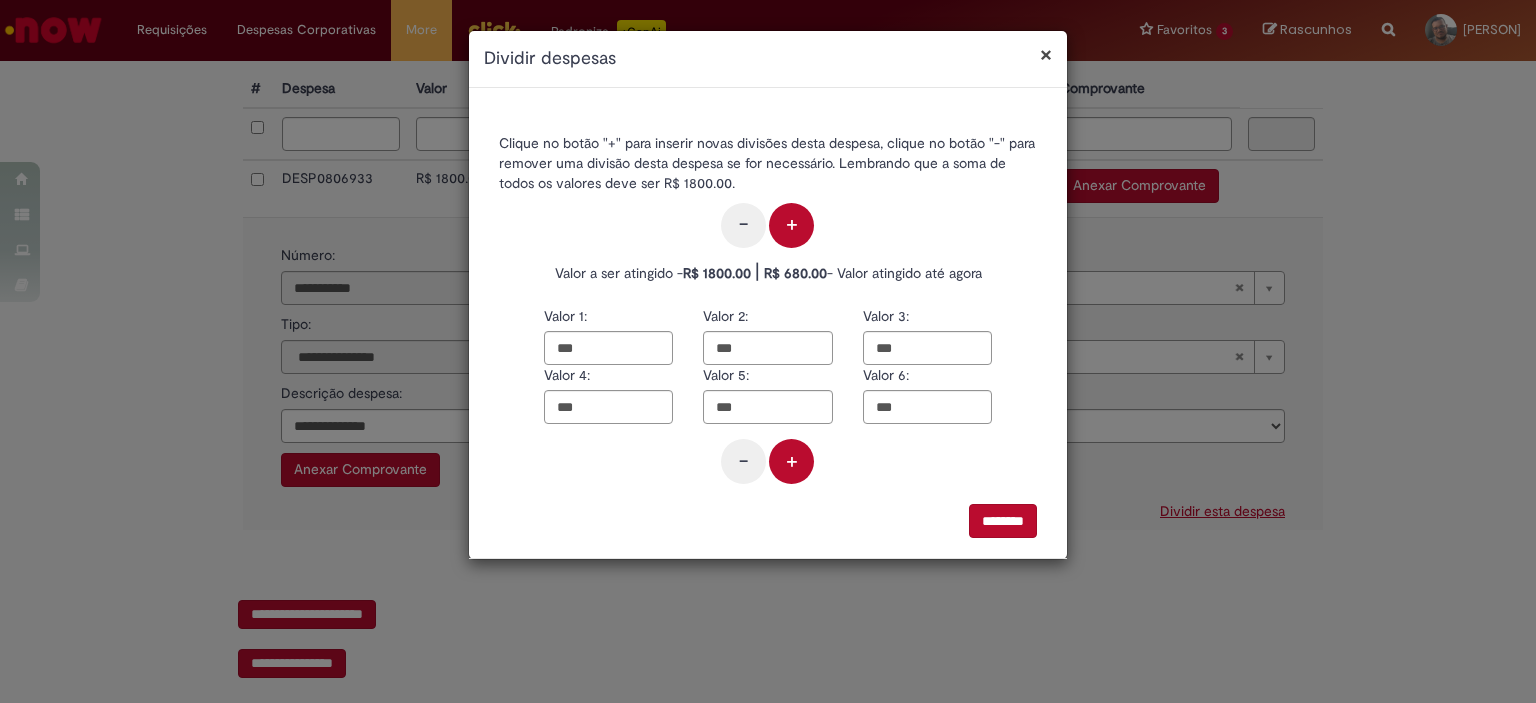 click on "+" at bounding box center (791, 461) 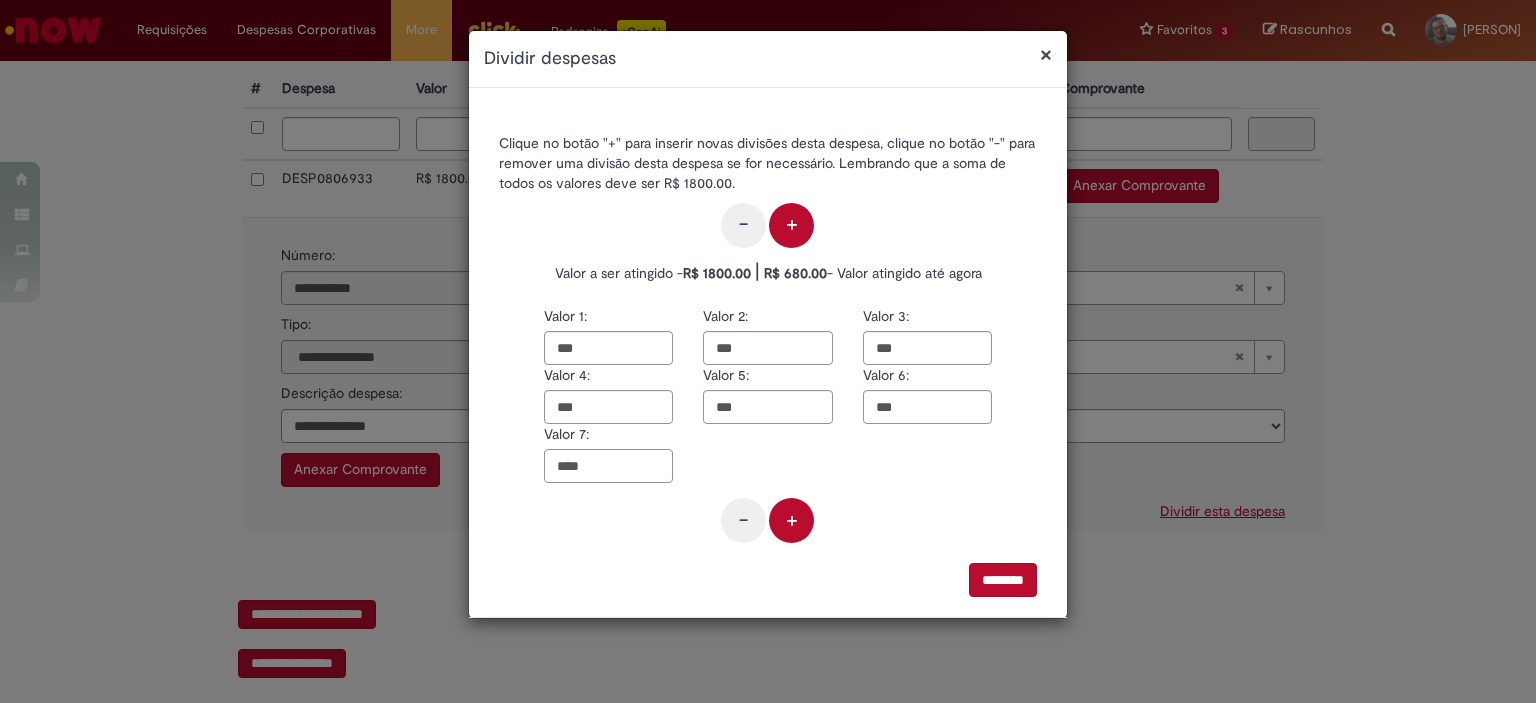 click on "****" at bounding box center (608, 466) 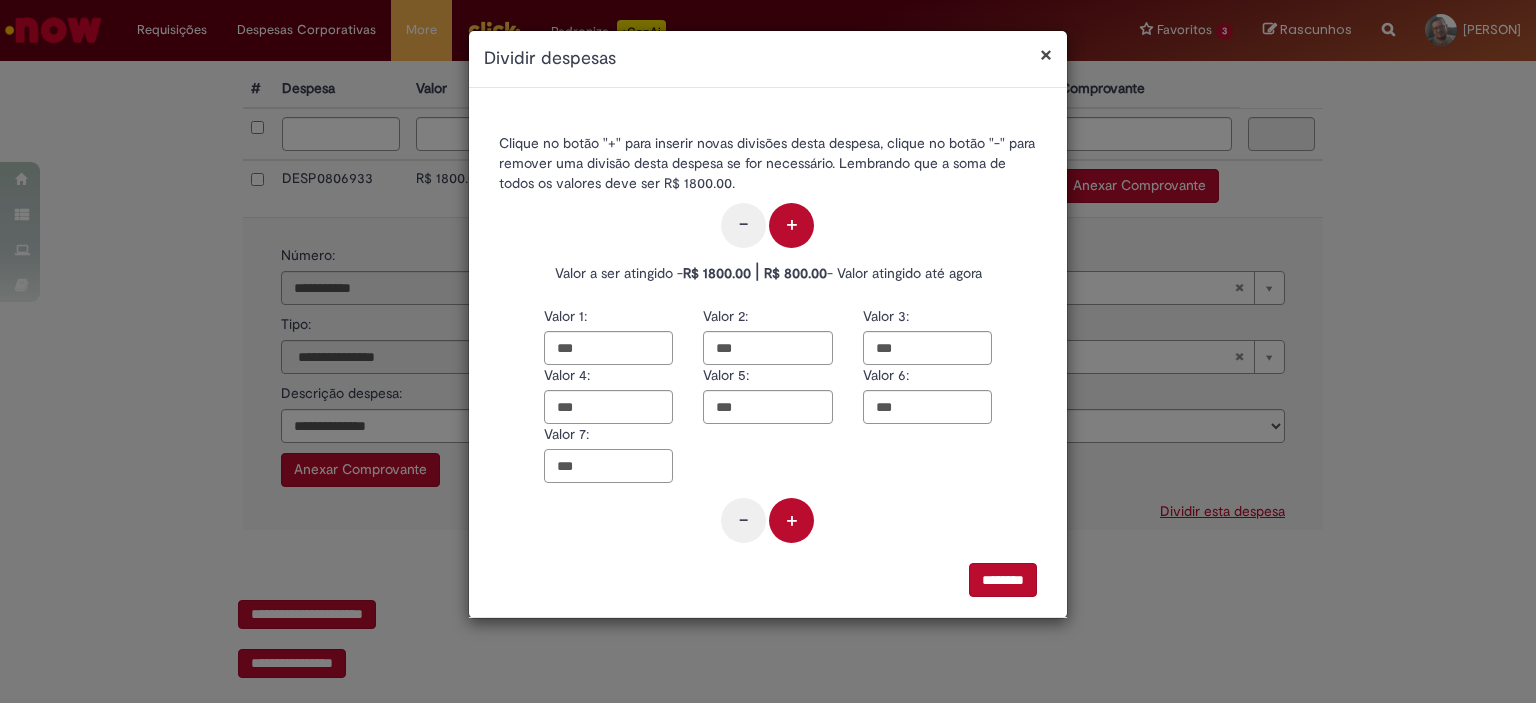 type on "***" 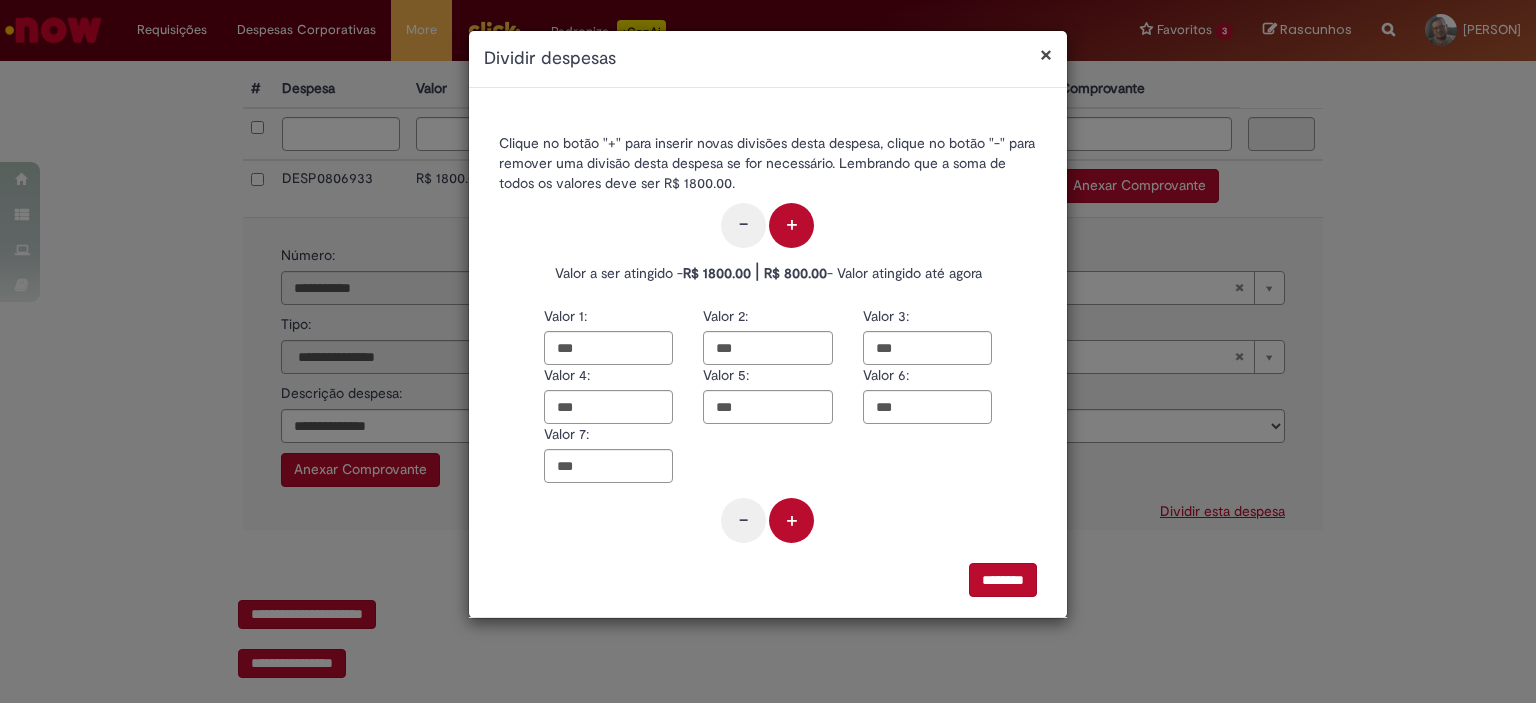 click on "+" at bounding box center (791, 520) 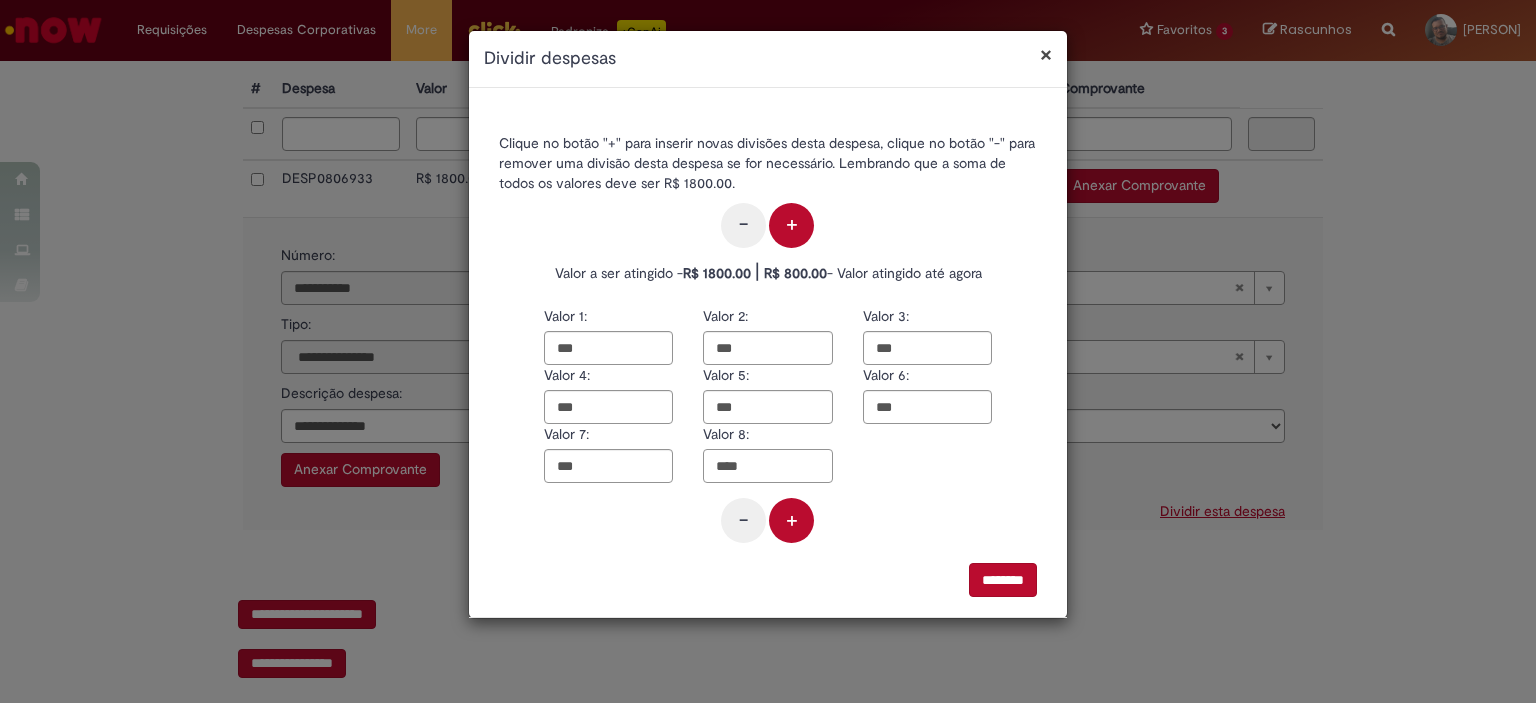 click on "****" at bounding box center (767, 466) 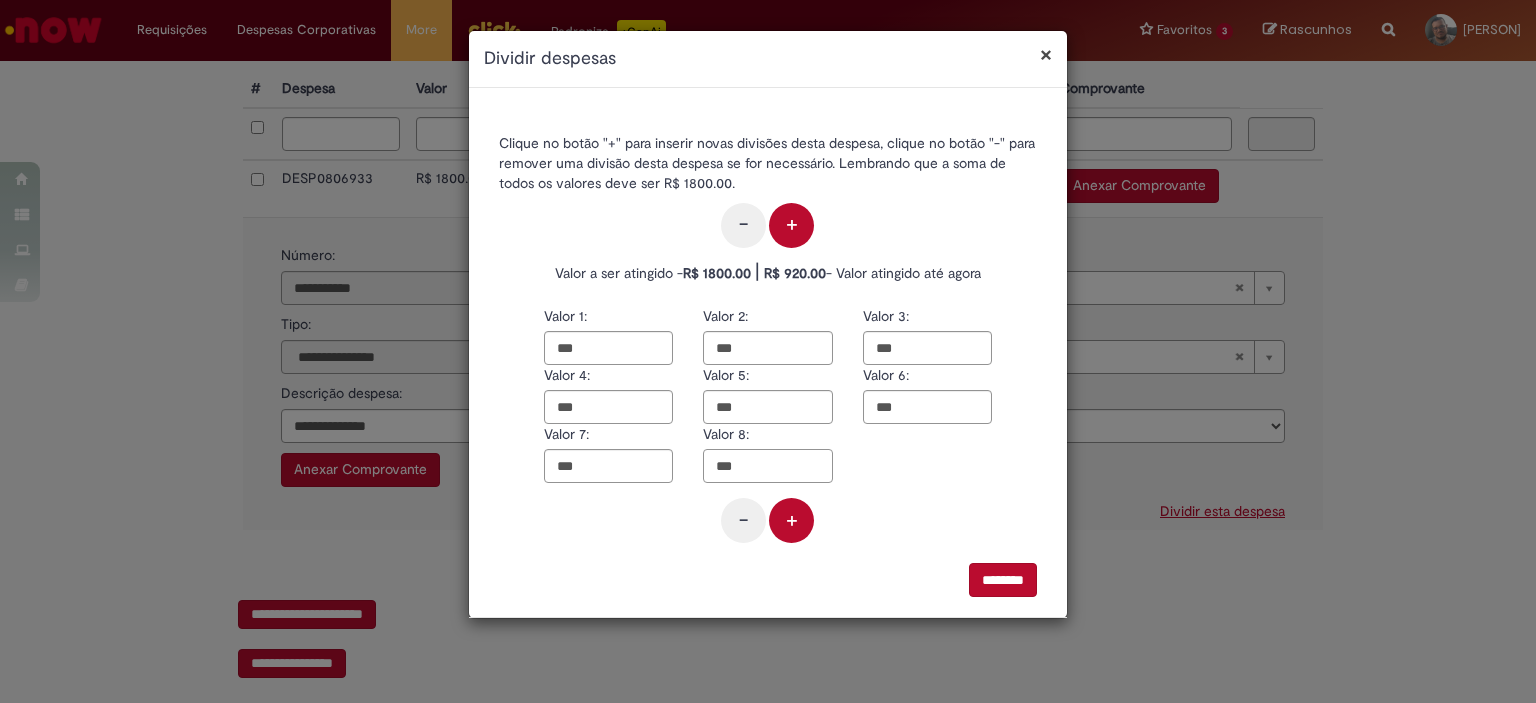 type on "***" 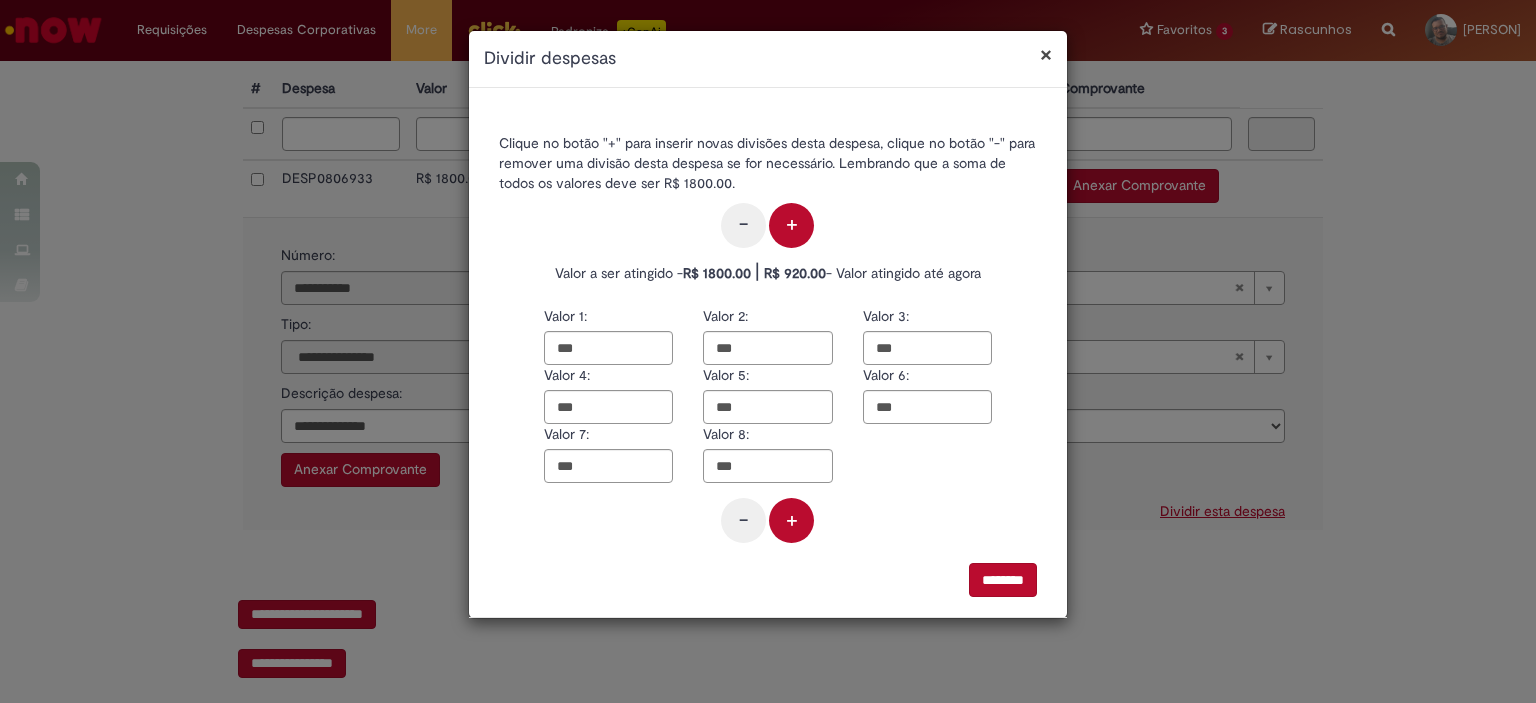 click on "+" at bounding box center [791, 520] 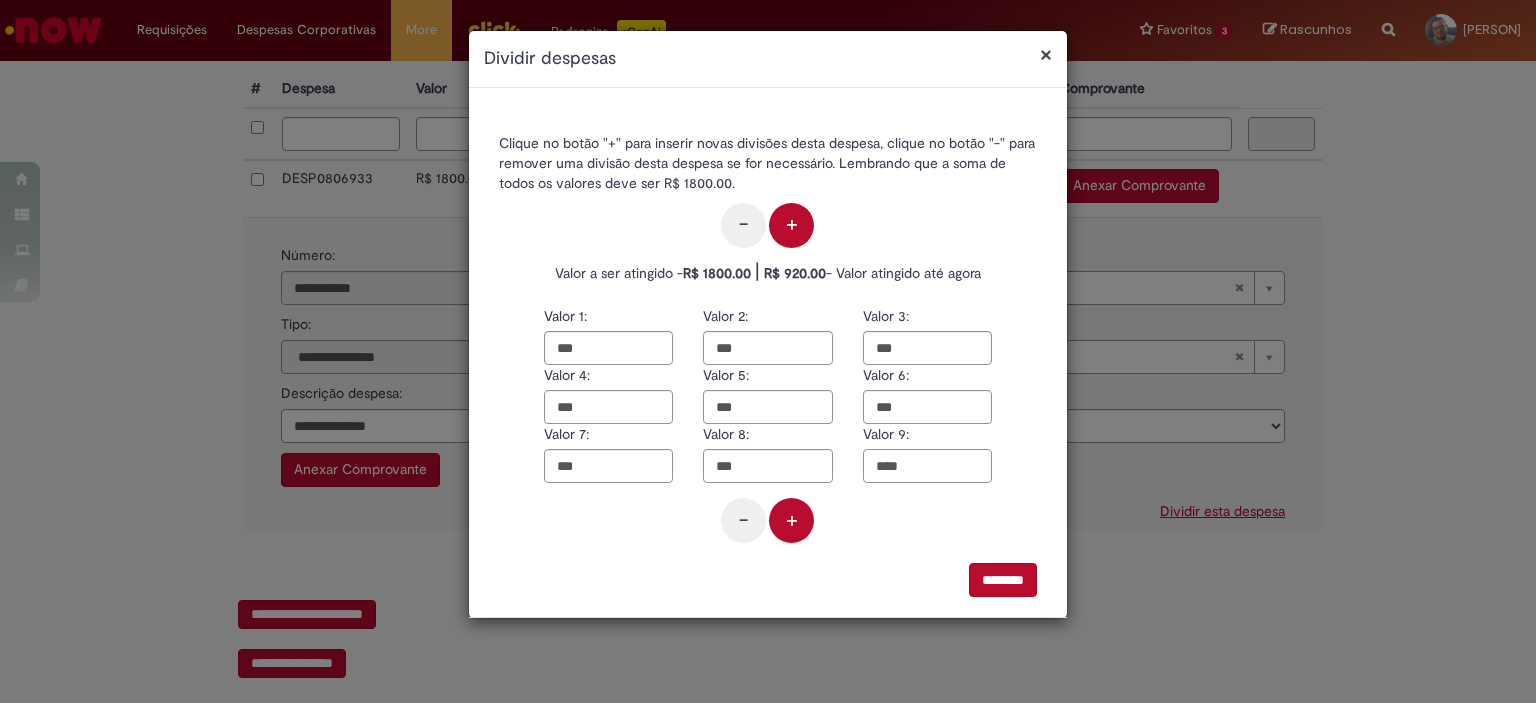 click on "****" at bounding box center (927, 466) 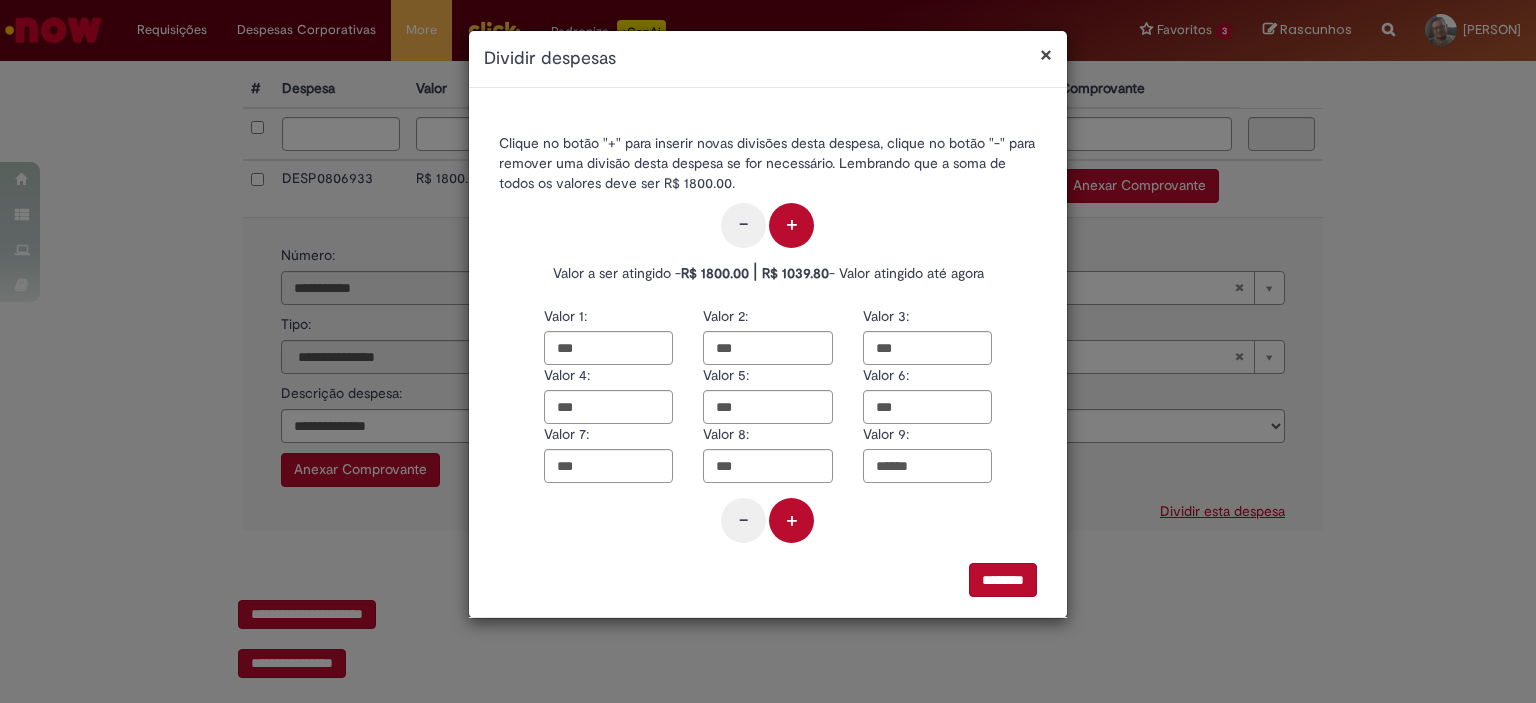 type on "******" 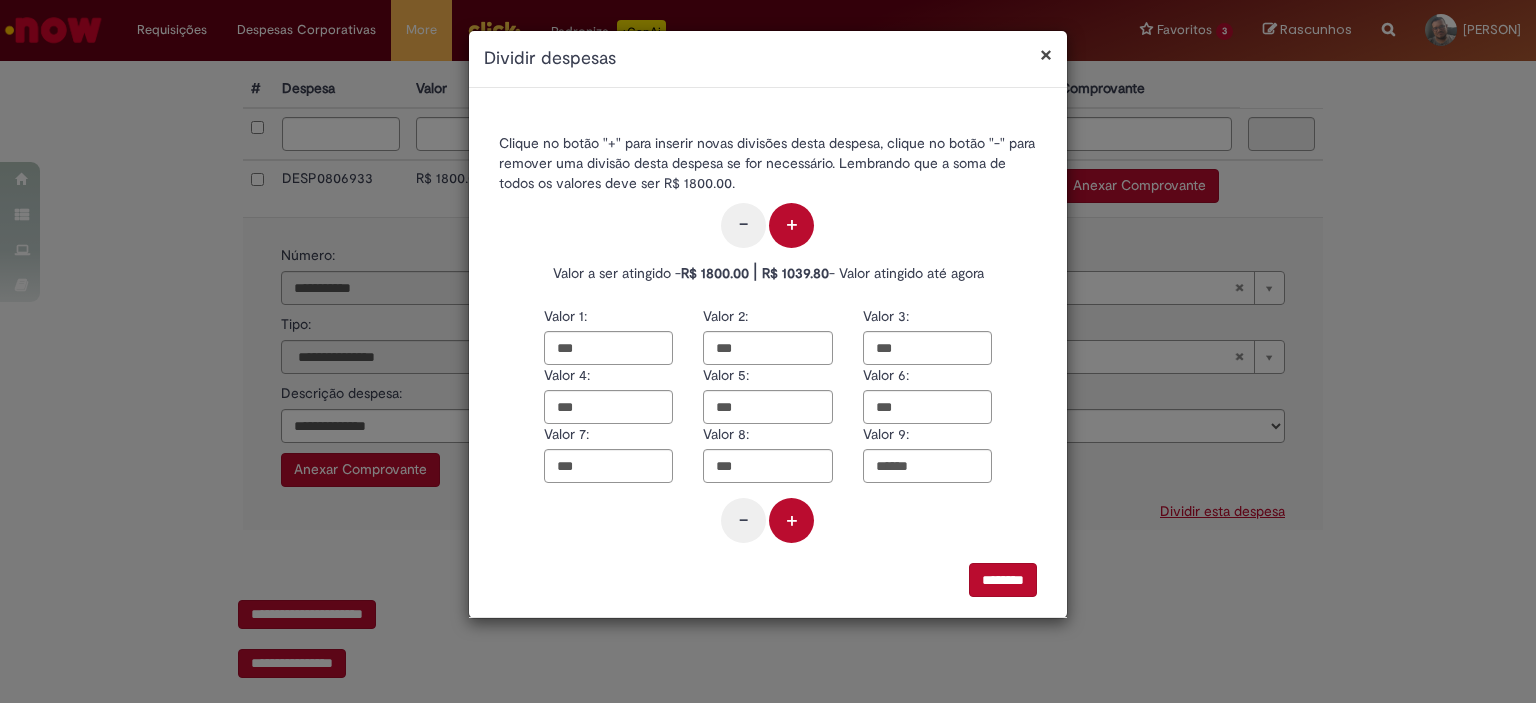 click on "+" at bounding box center [791, 520] 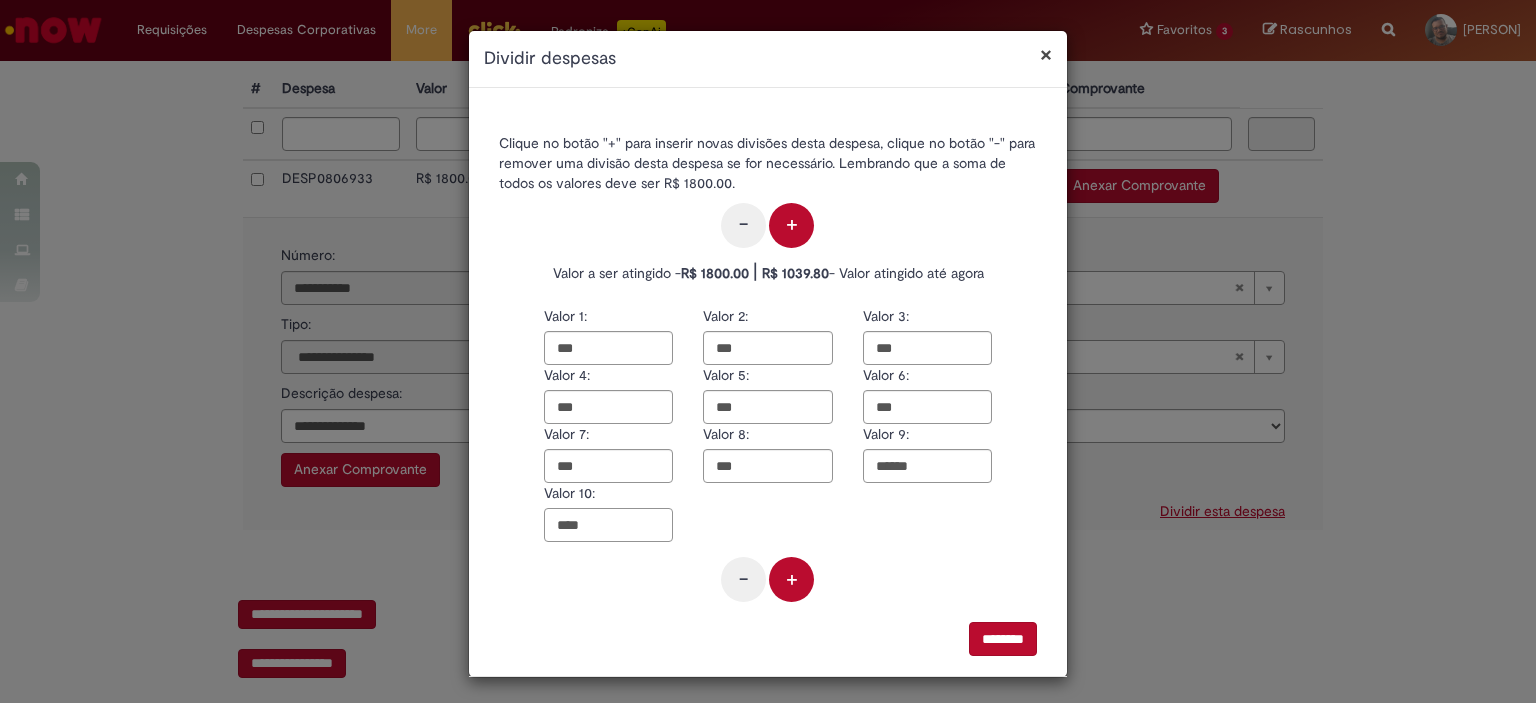 click on "****" at bounding box center [608, 525] 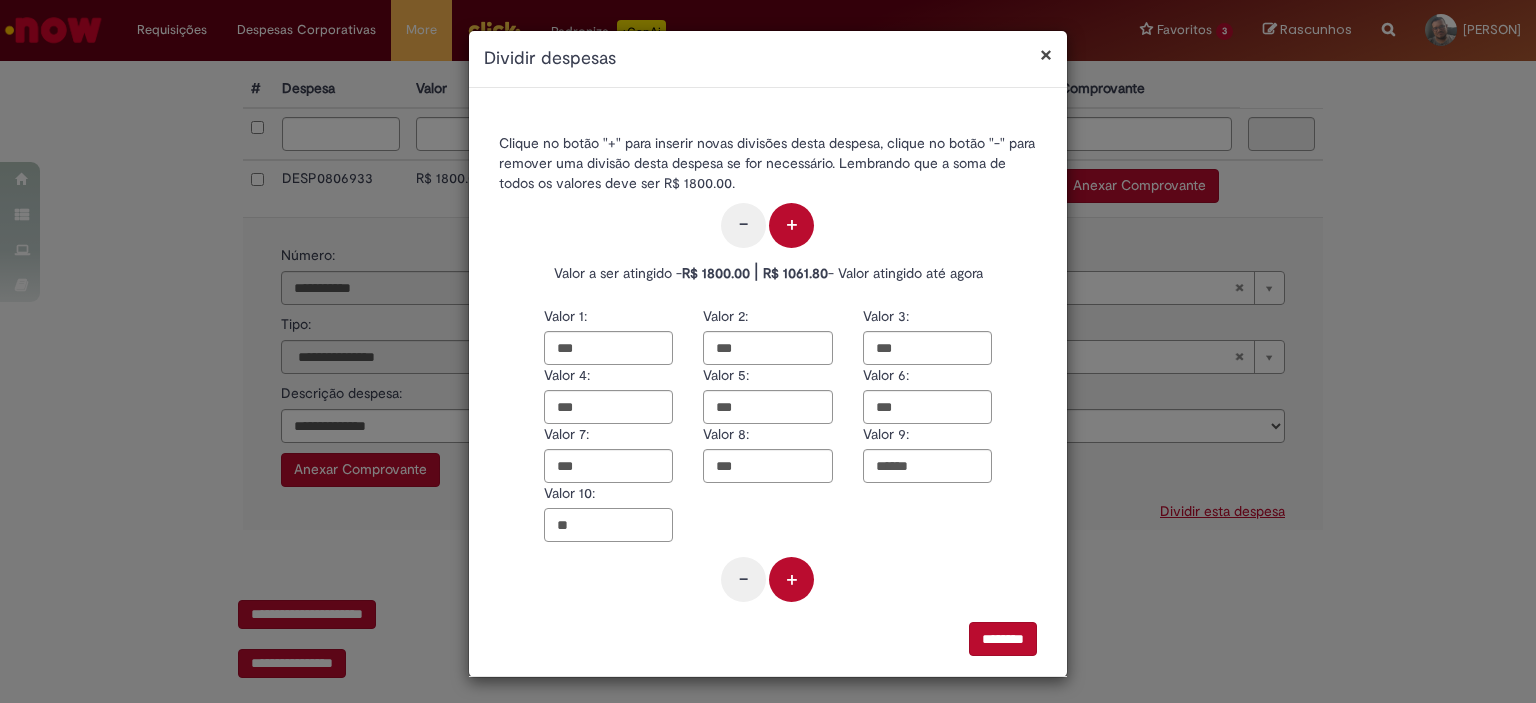 type on "**" 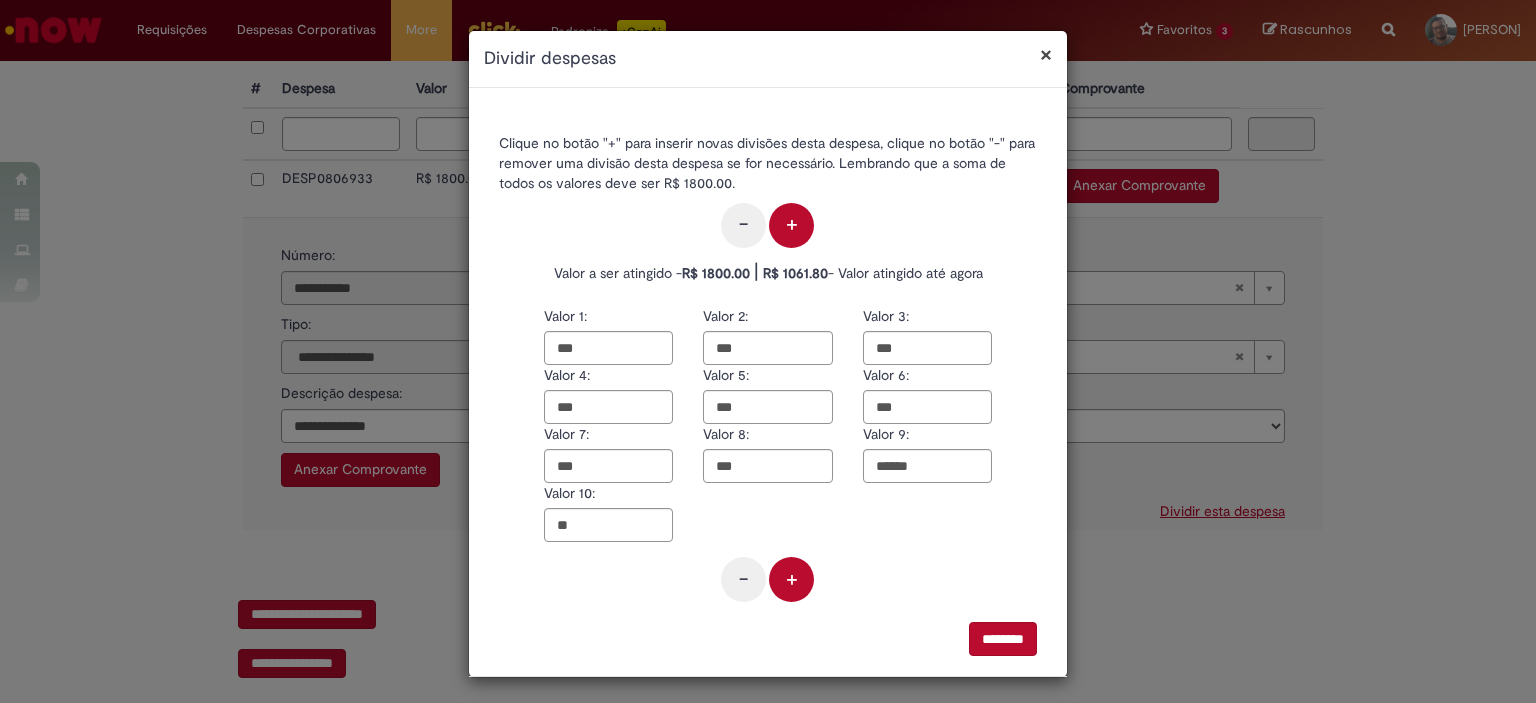 click on "+" at bounding box center [791, 579] 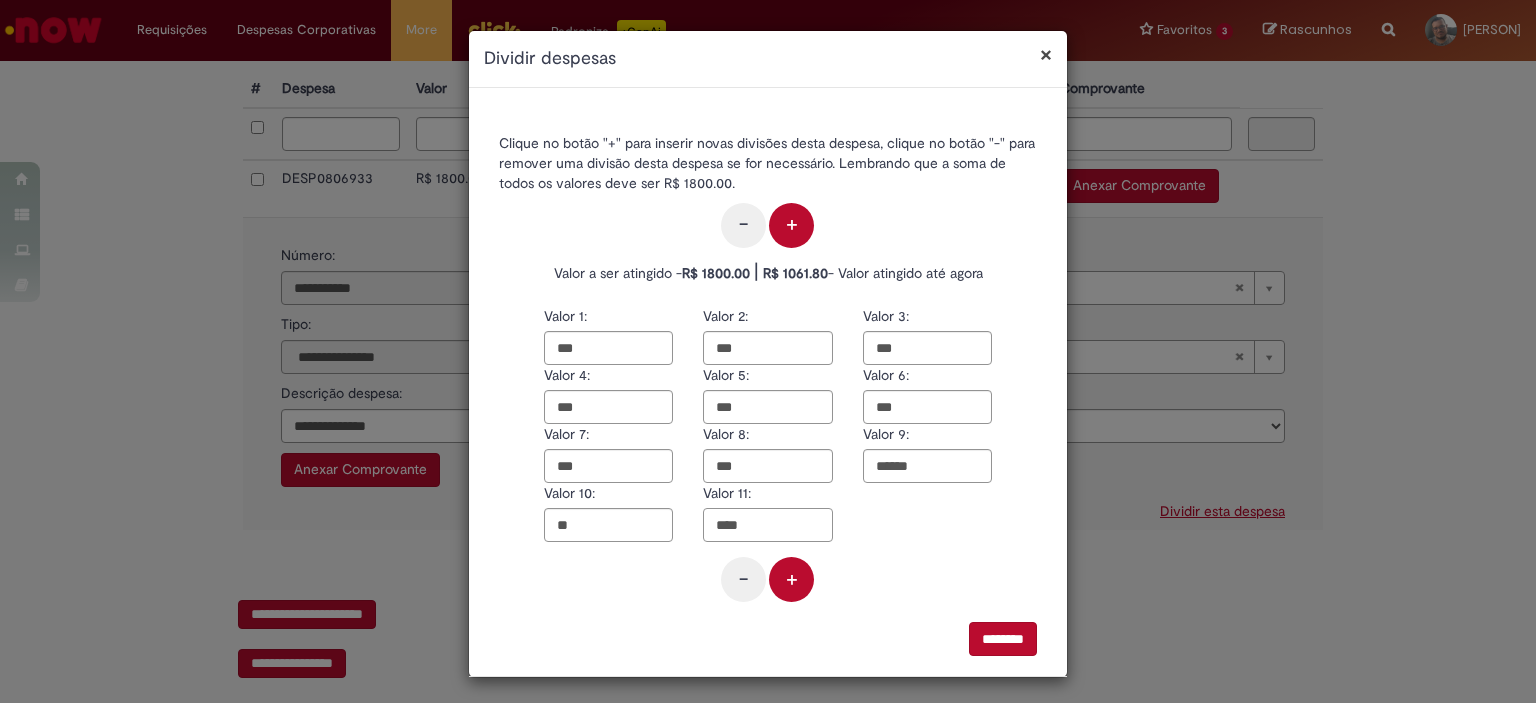 click on "****" at bounding box center (767, 525) 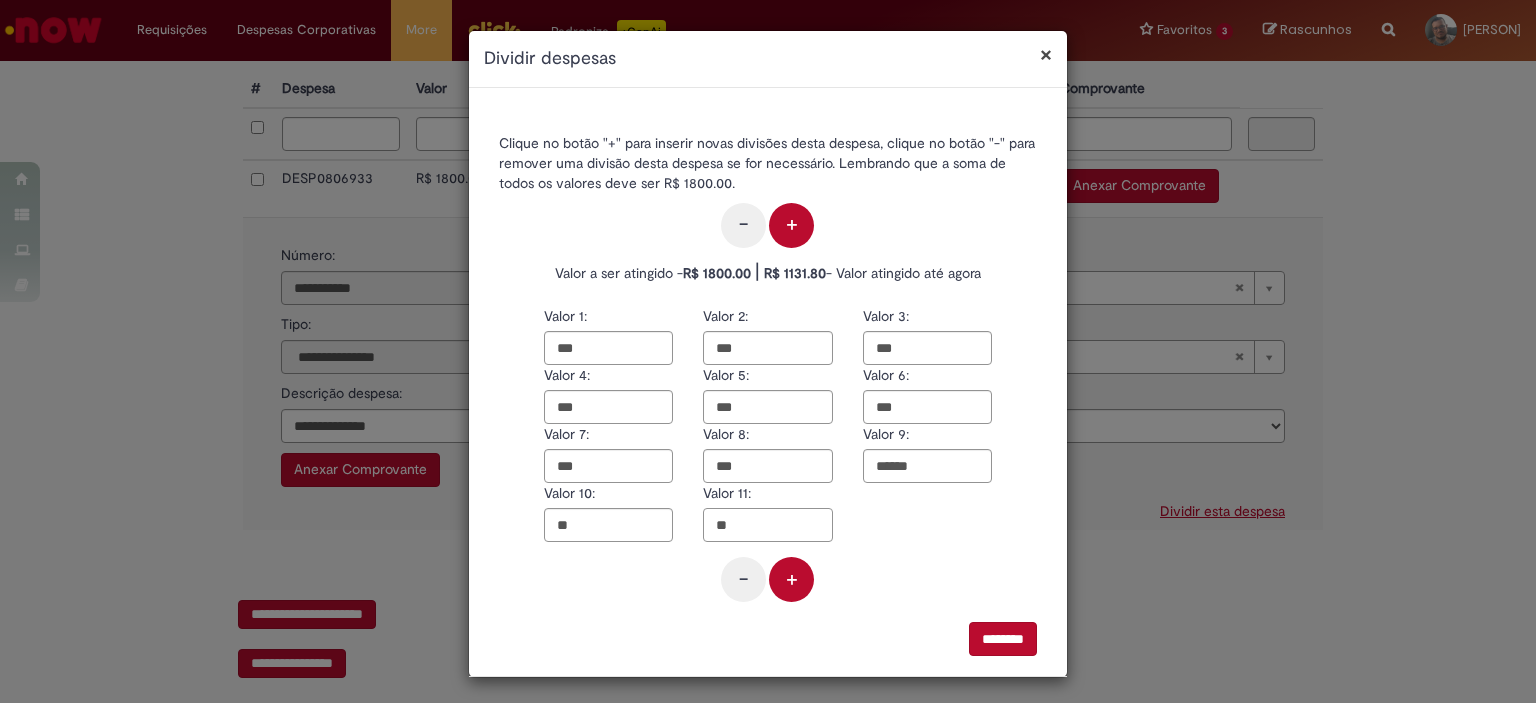 type on "**" 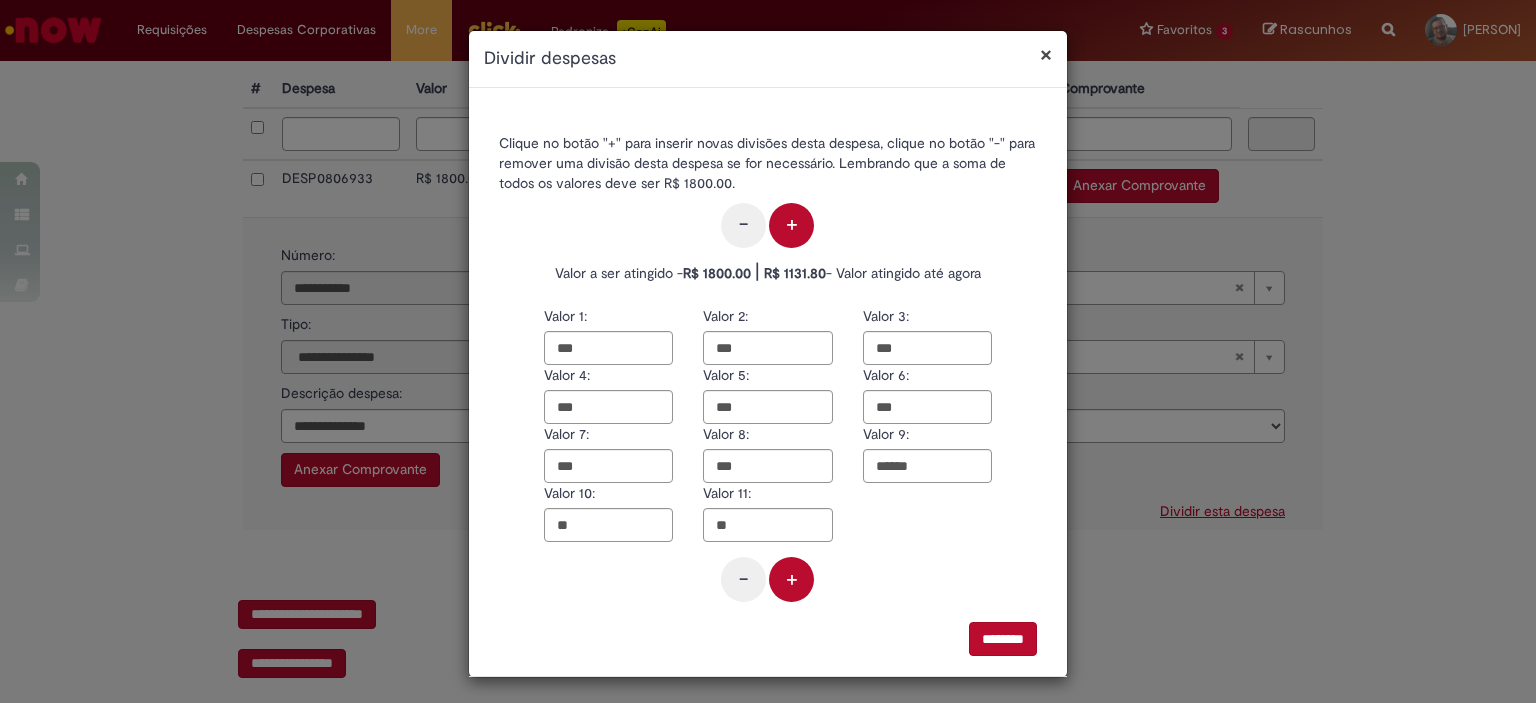 click on "+" at bounding box center [791, 579] 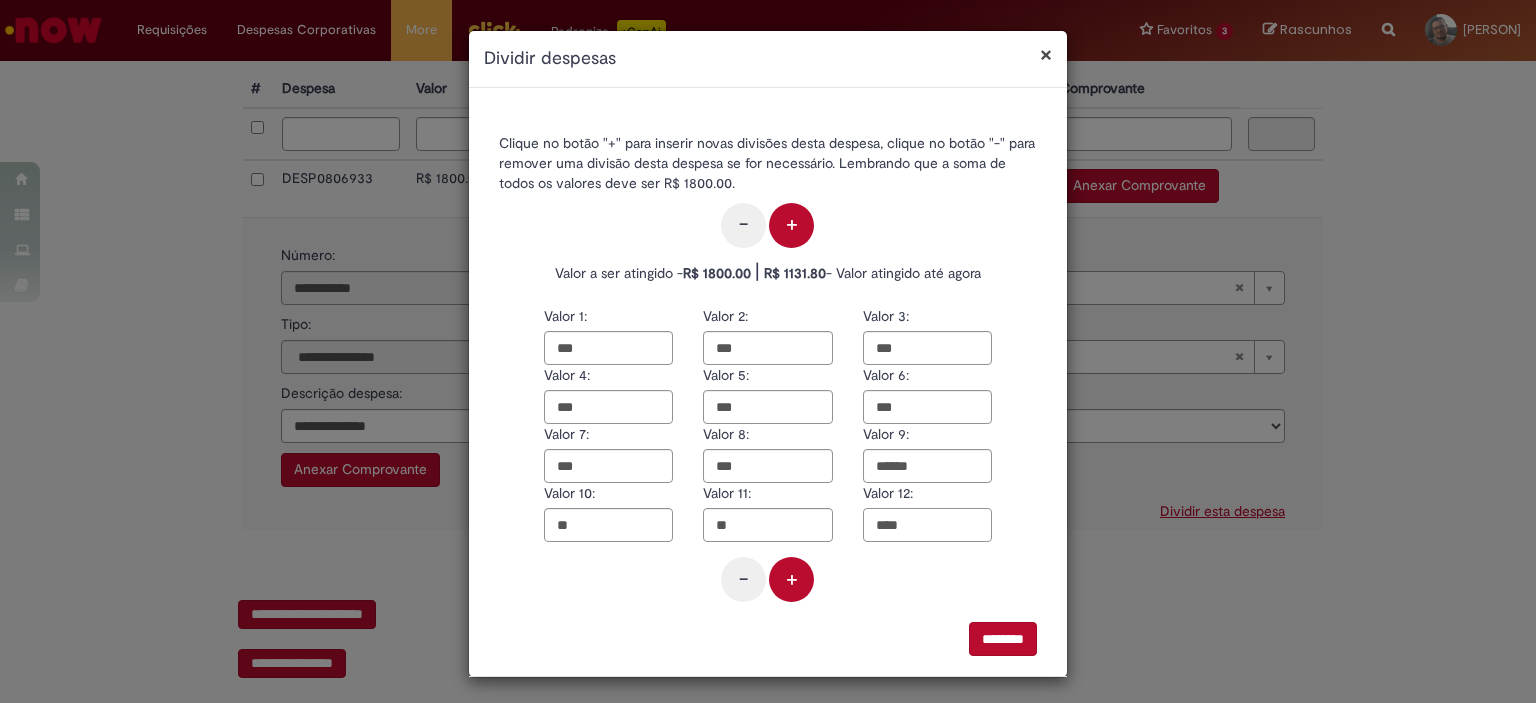 click on "****" at bounding box center (927, 525) 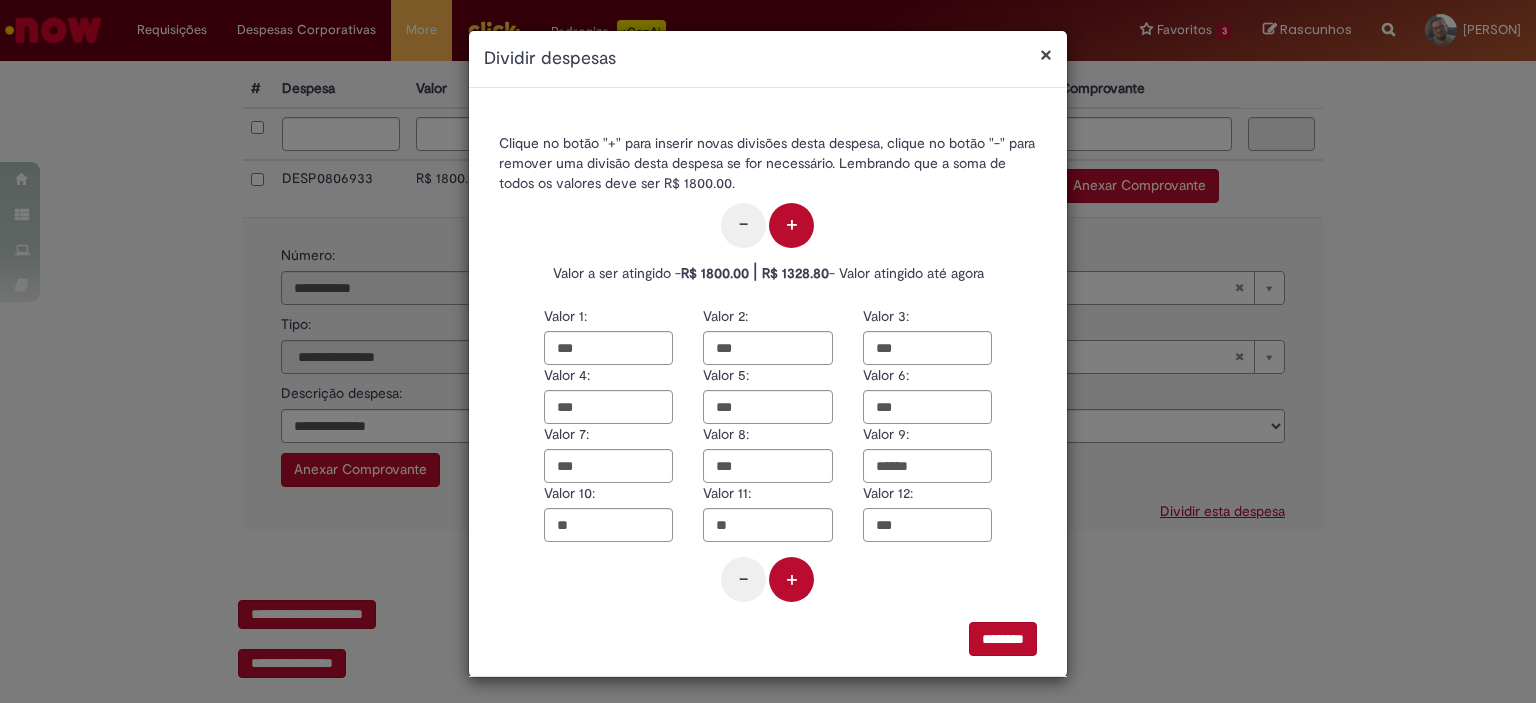 type on "***" 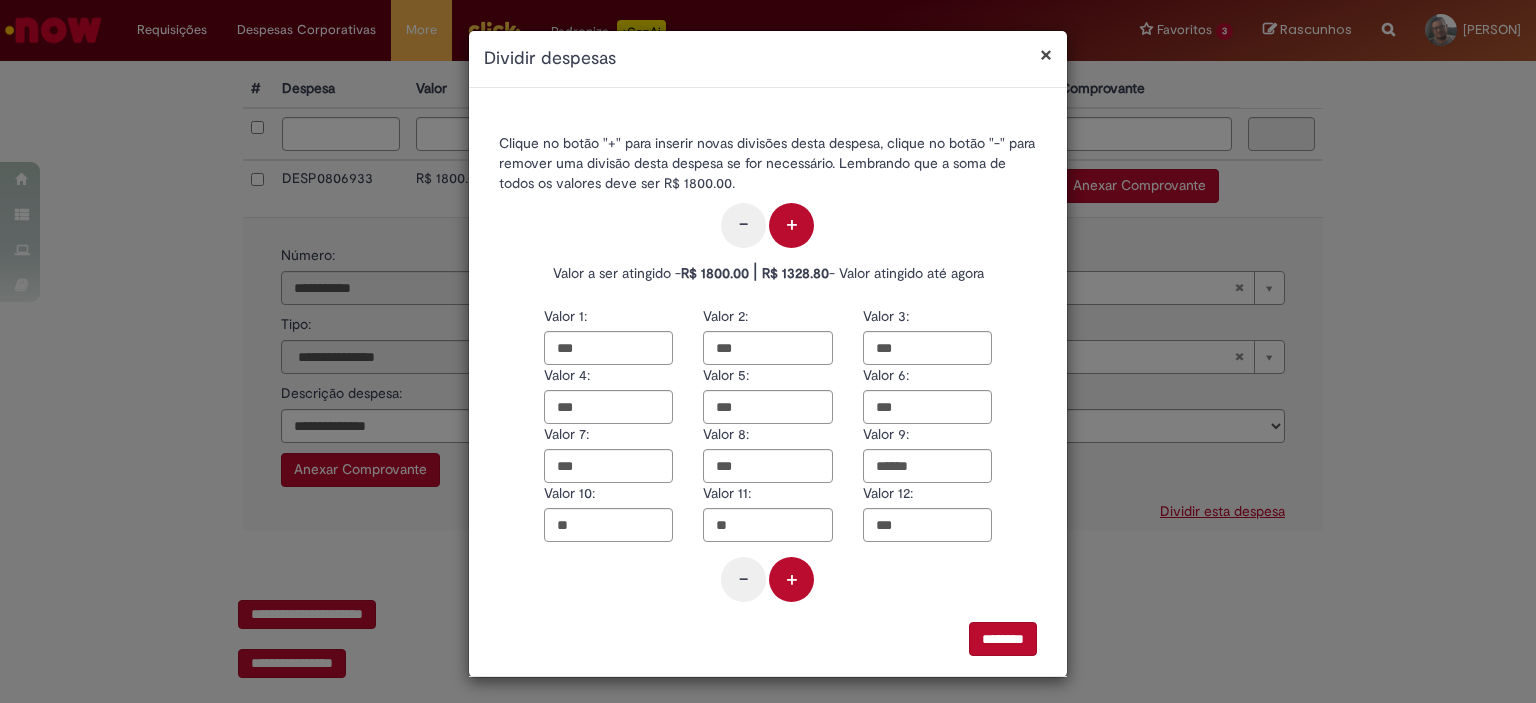 click on "+" at bounding box center (791, 579) 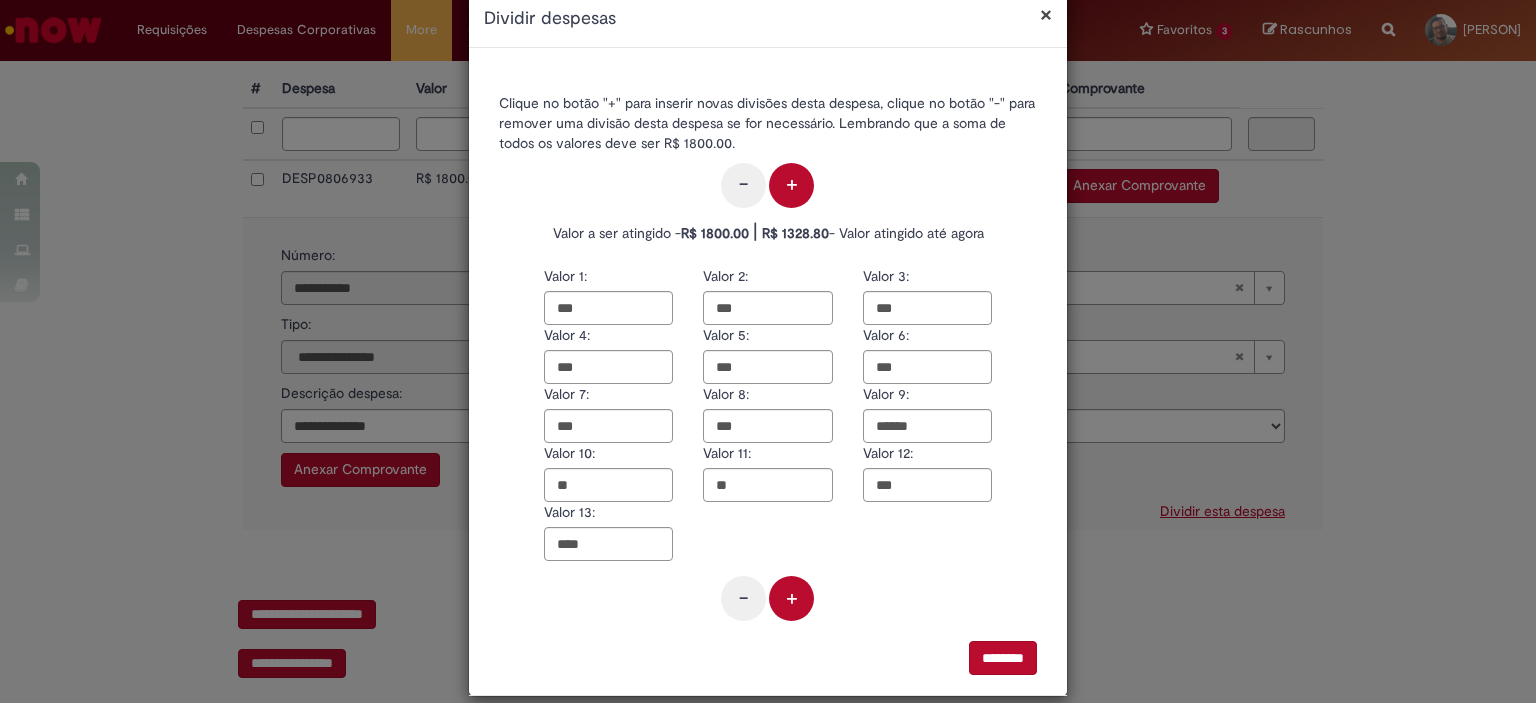 scroll, scrollTop: 63, scrollLeft: 0, axis: vertical 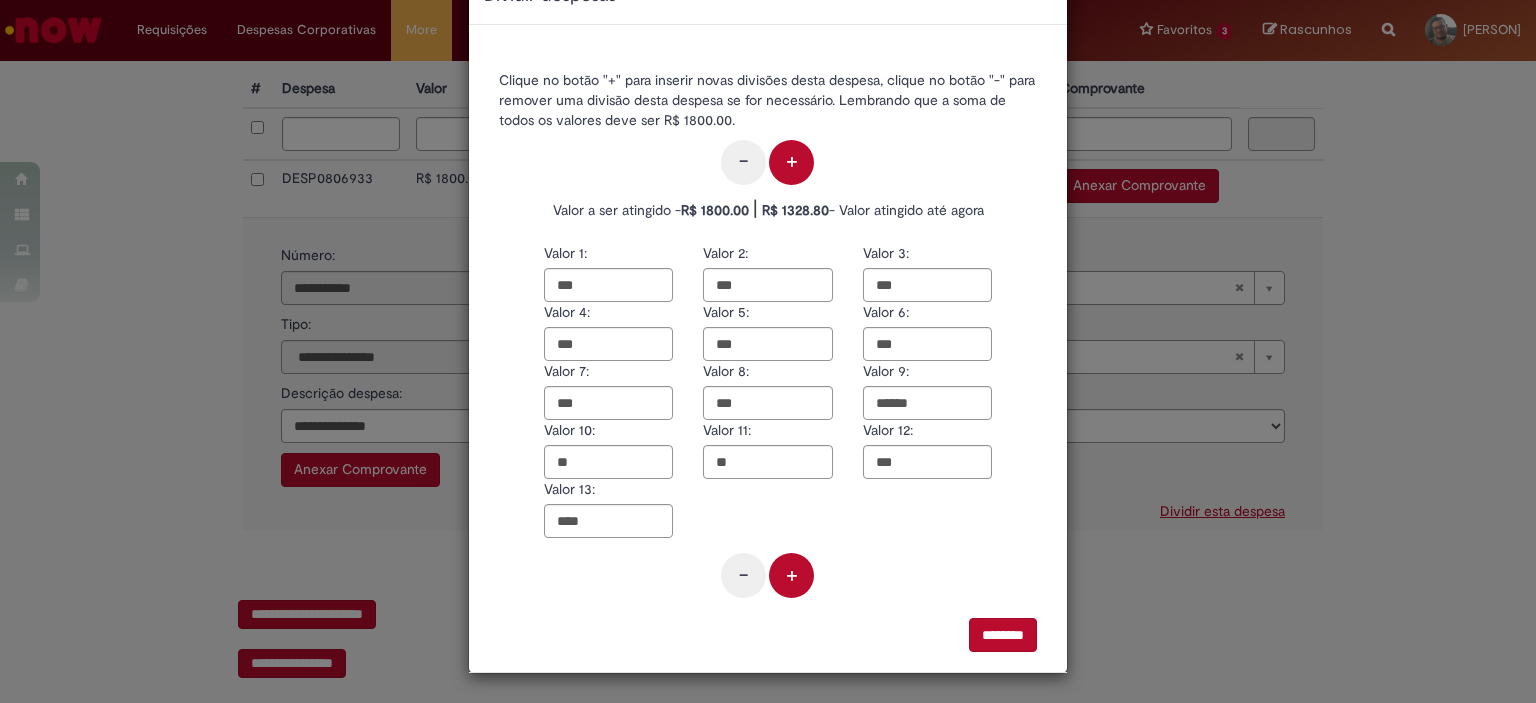click on "********" at bounding box center (1003, 635) 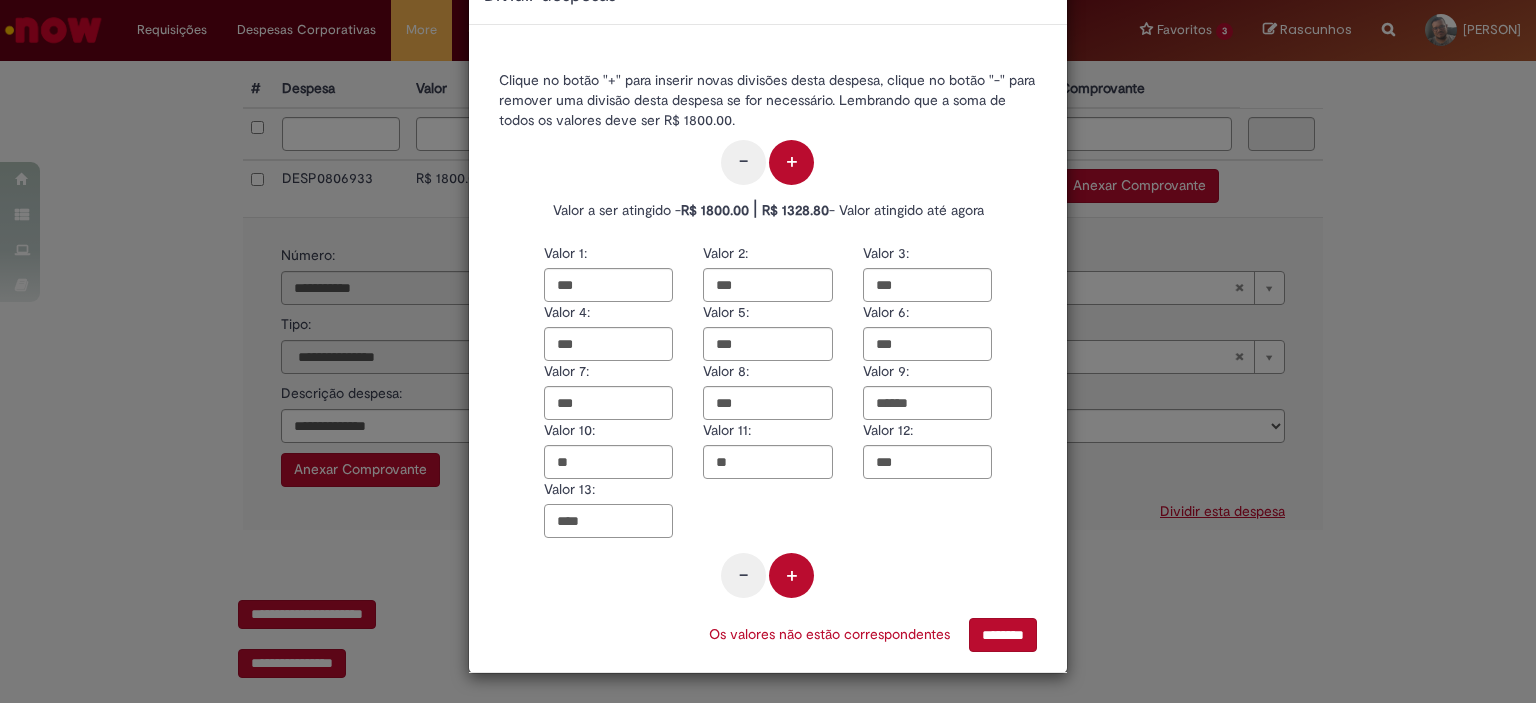 click on "****" at bounding box center (608, 521) 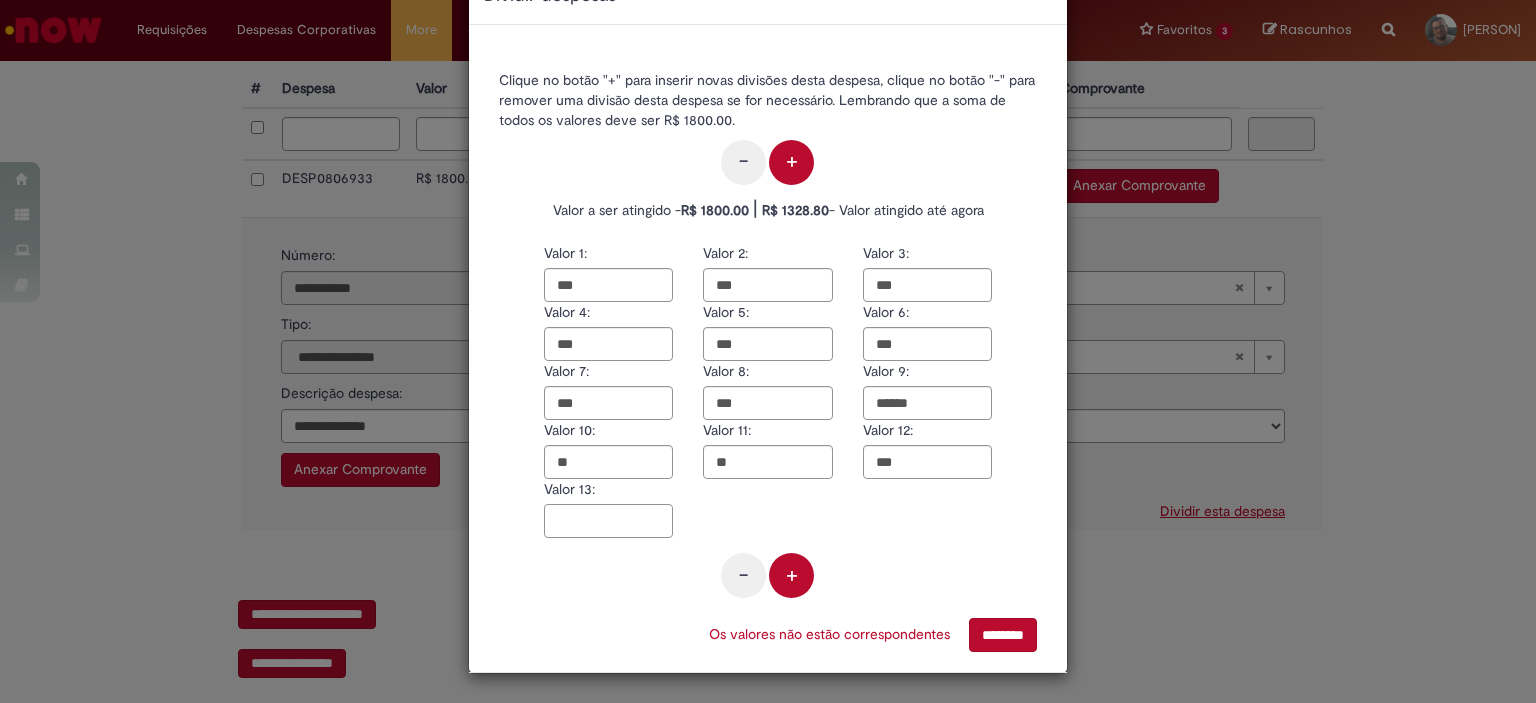 type 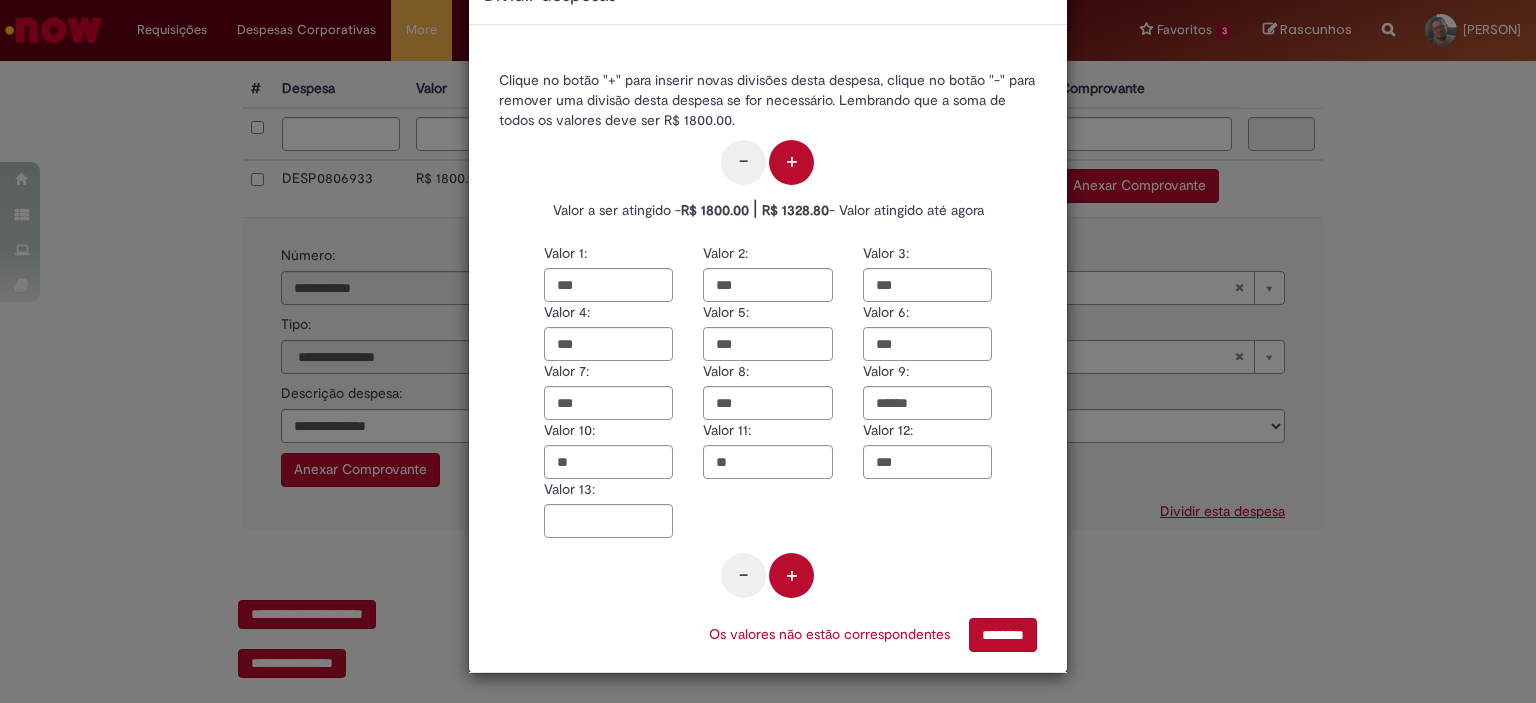 click on "-" at bounding box center (743, 575) 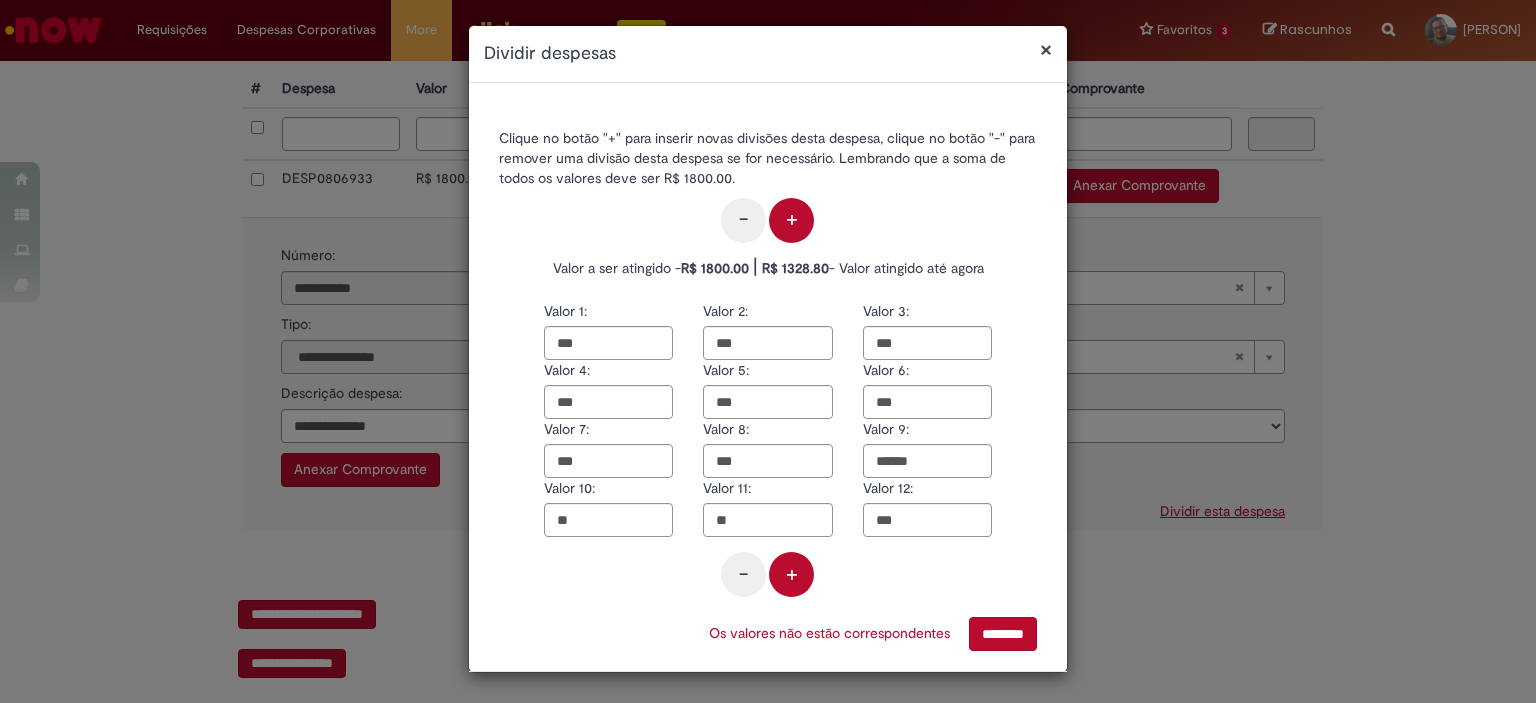 scroll, scrollTop: 4, scrollLeft: 0, axis: vertical 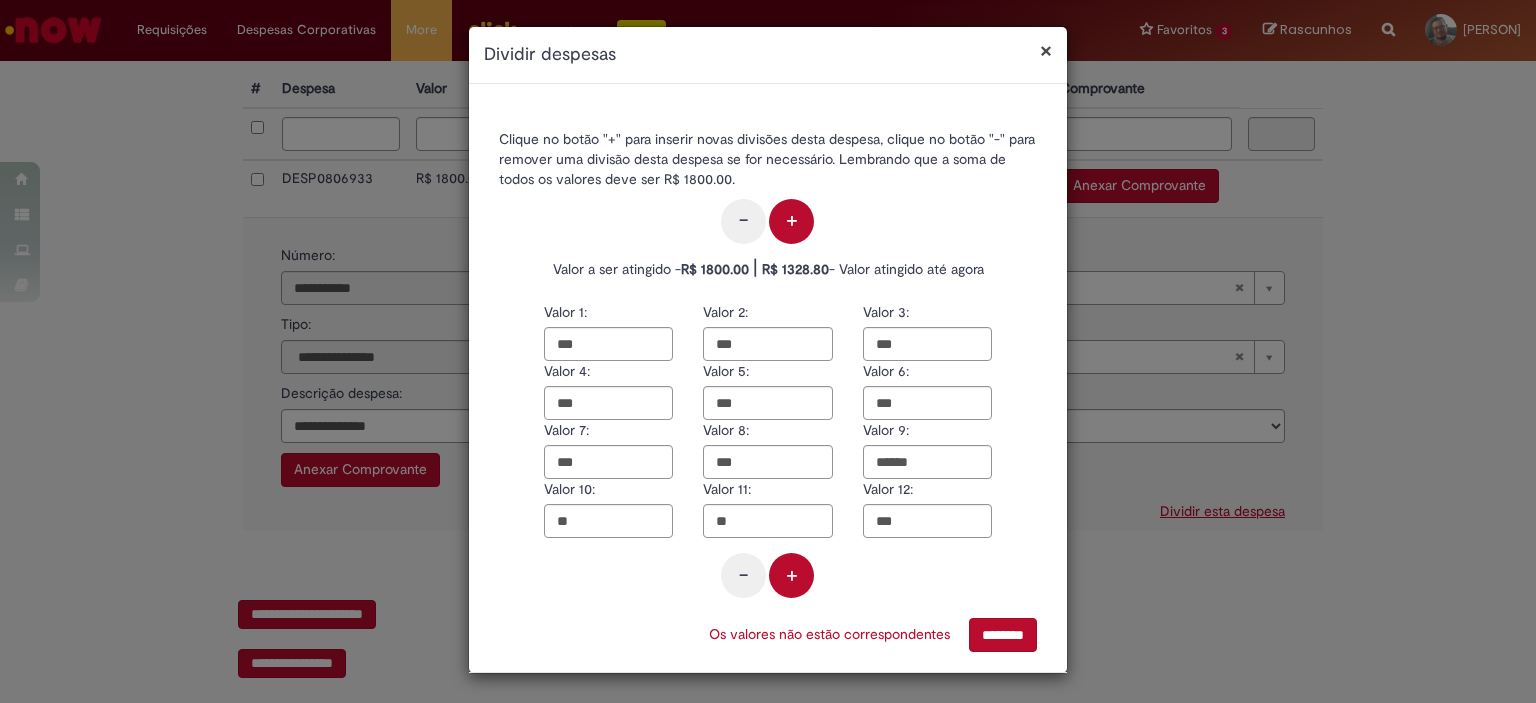 click on "********" at bounding box center (1003, 635) 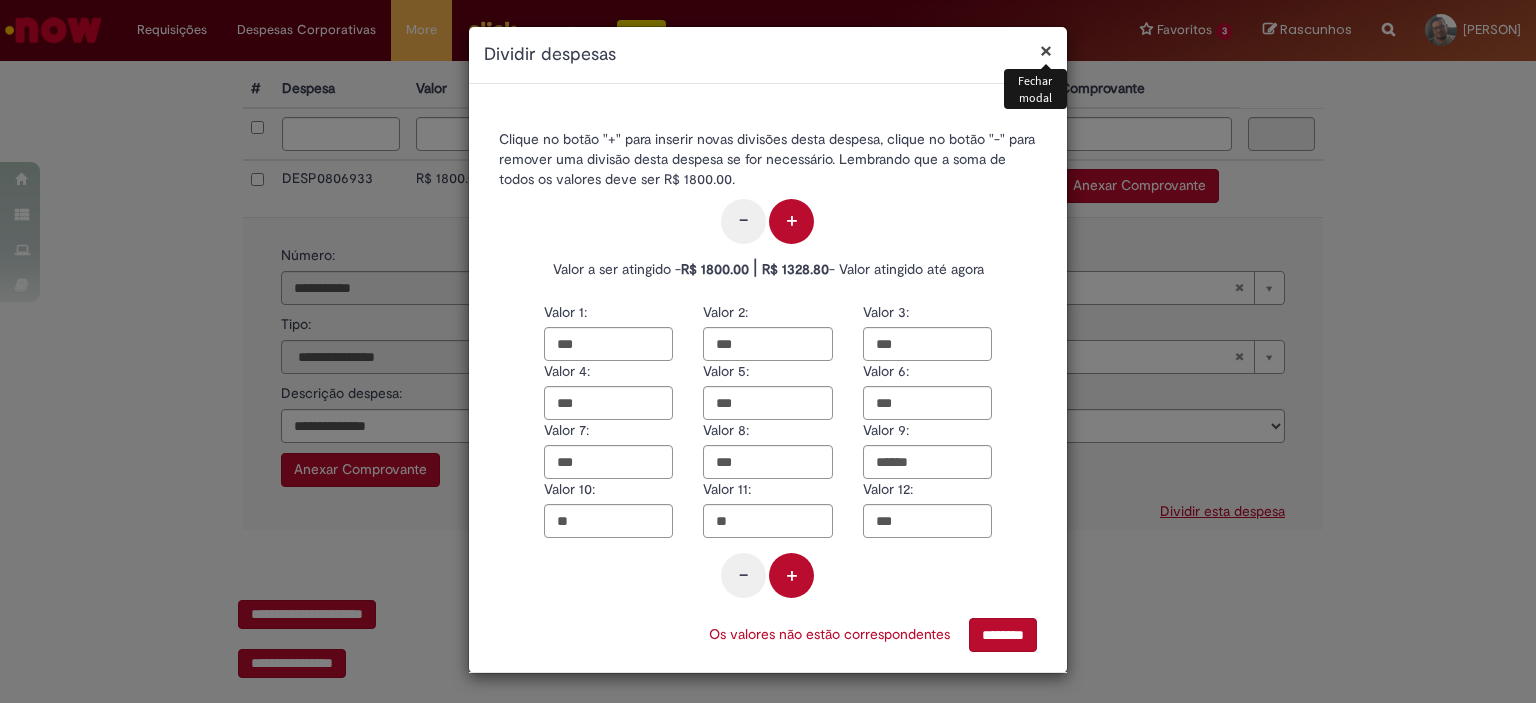 click on "×" at bounding box center [1046, 50] 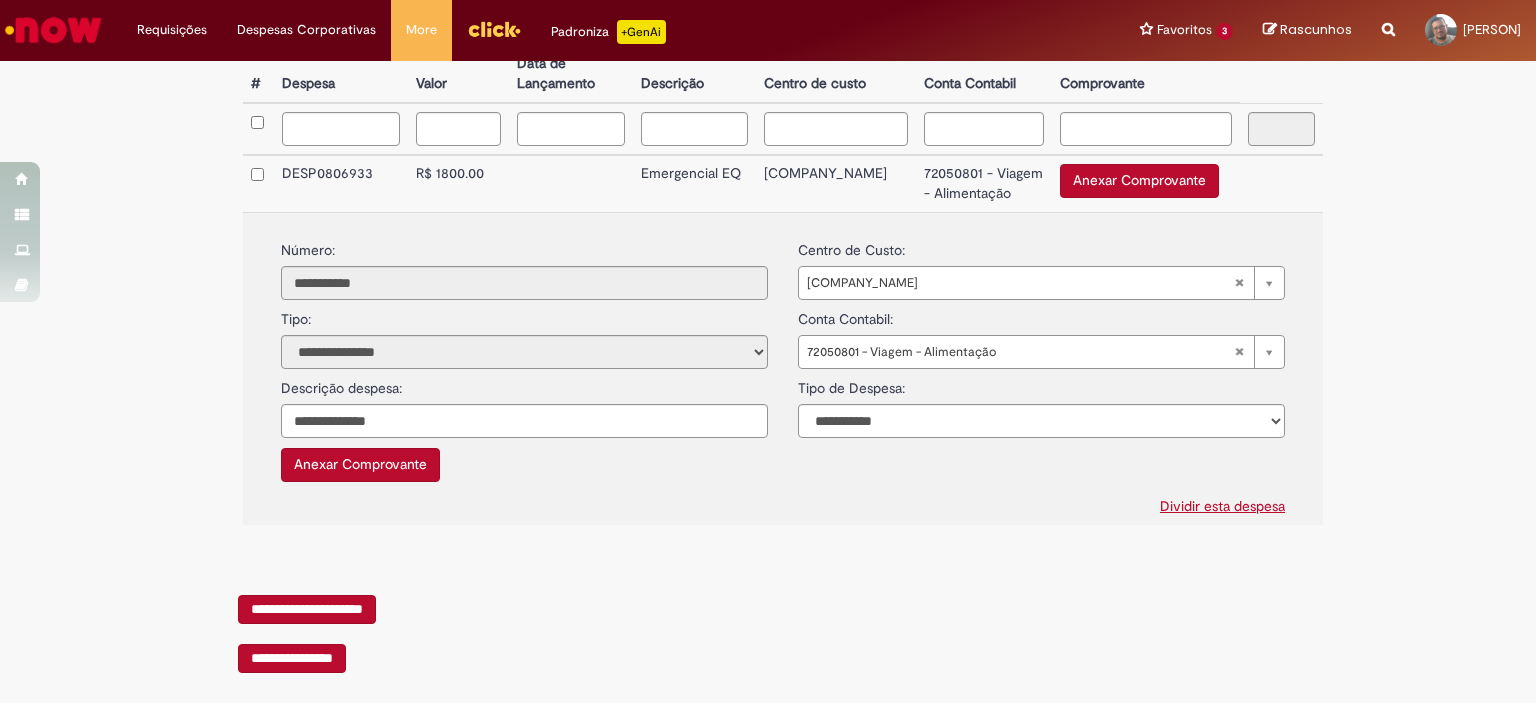 scroll, scrollTop: 640, scrollLeft: 0, axis: vertical 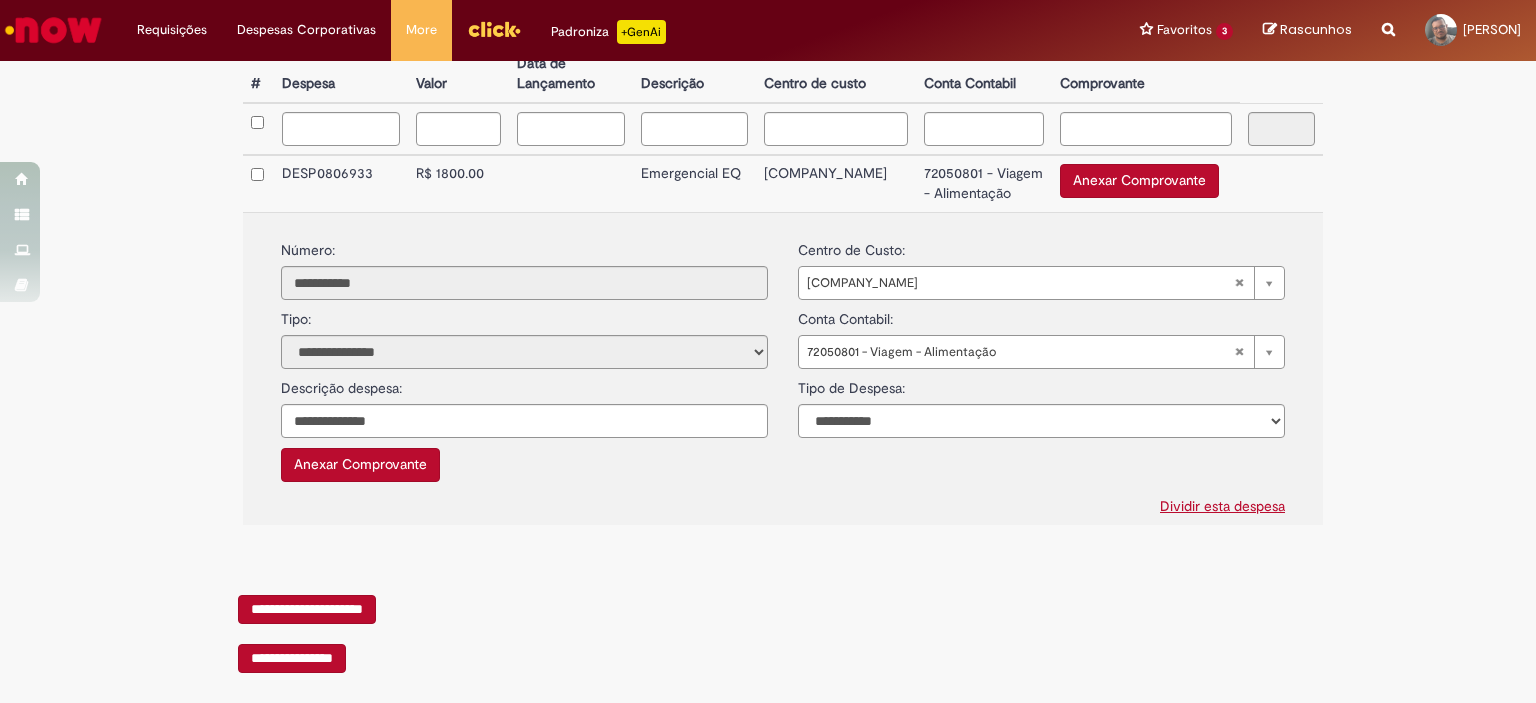 click on "Anexar Comprovante" at bounding box center [360, 465] 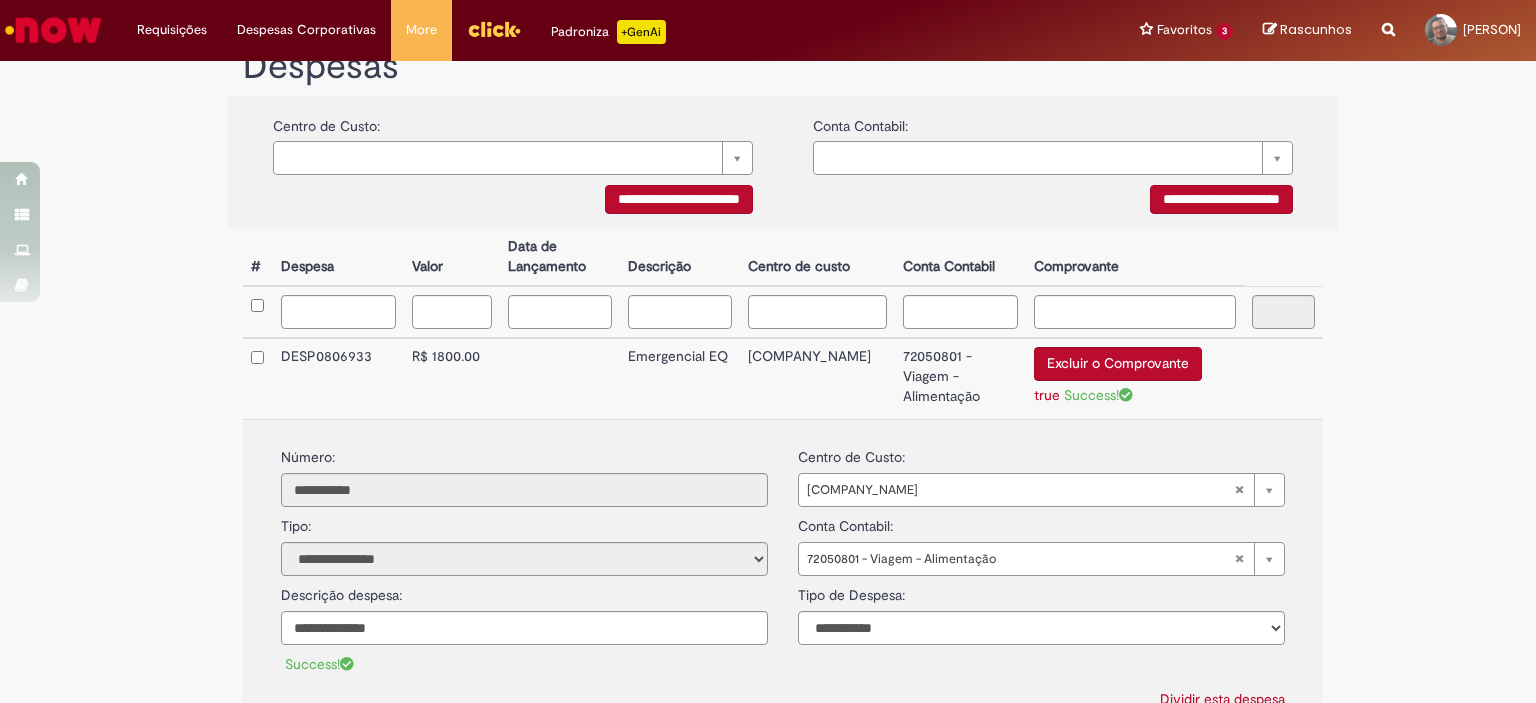 scroll, scrollTop: 550, scrollLeft: 0, axis: vertical 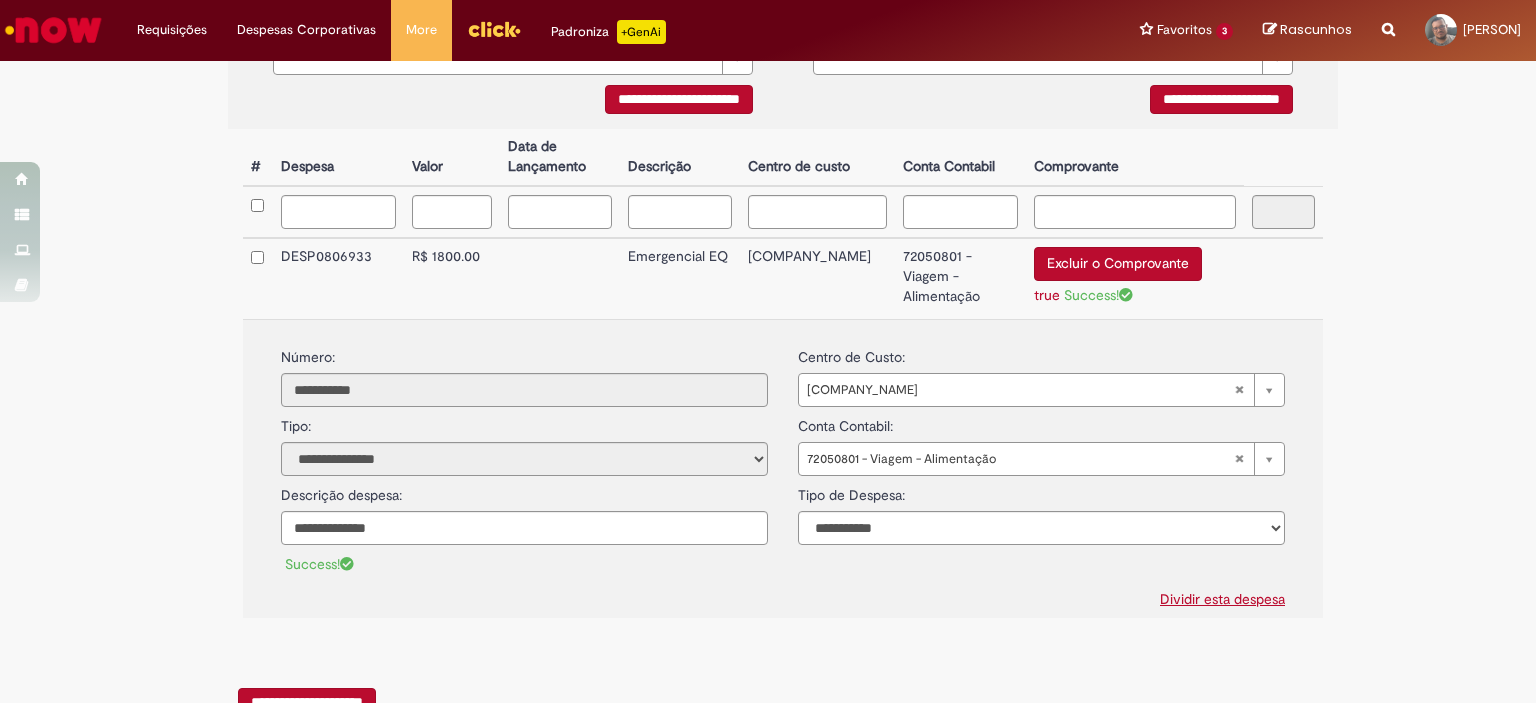 click on "Excluir o Comprovante" at bounding box center [1118, 264] 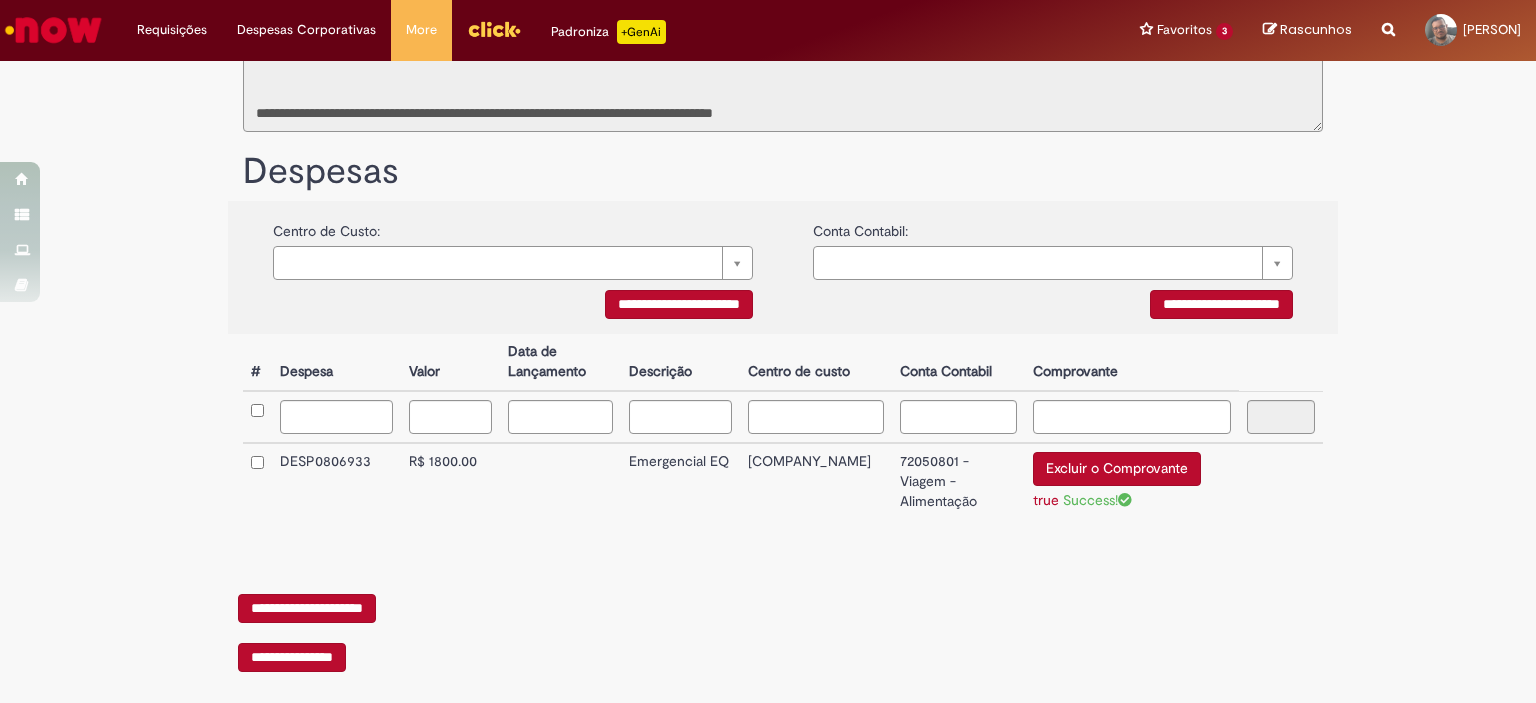 scroll, scrollTop: 328, scrollLeft: 0, axis: vertical 